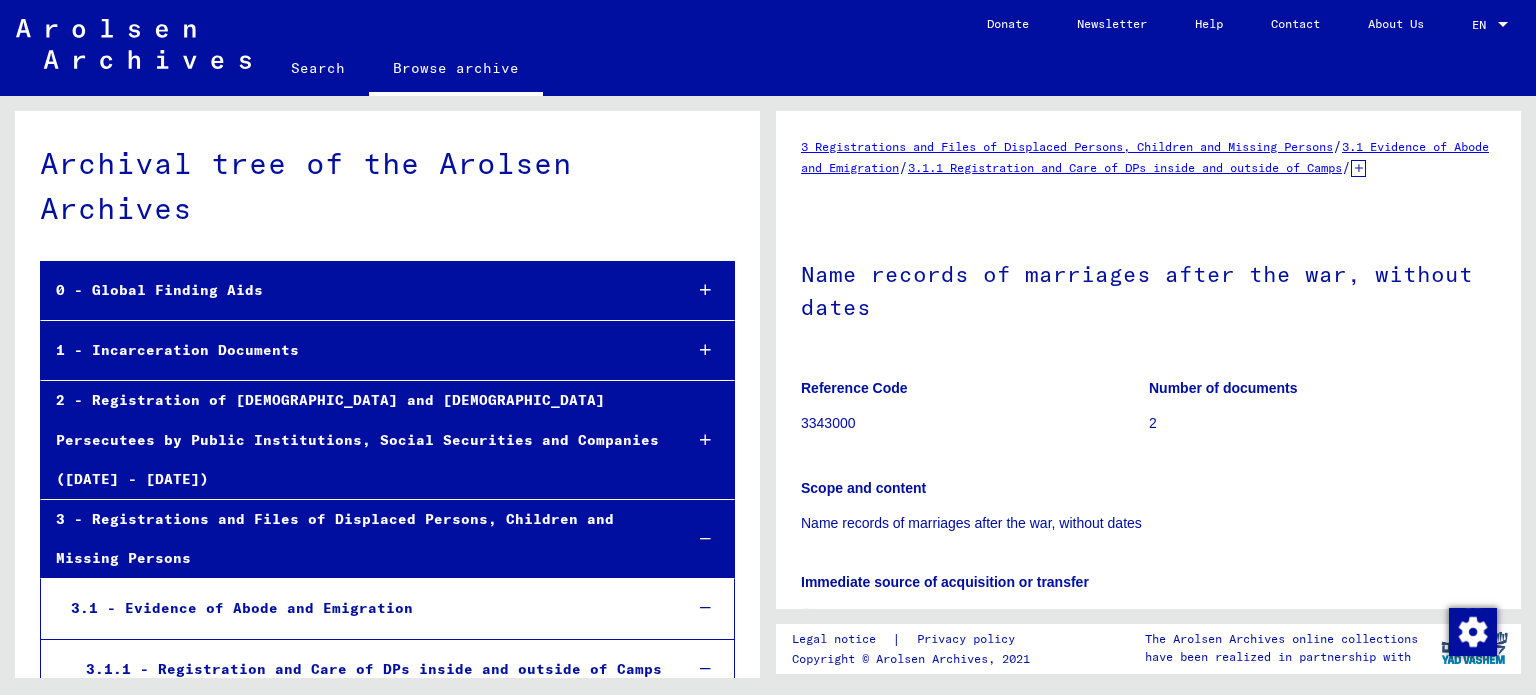 scroll, scrollTop: 0, scrollLeft: 0, axis: both 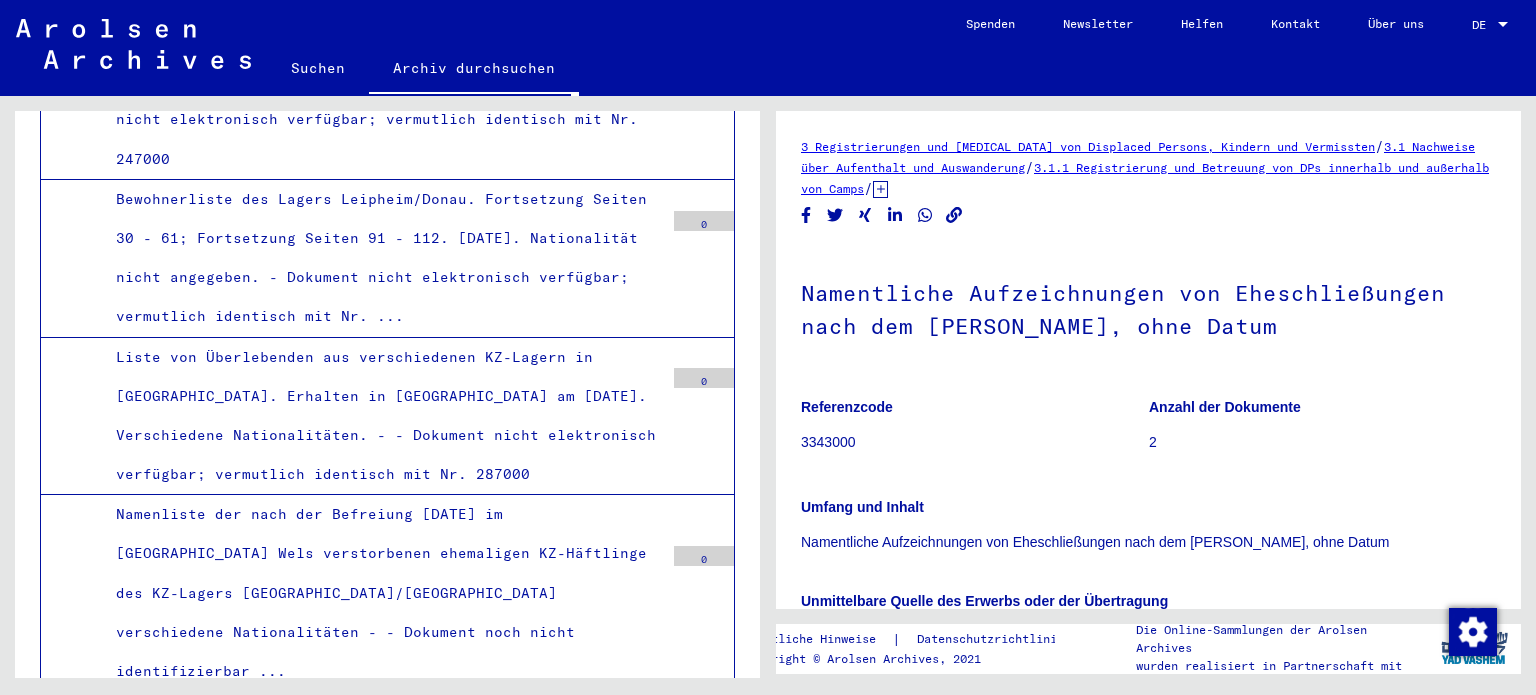 click on "Namenlisten über [PERSON_NAME], die in [GEOGRAPHIC_DATA] wohnhaft waren - Keine Daten" at bounding box center [368, 3569] 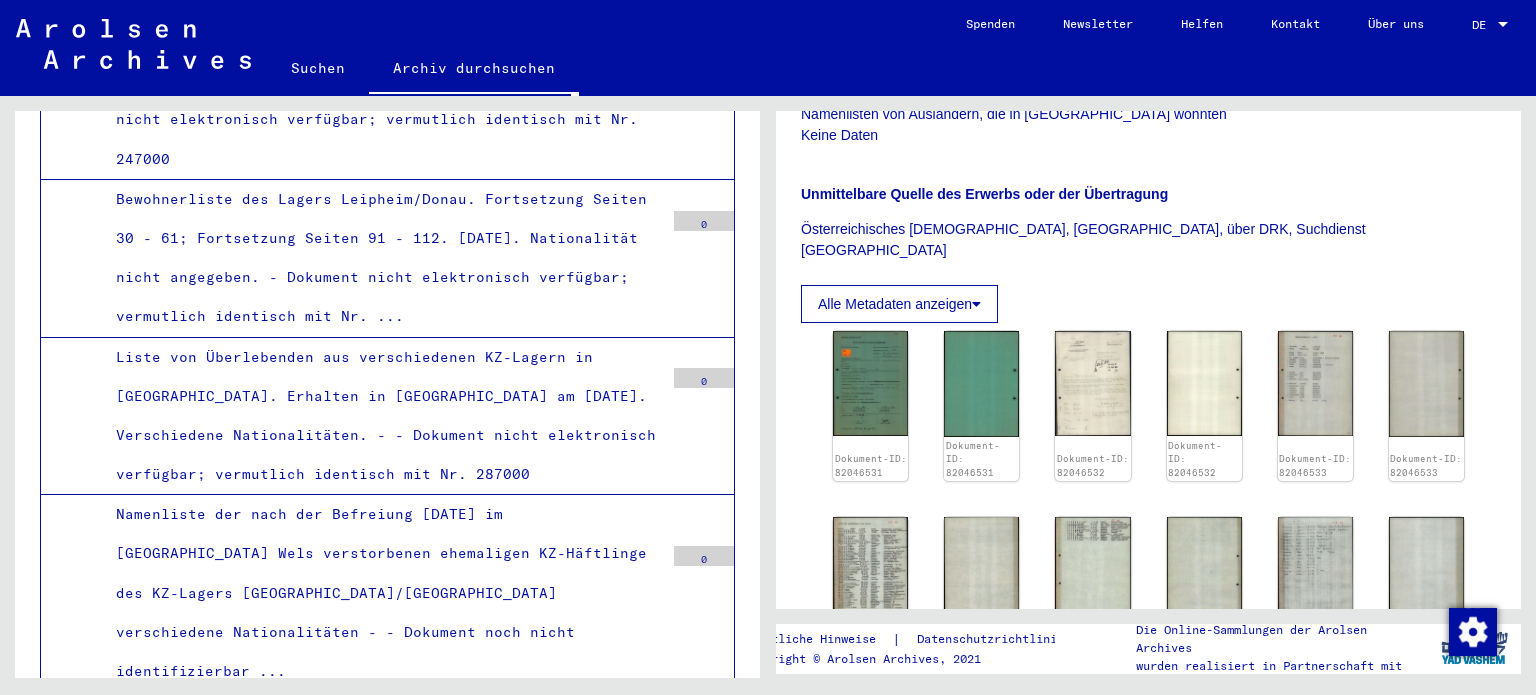 scroll, scrollTop: 477, scrollLeft: 0, axis: vertical 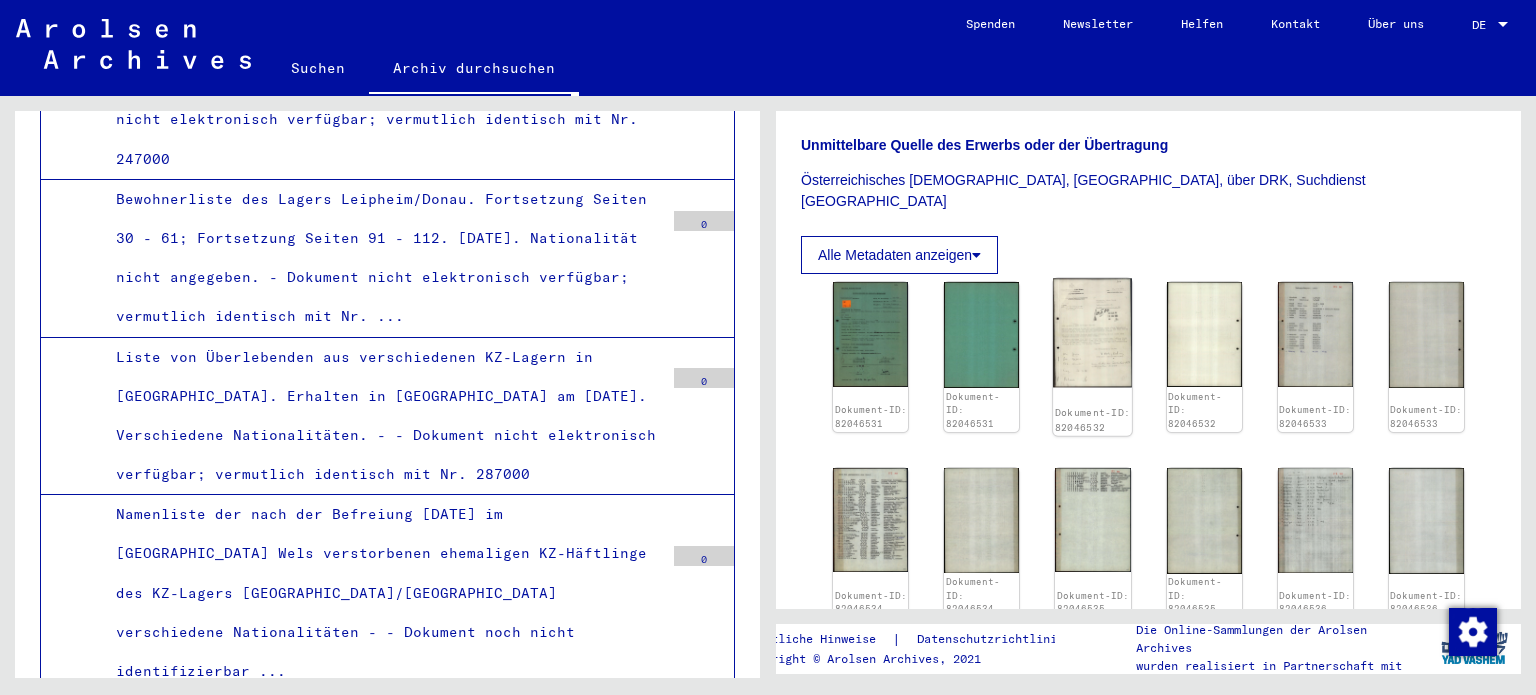 click 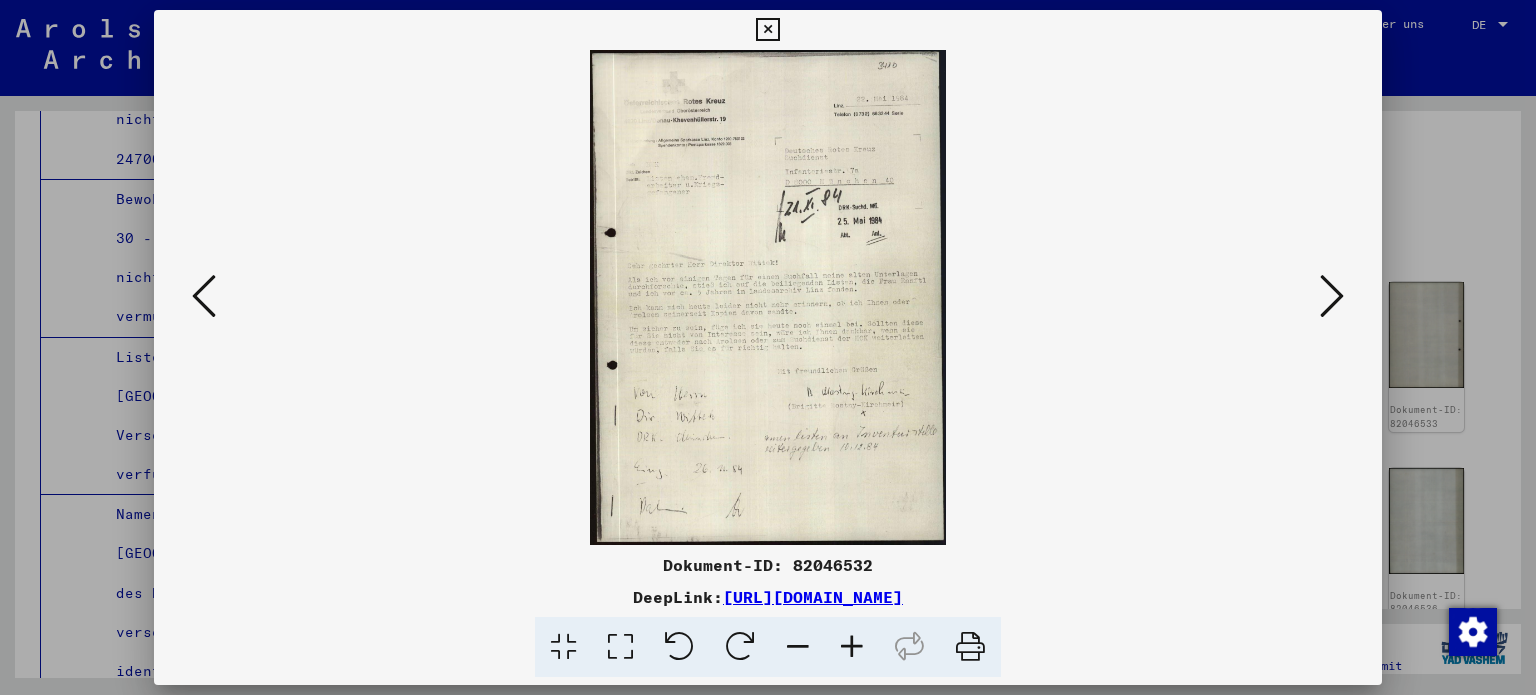 click at bounding box center (1332, 296) 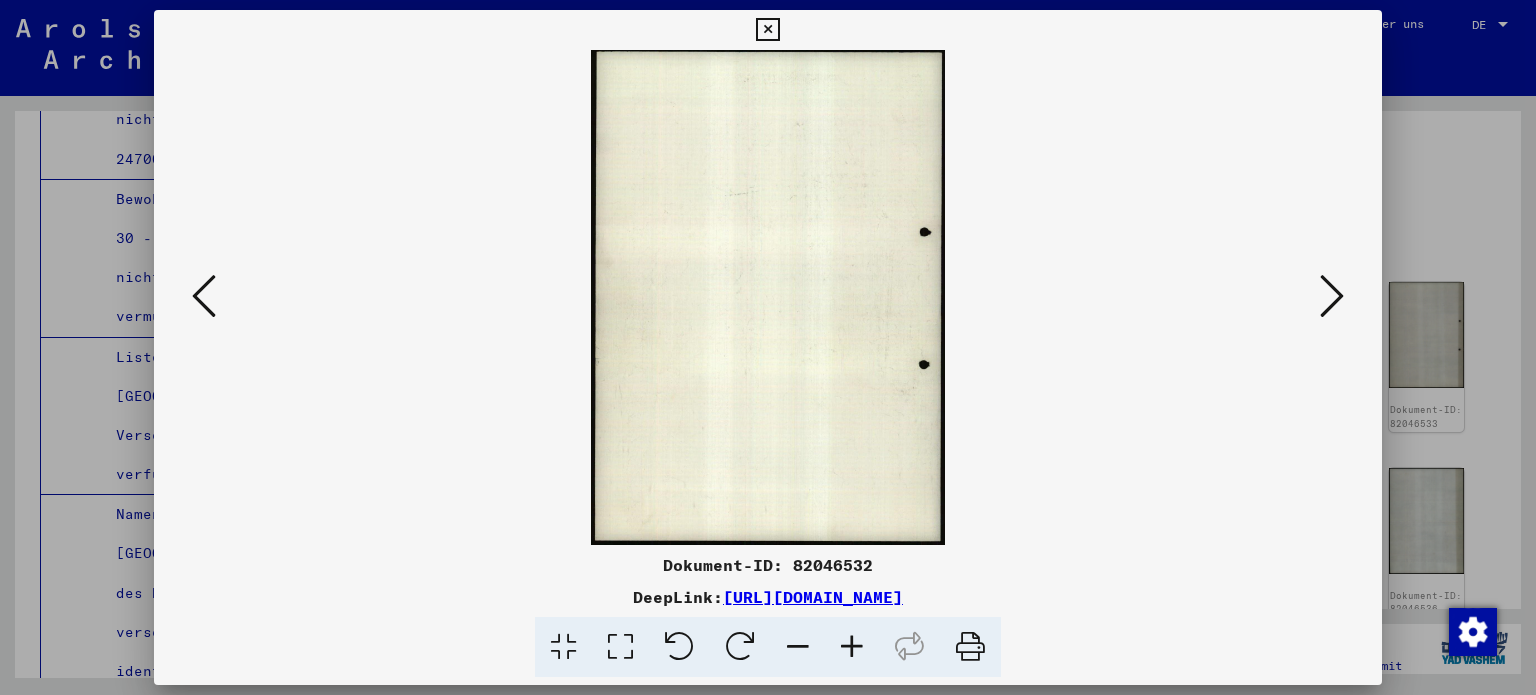 click at bounding box center (1332, 296) 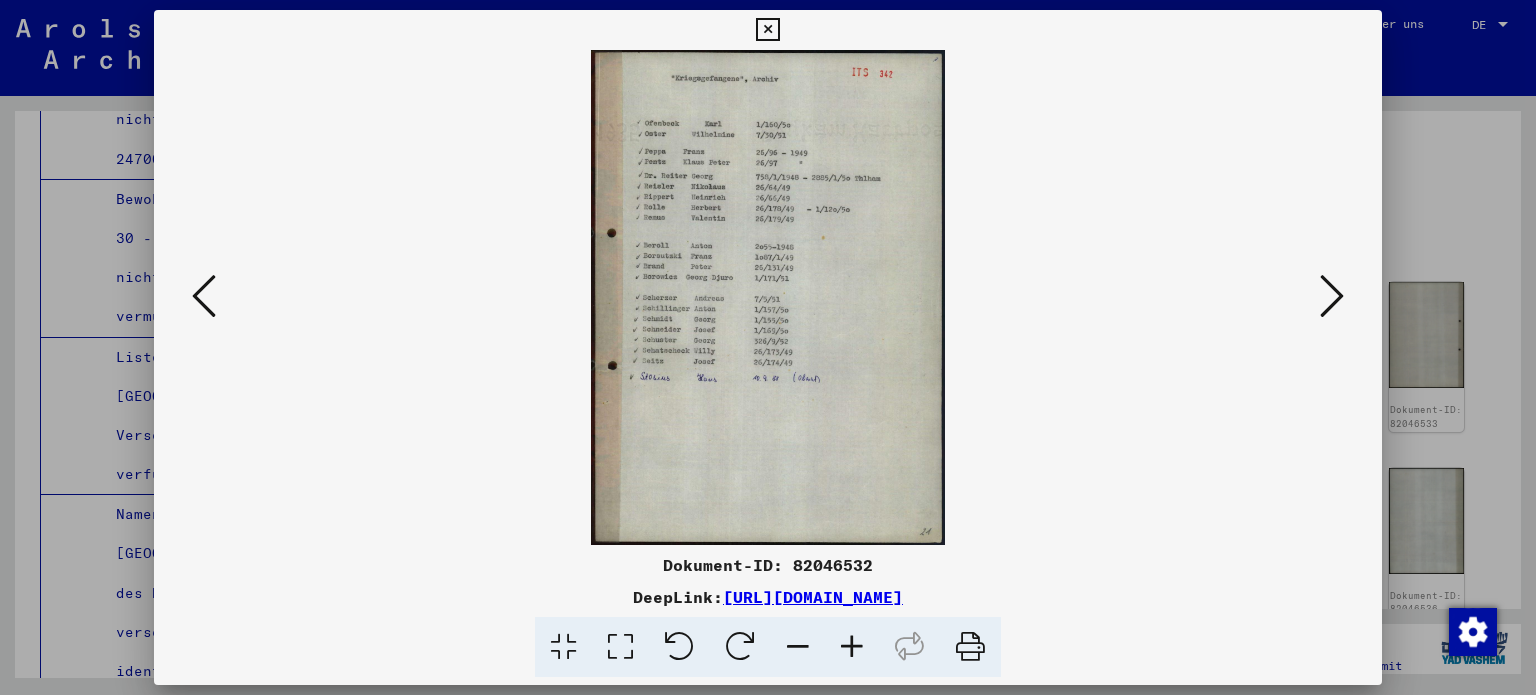 click at bounding box center [852, 647] 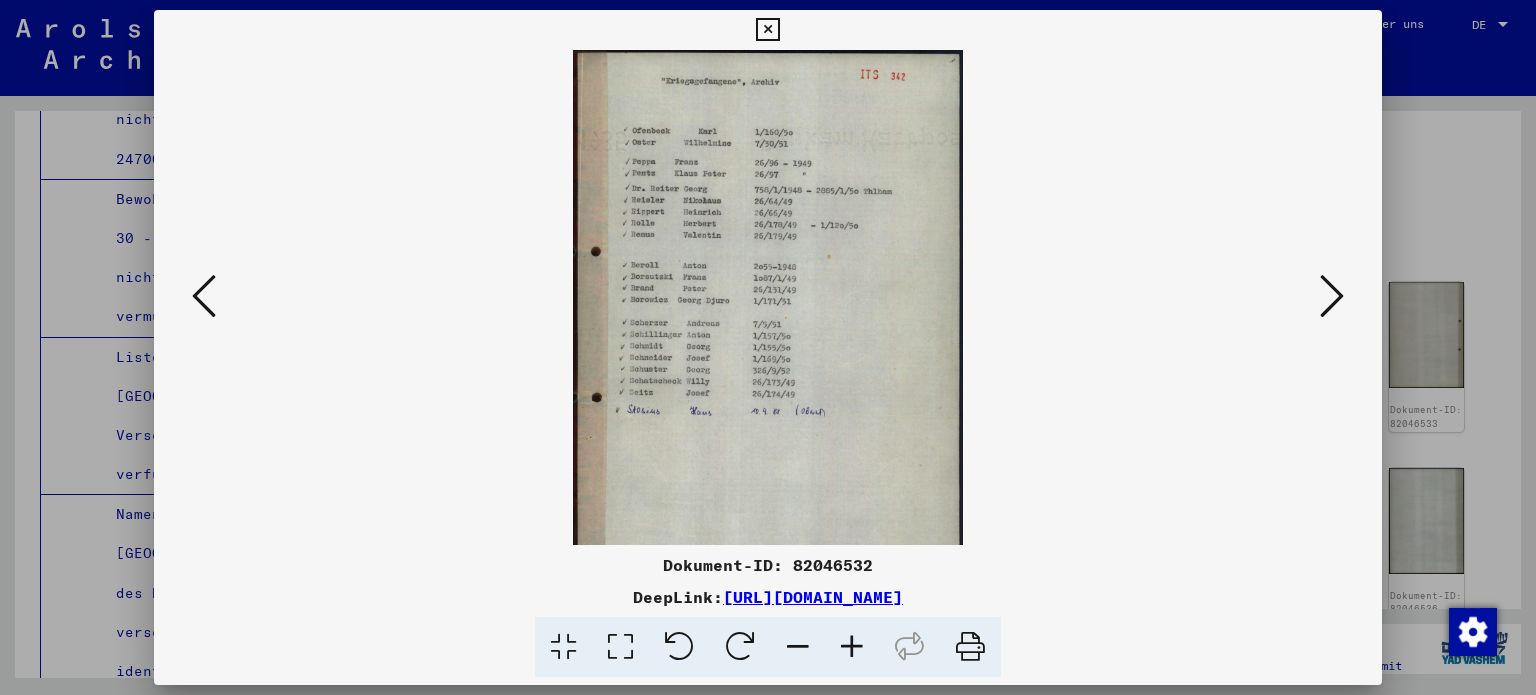 click at bounding box center (852, 647) 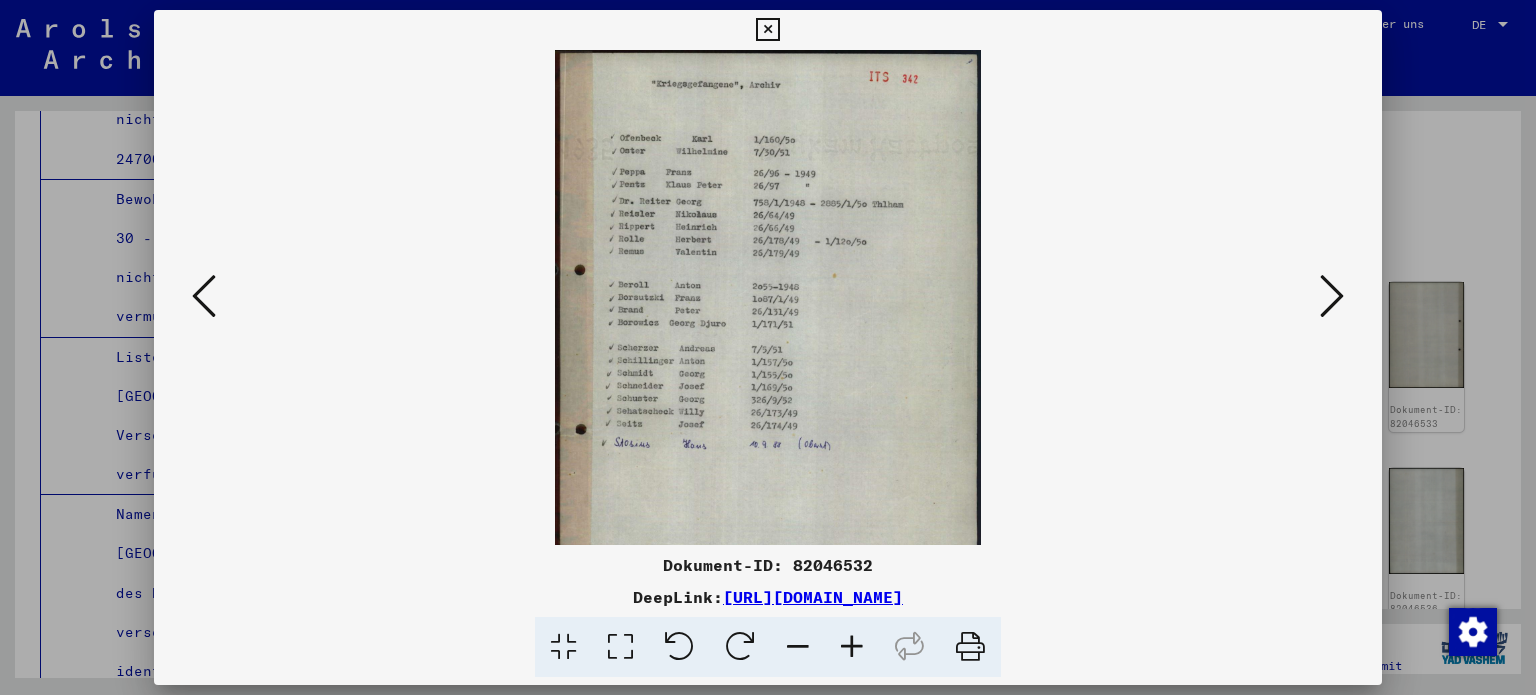 click at bounding box center (852, 647) 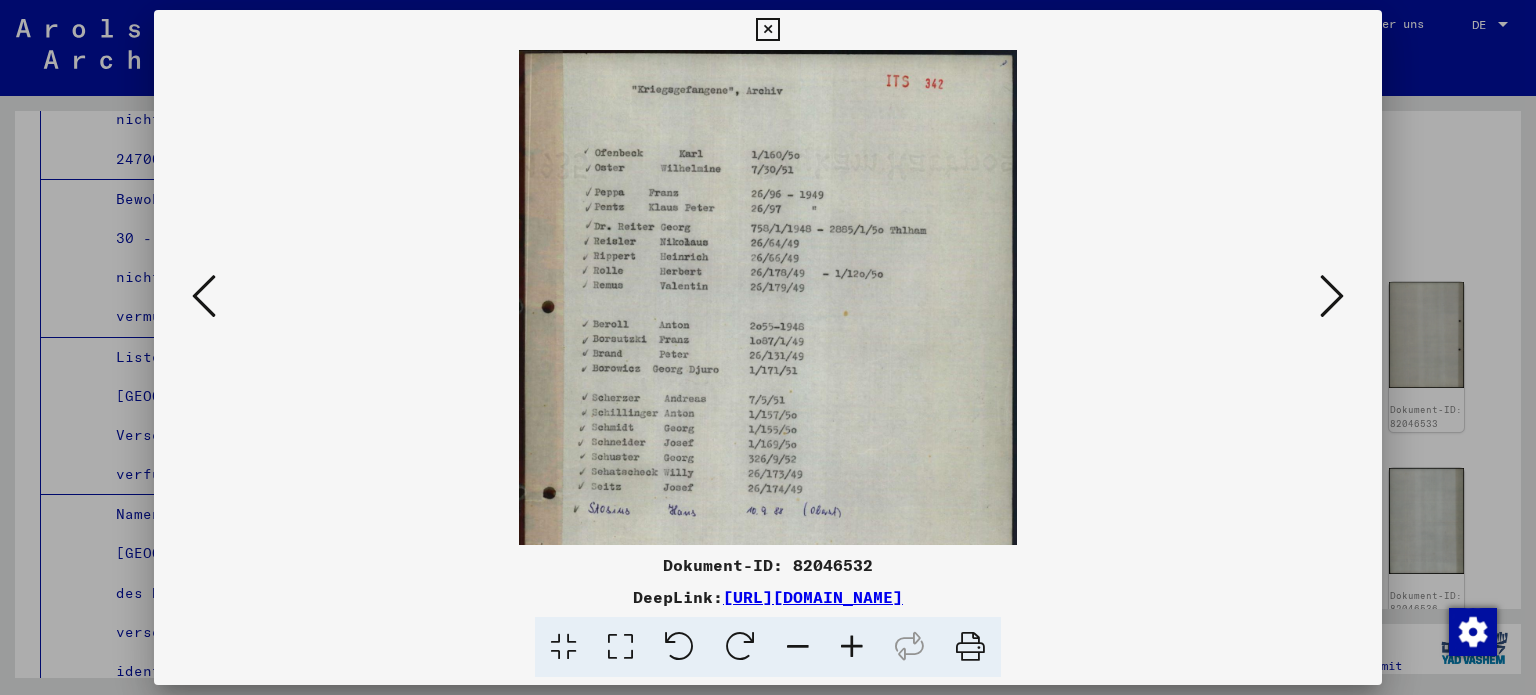 click at bounding box center [852, 647] 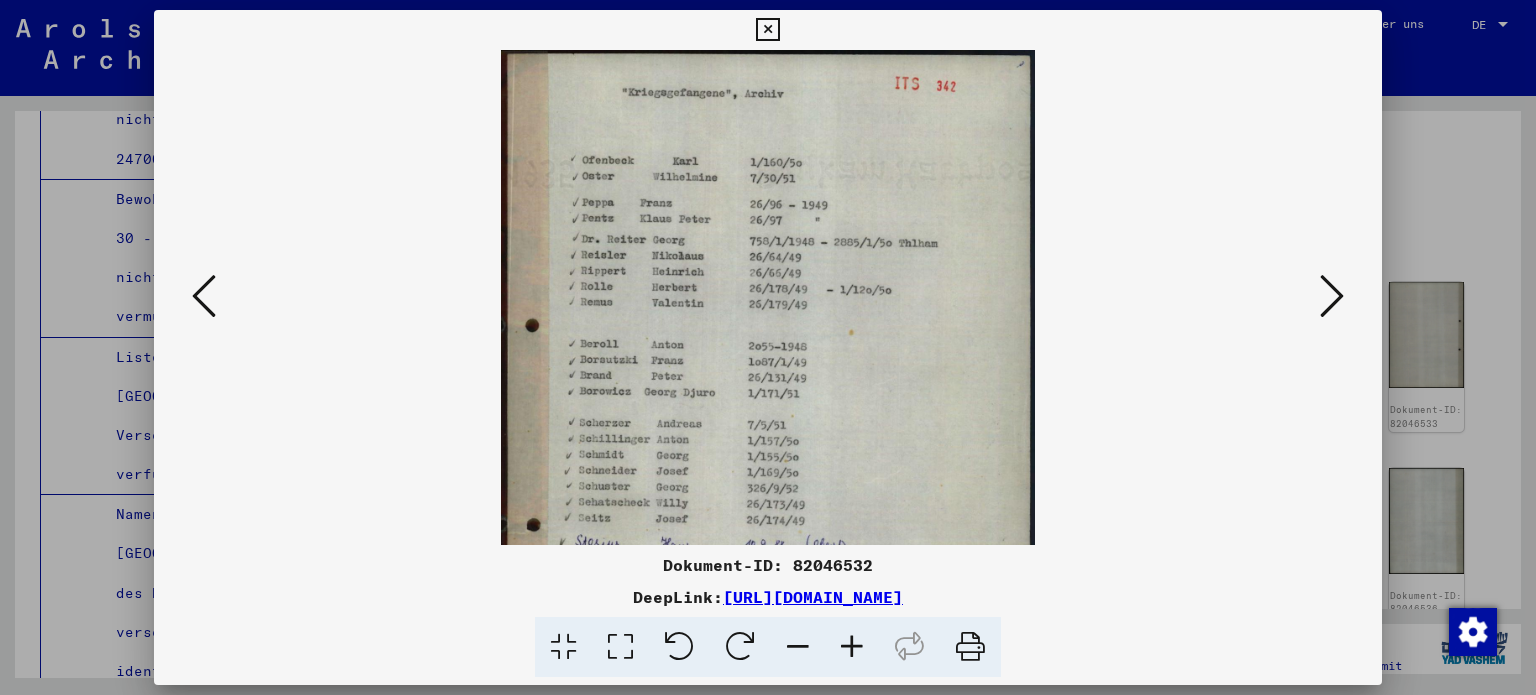 click at bounding box center (852, 647) 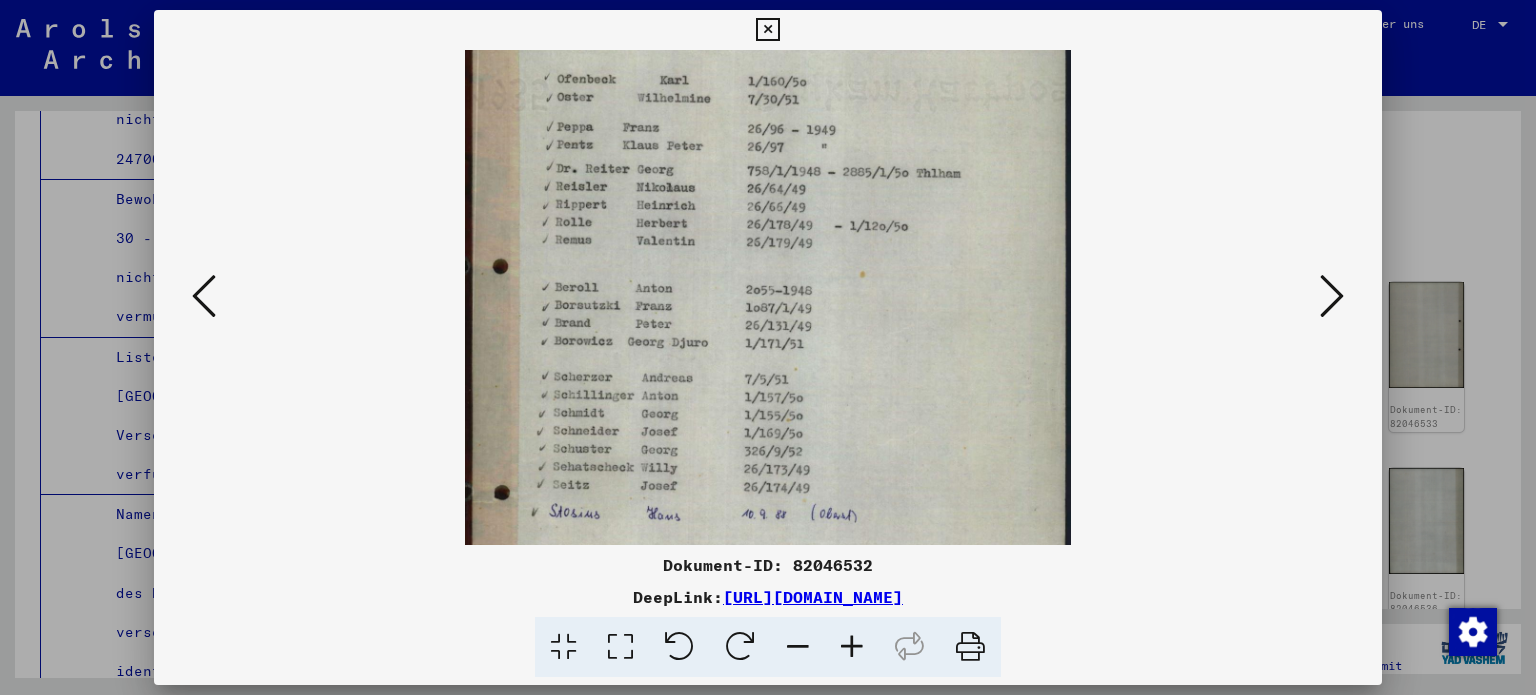 scroll, scrollTop: 112, scrollLeft: 0, axis: vertical 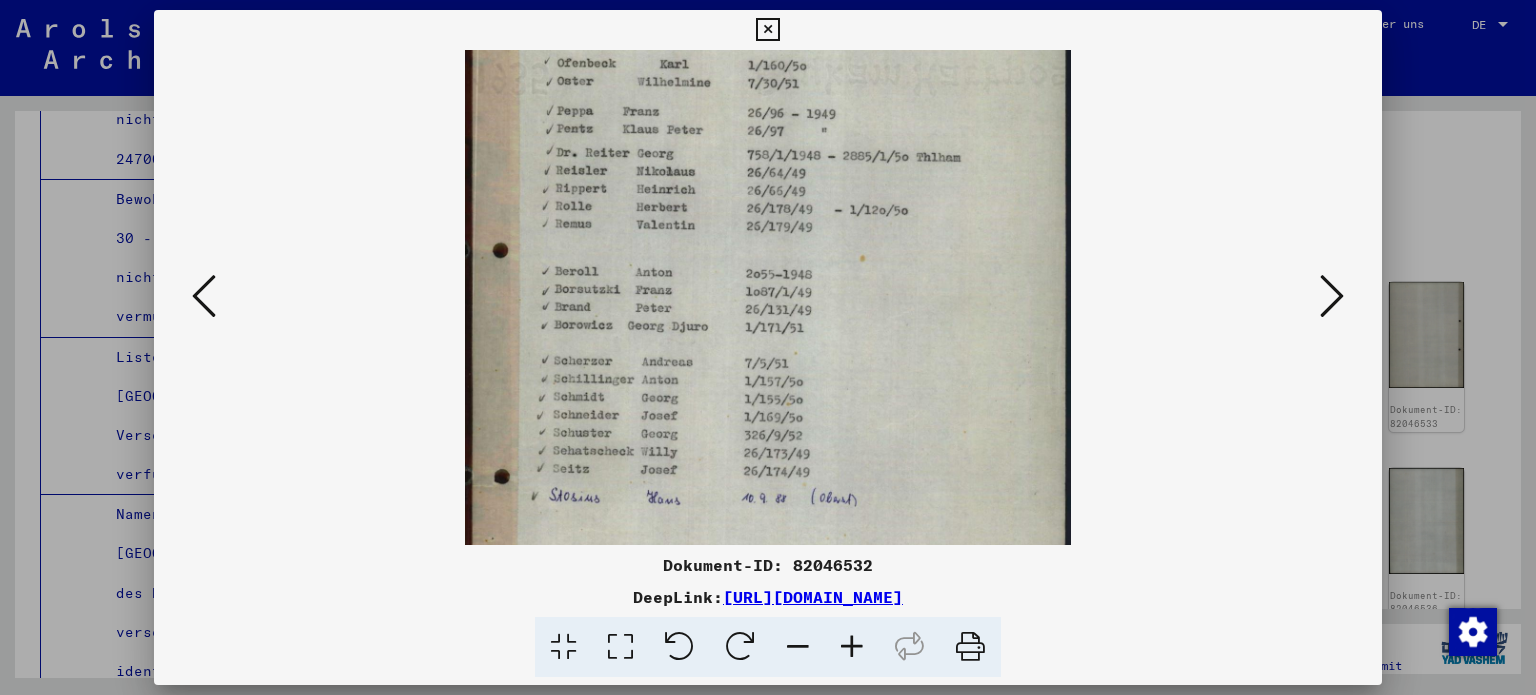 drag, startPoint x: 641, startPoint y: 394, endPoint x: 651, endPoint y: 299, distance: 95.524864 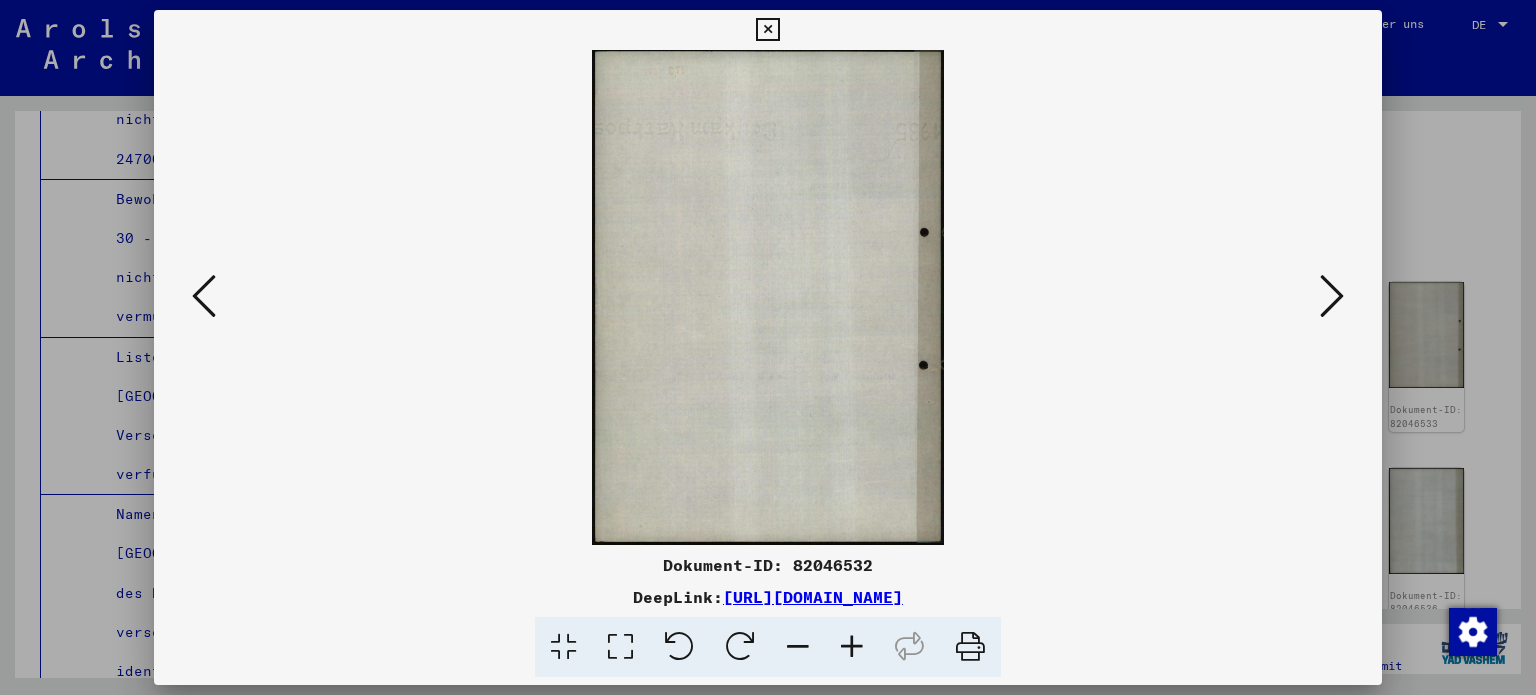 click at bounding box center [1332, 296] 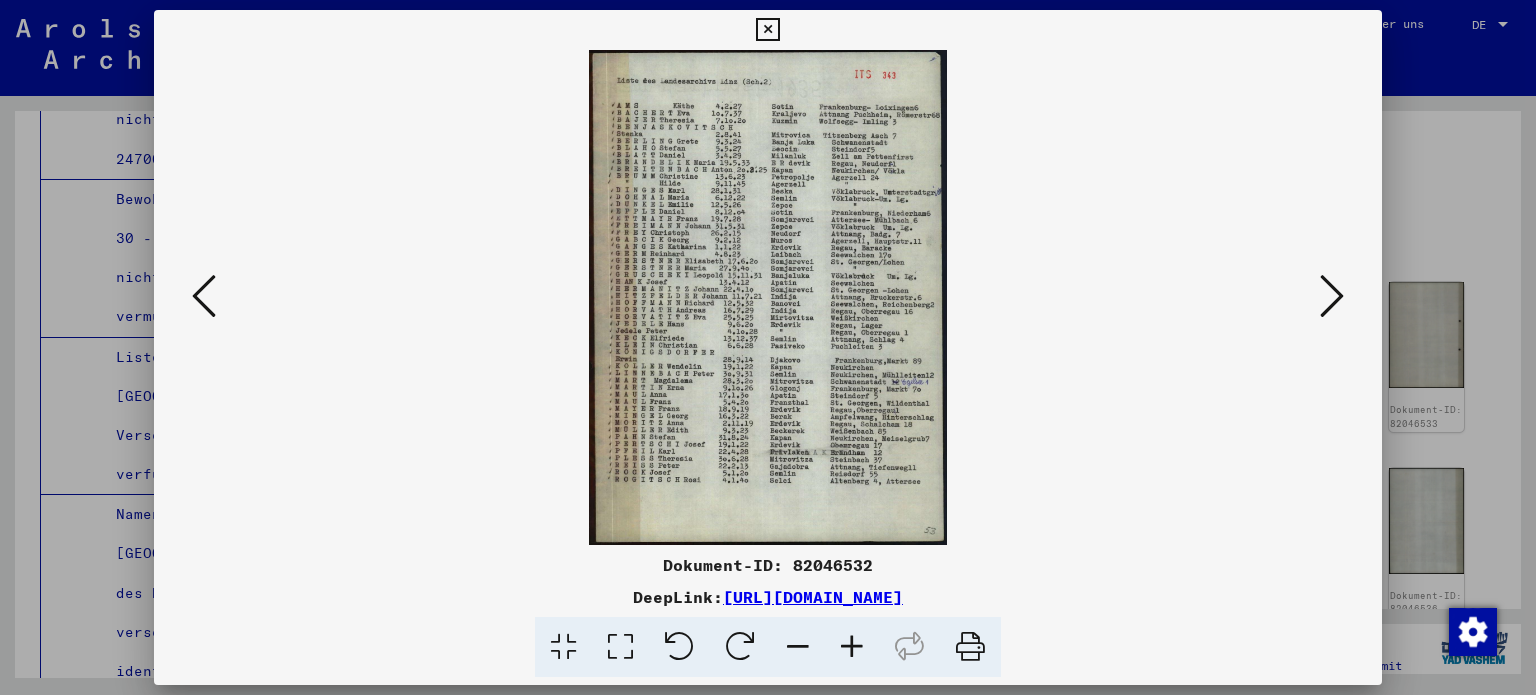 click at bounding box center (852, 647) 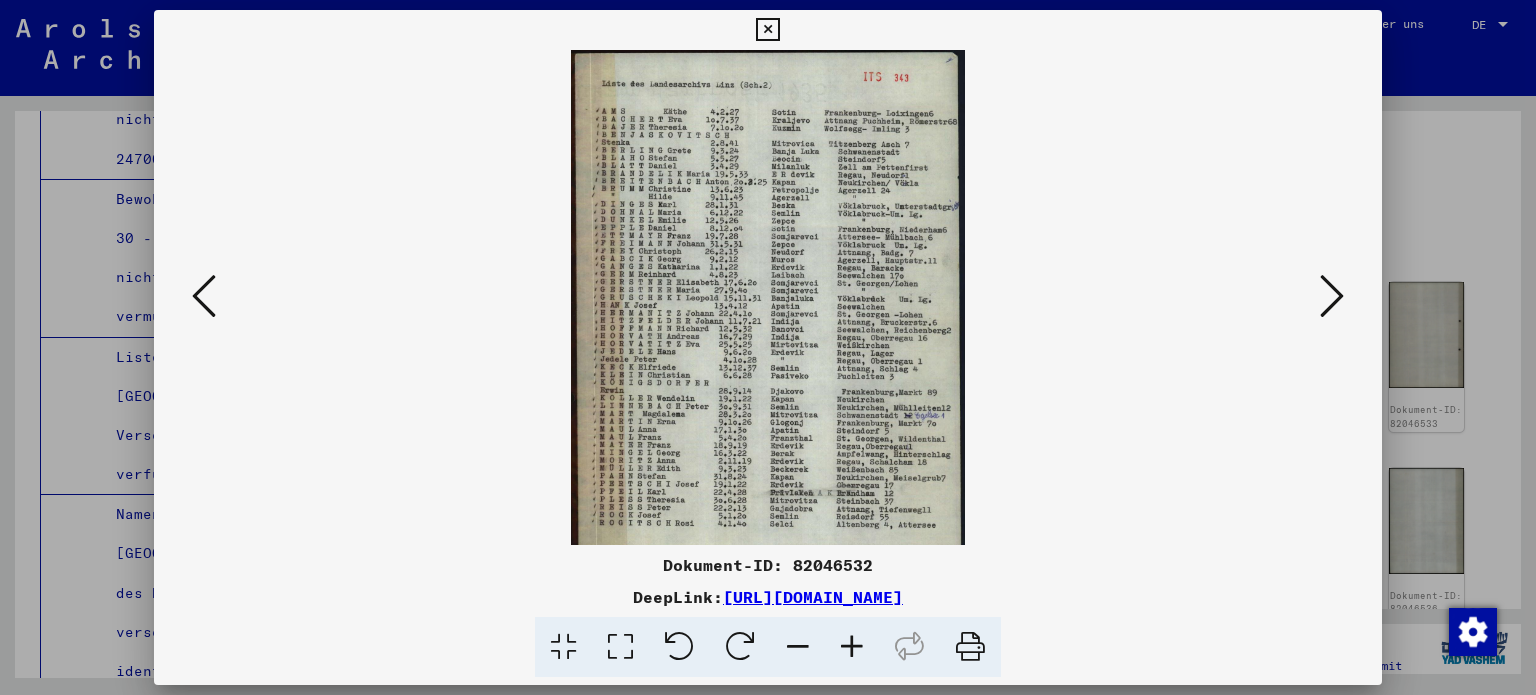 click at bounding box center (852, 647) 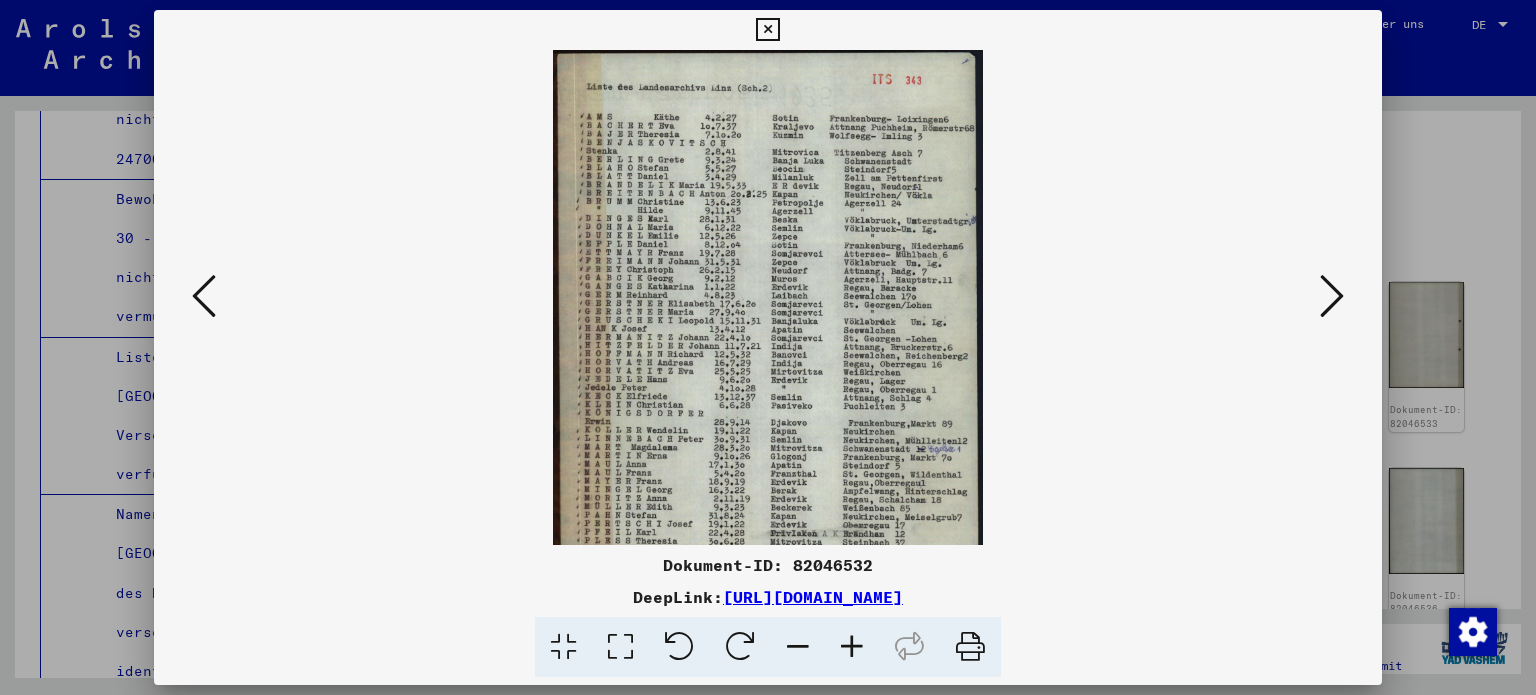 click at bounding box center (852, 647) 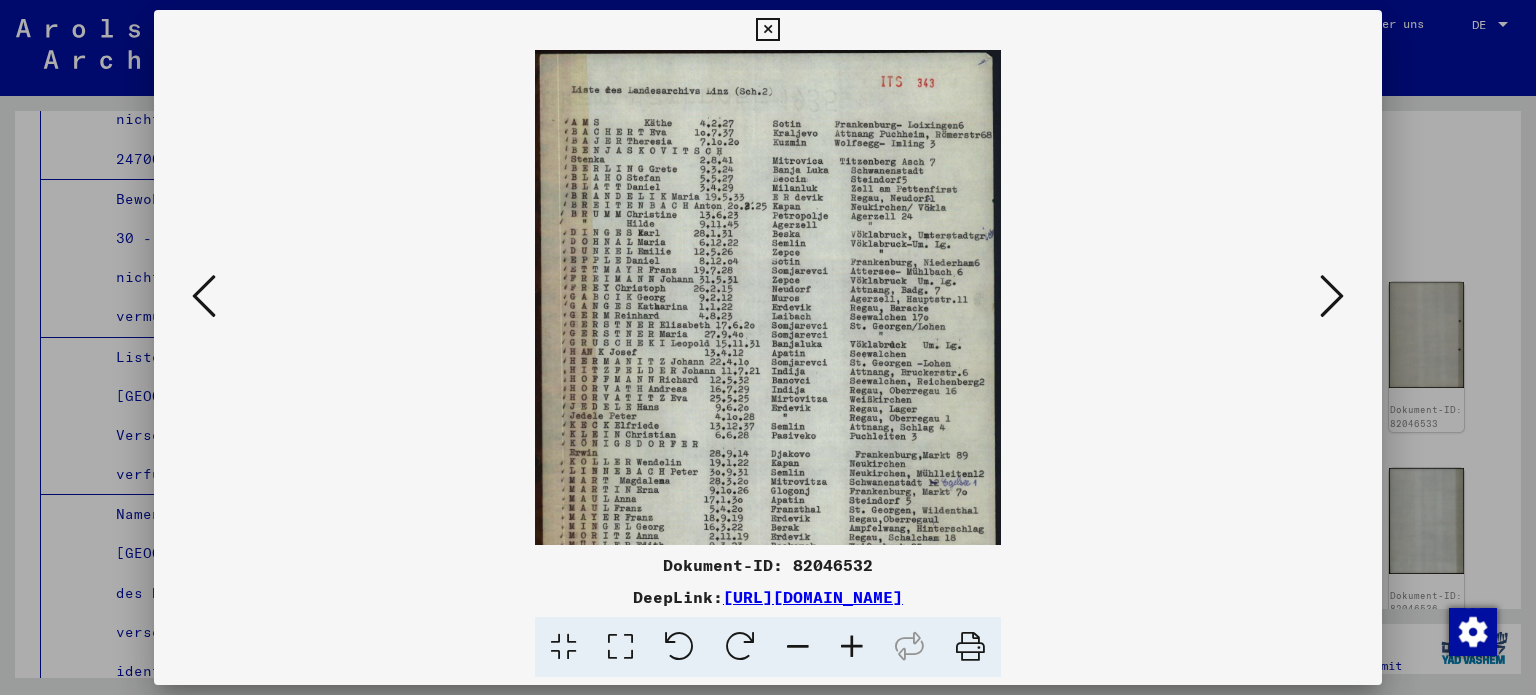 click at bounding box center (852, 647) 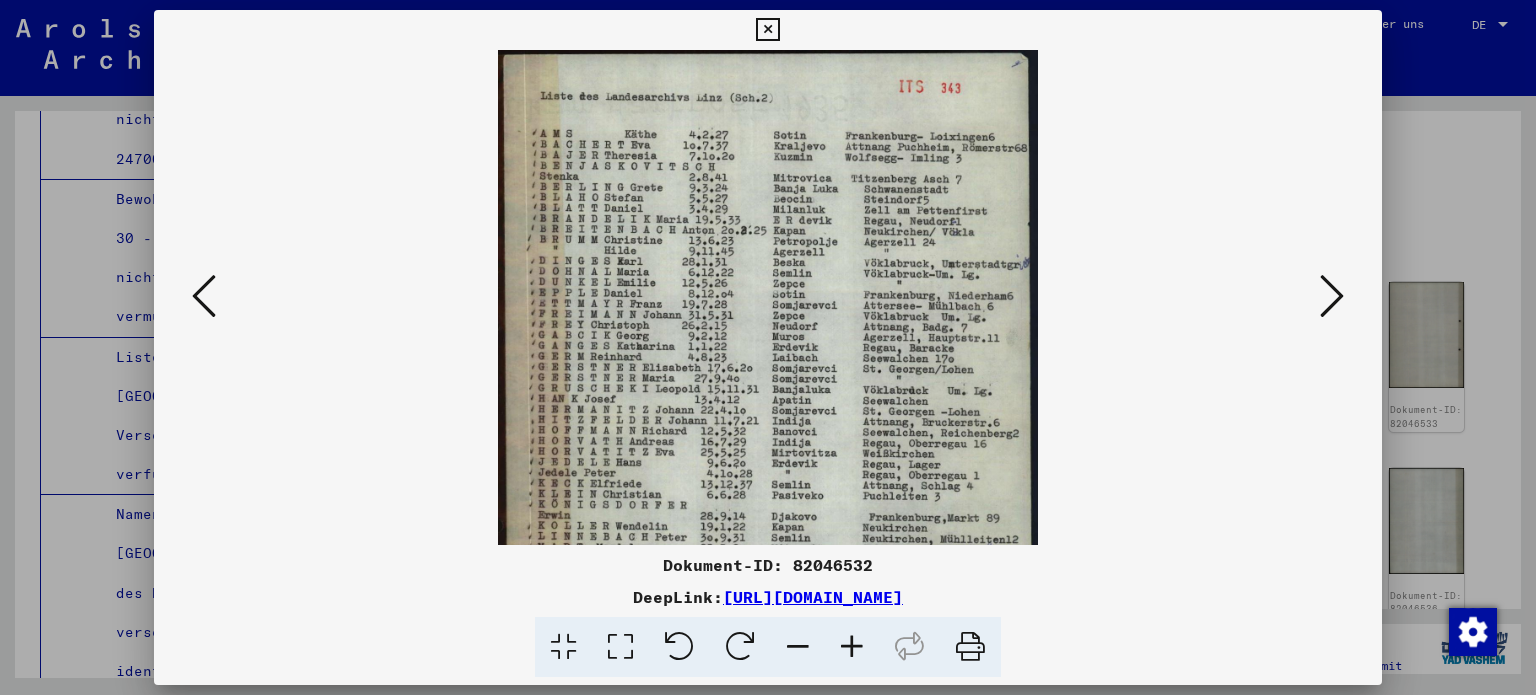 click at bounding box center [852, 647] 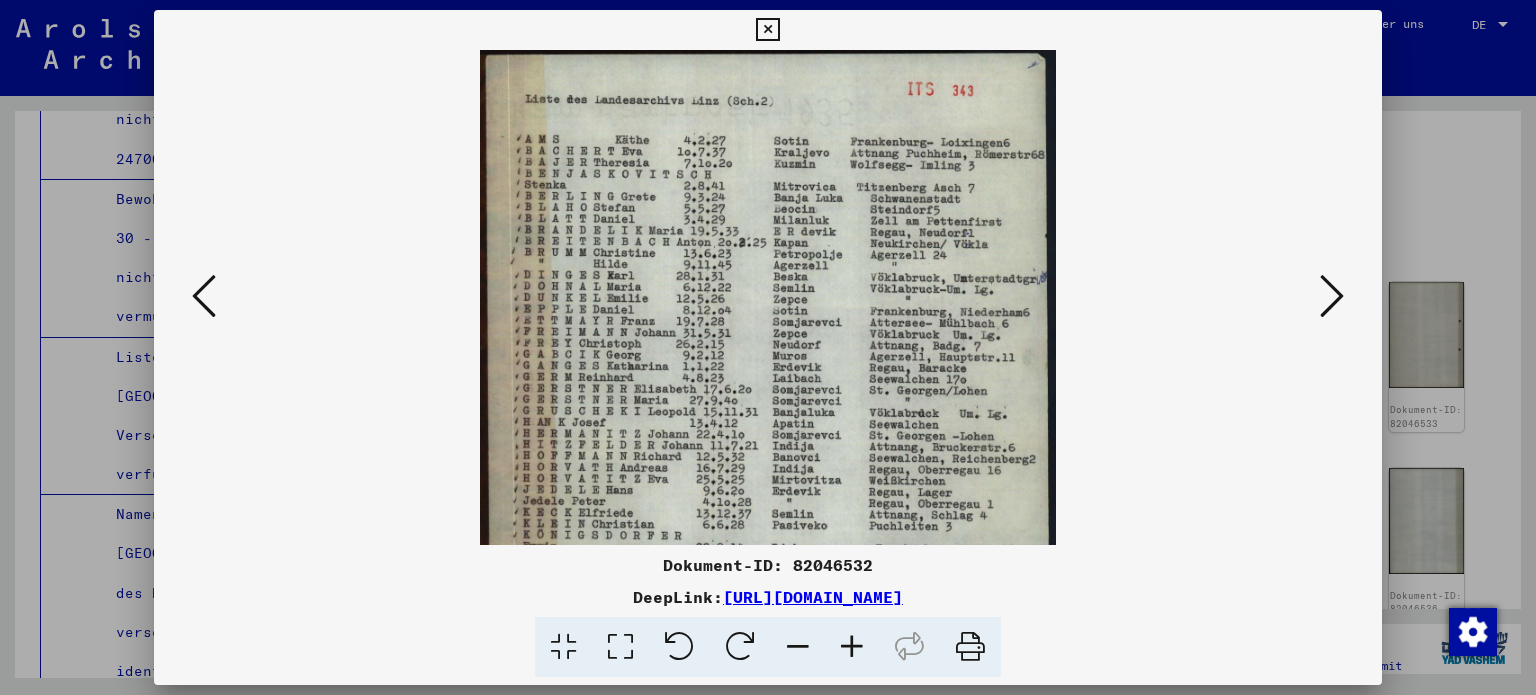 click at bounding box center (852, 647) 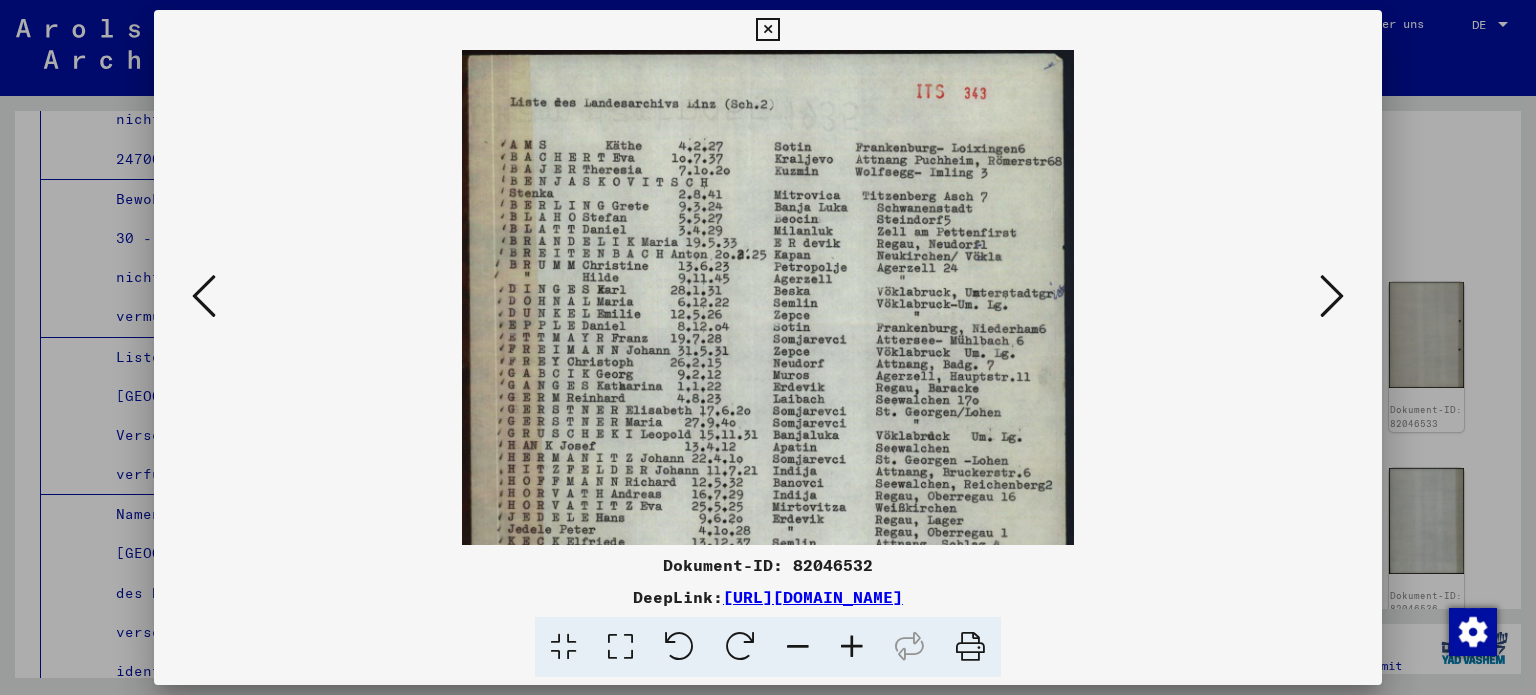 click at bounding box center [852, 647] 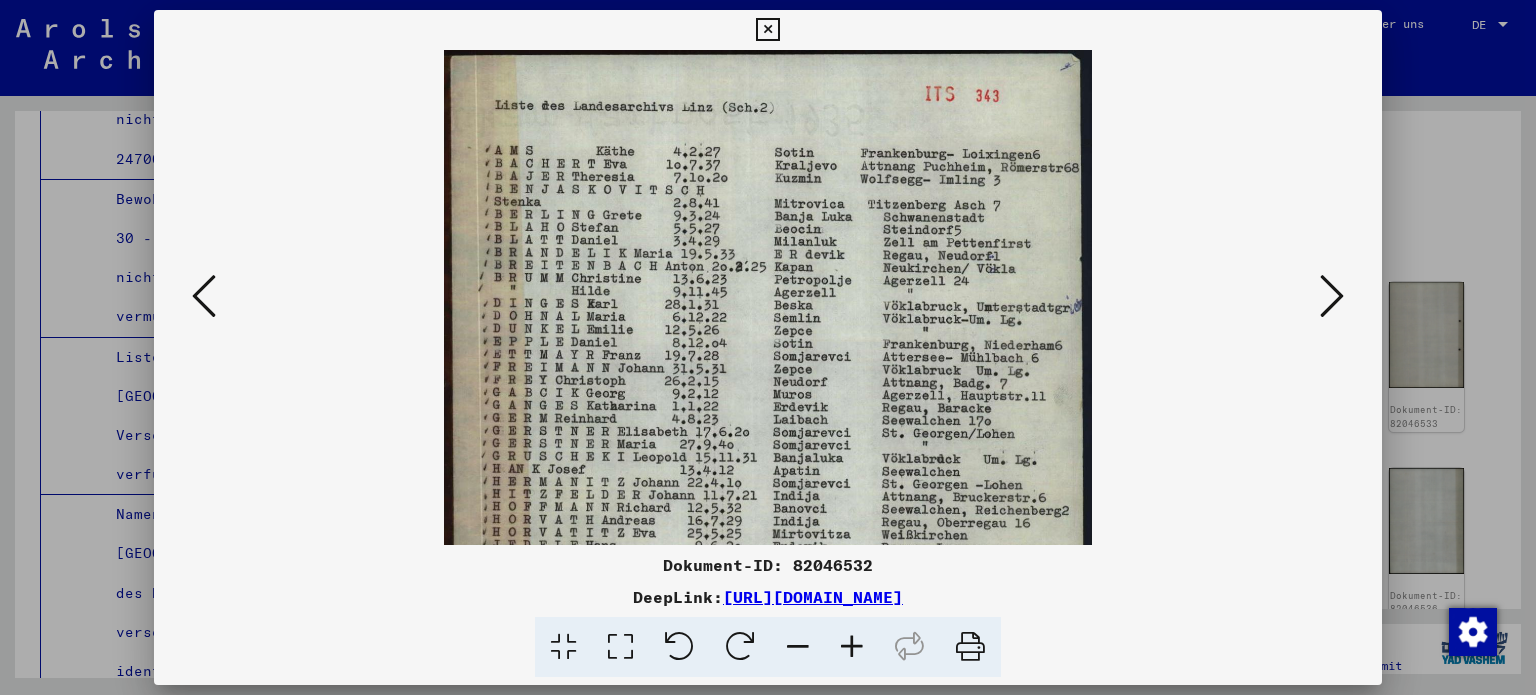 click at bounding box center (852, 647) 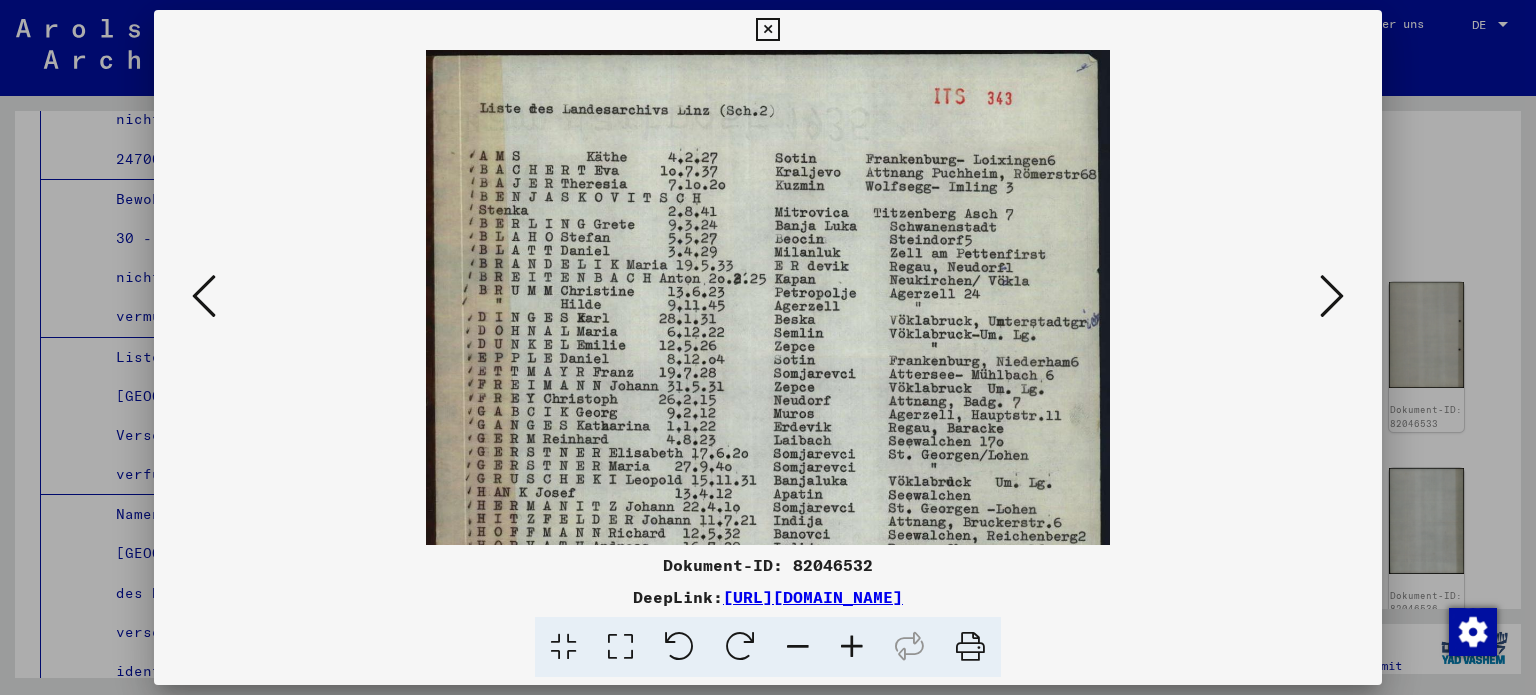 click at bounding box center [852, 647] 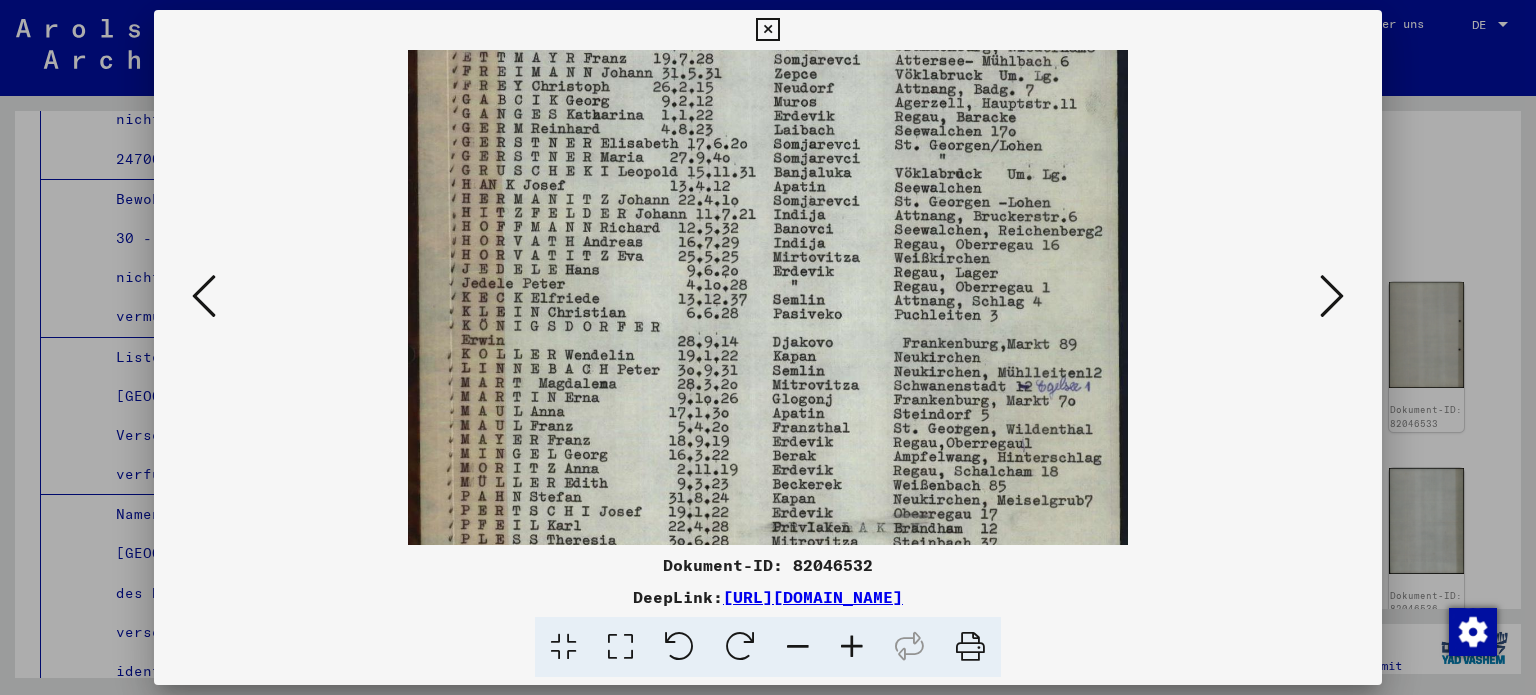 drag, startPoint x: 544, startPoint y: 430, endPoint x: 602, endPoint y: 158, distance: 278.11508 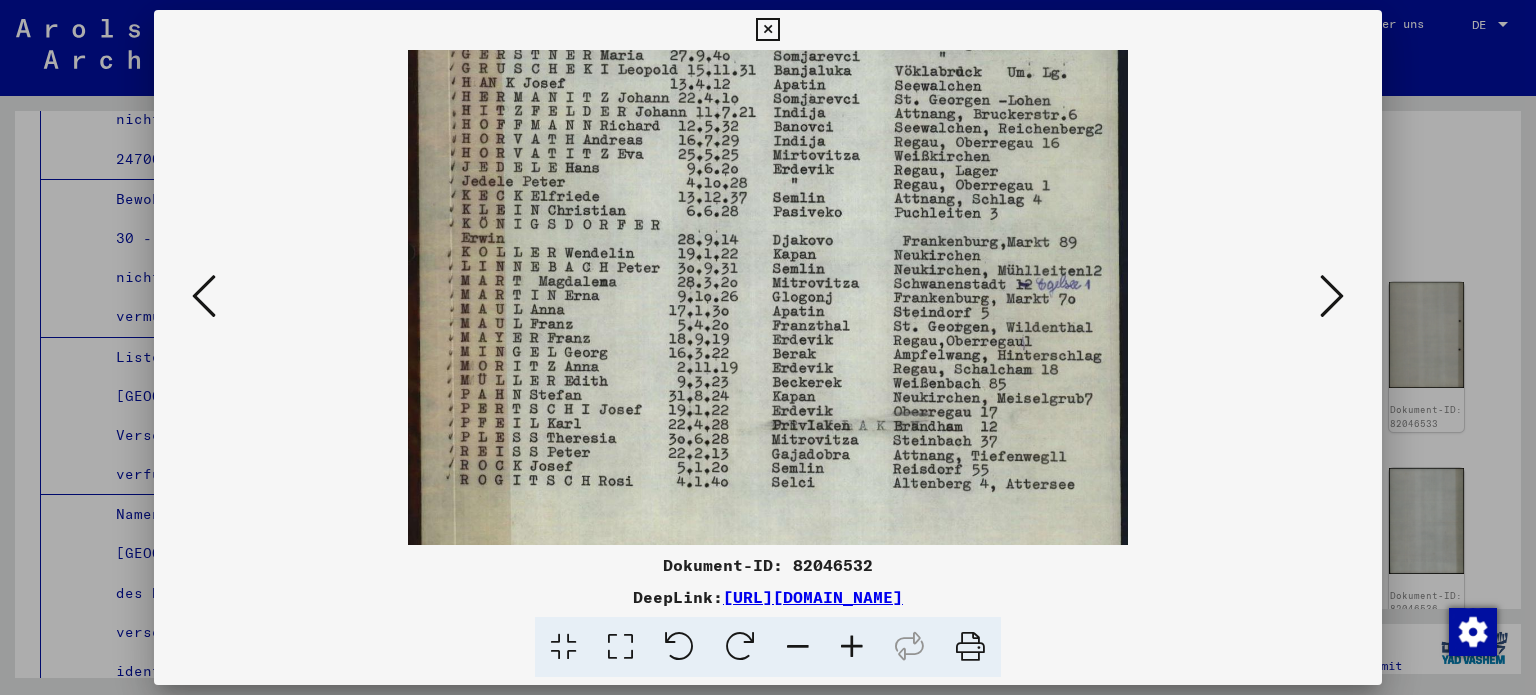 scroll, scrollTop: 500, scrollLeft: 0, axis: vertical 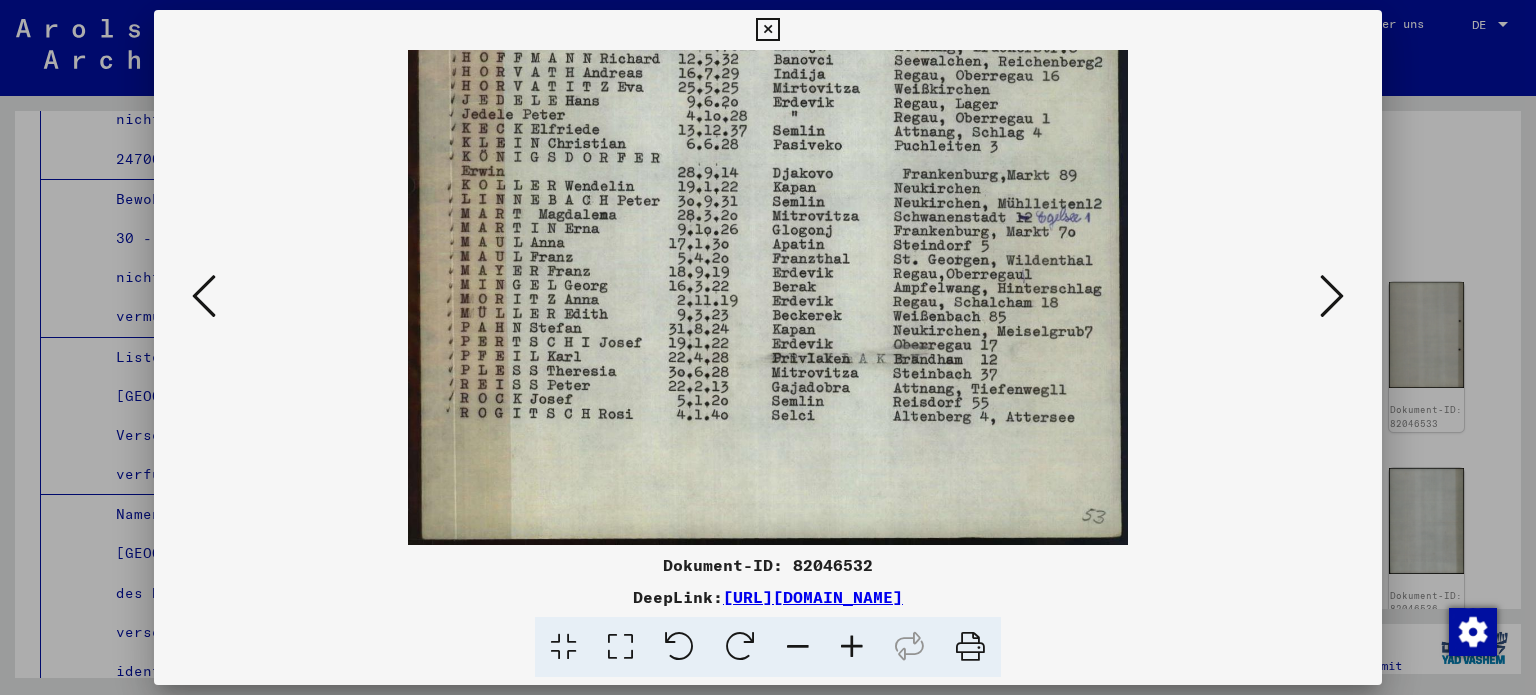 drag, startPoint x: 570, startPoint y: 435, endPoint x: 607, endPoint y: 215, distance: 223.08966 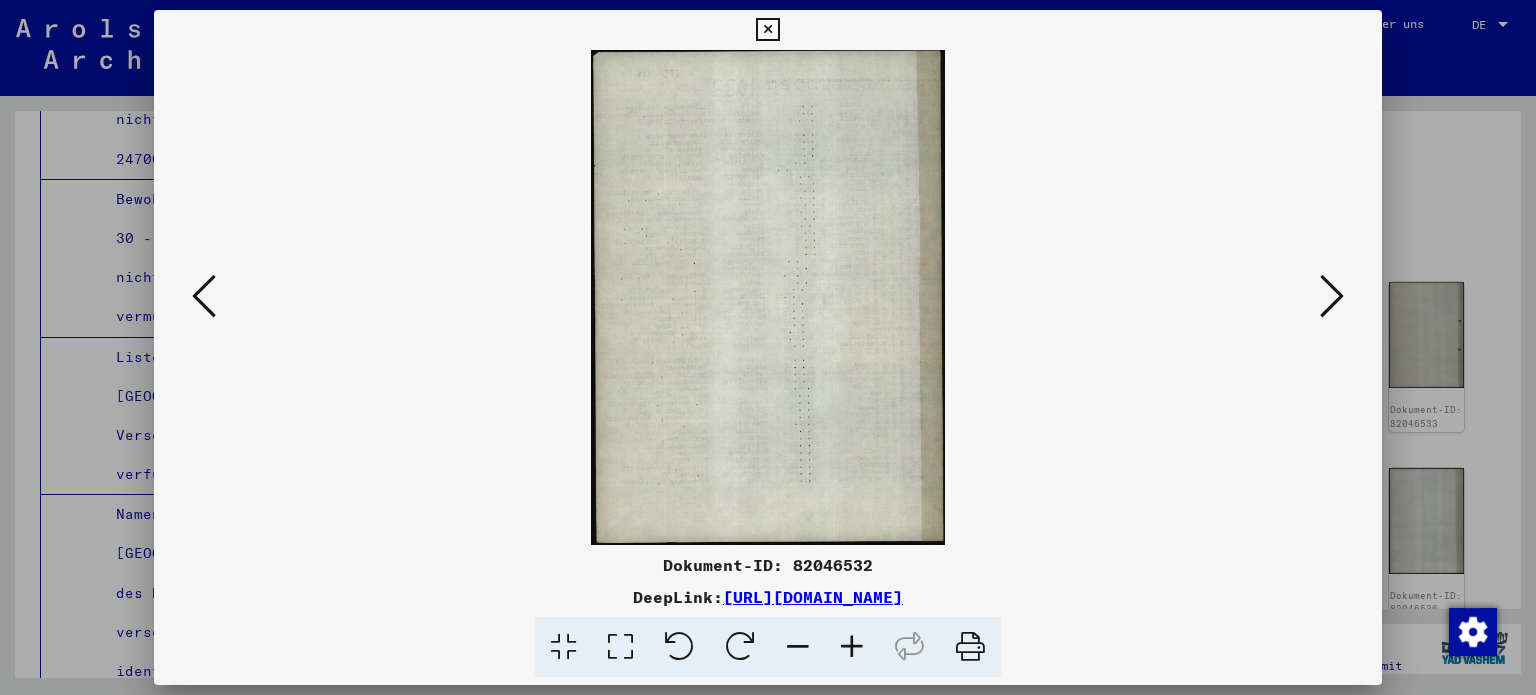 scroll, scrollTop: 0, scrollLeft: 0, axis: both 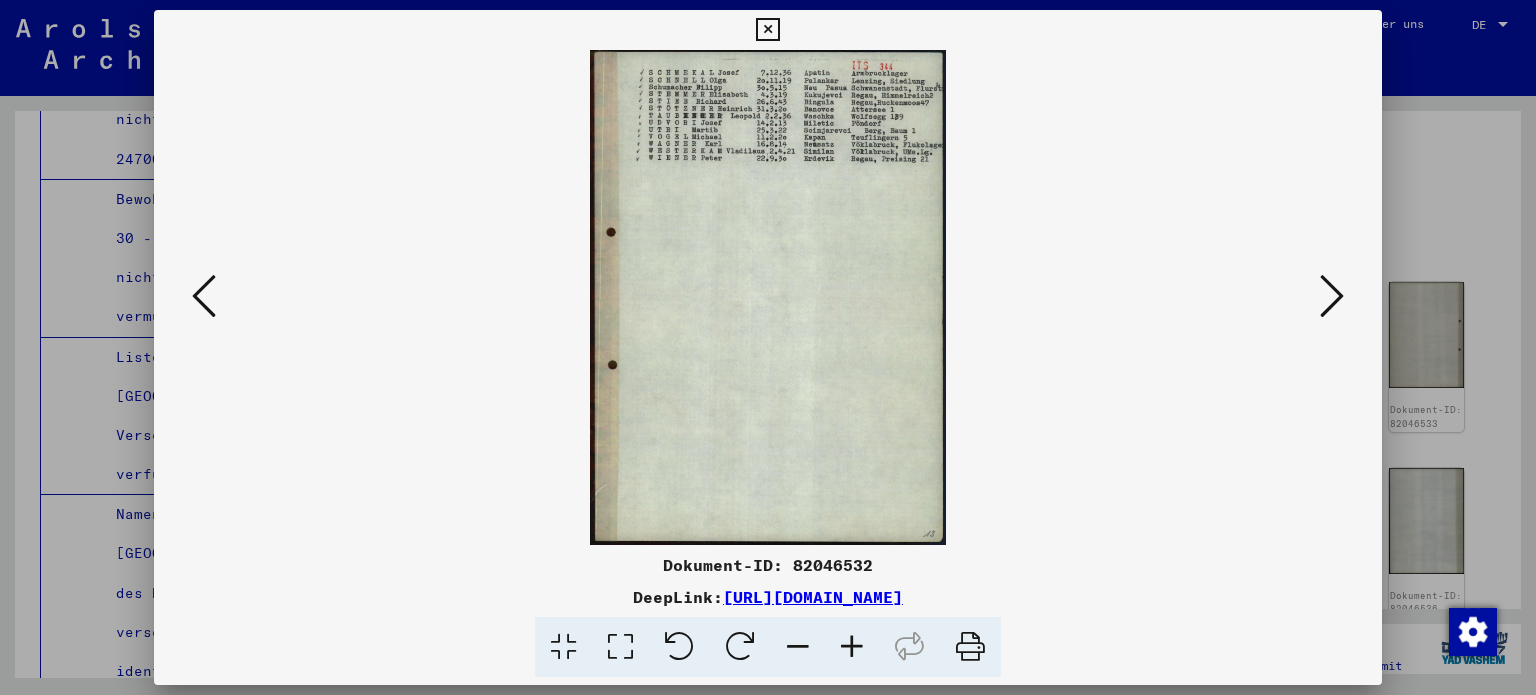 click at bounding box center [852, 647] 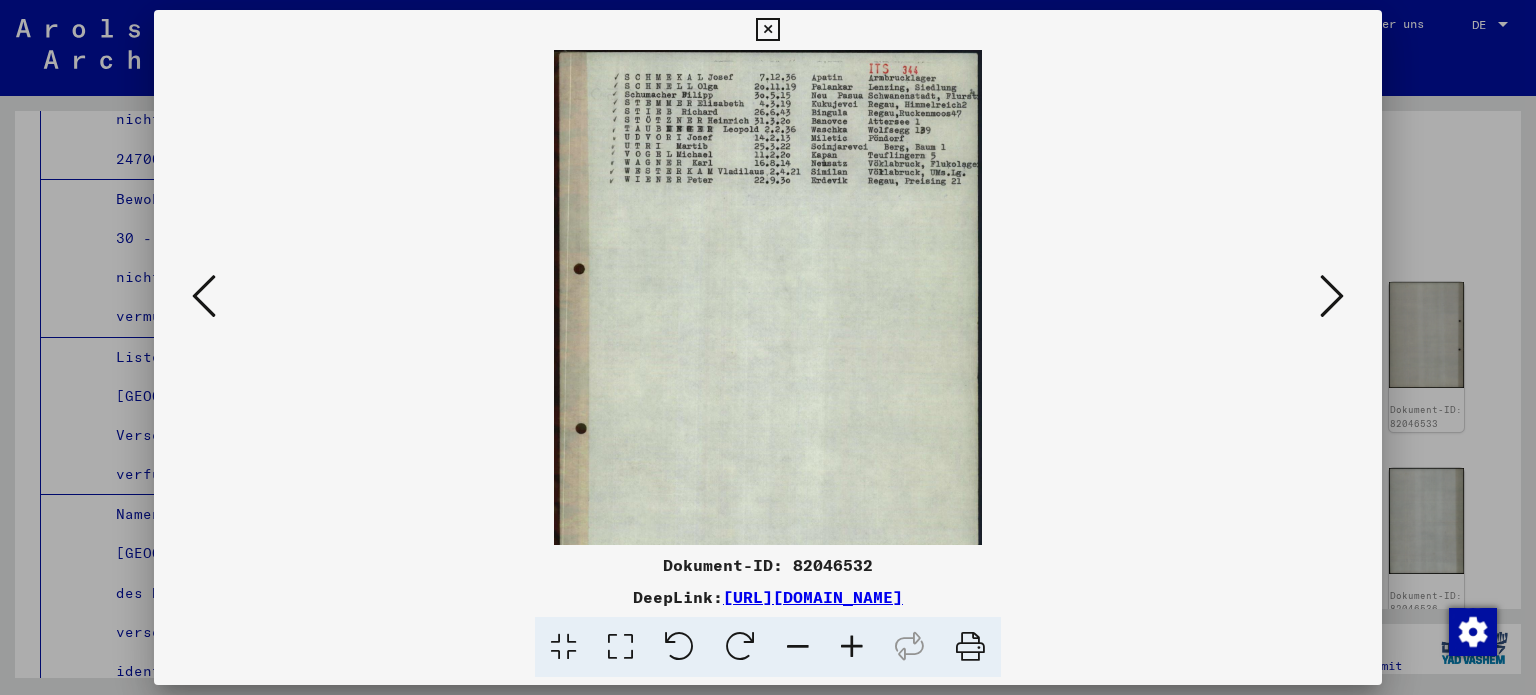 click at bounding box center (852, 647) 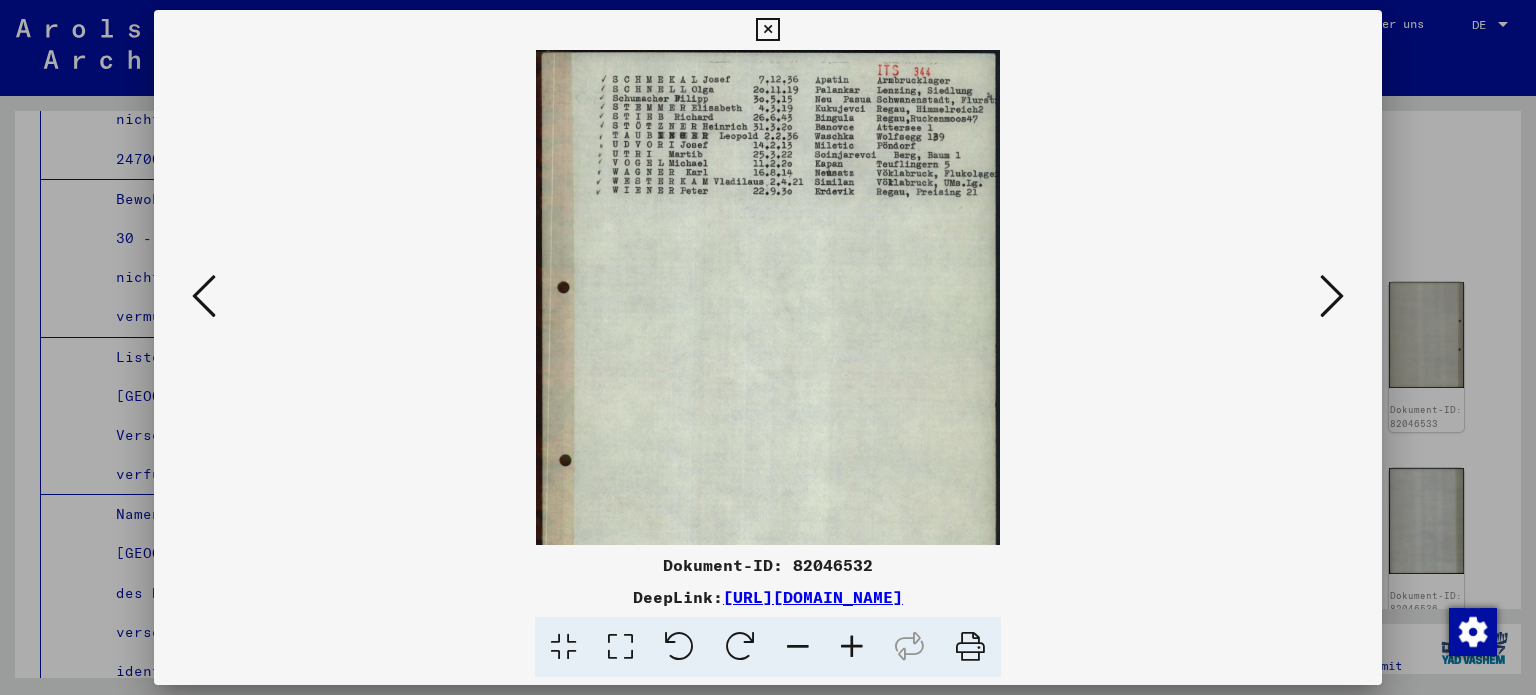 click at bounding box center (852, 647) 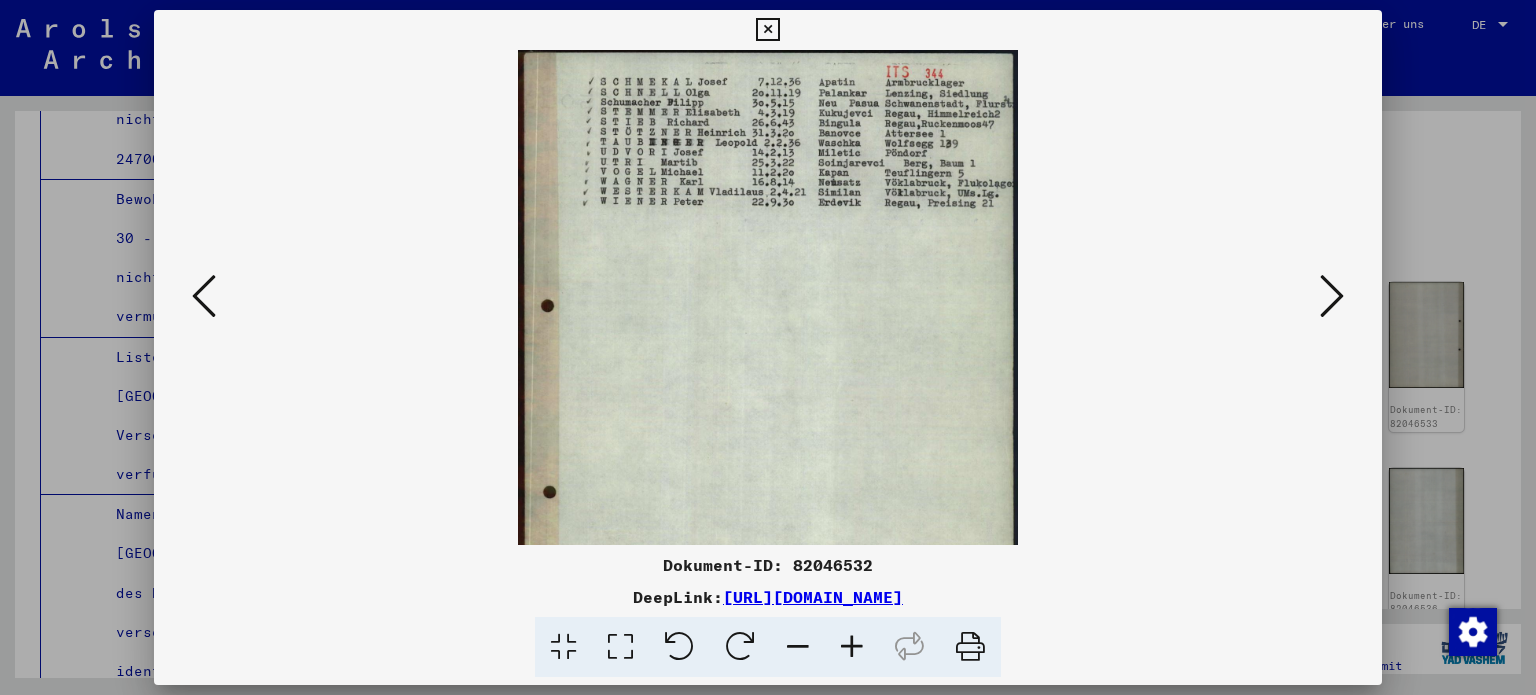 click at bounding box center [852, 647] 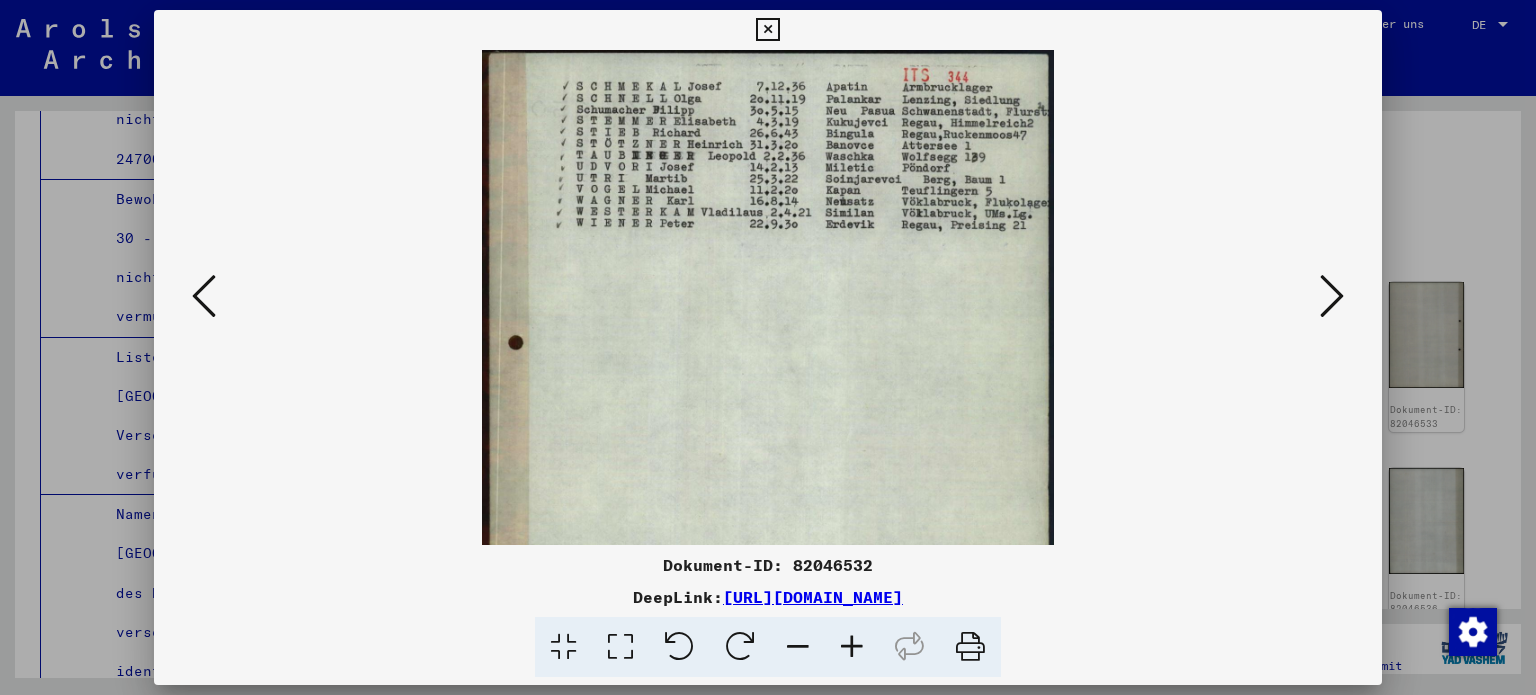 click at bounding box center (852, 647) 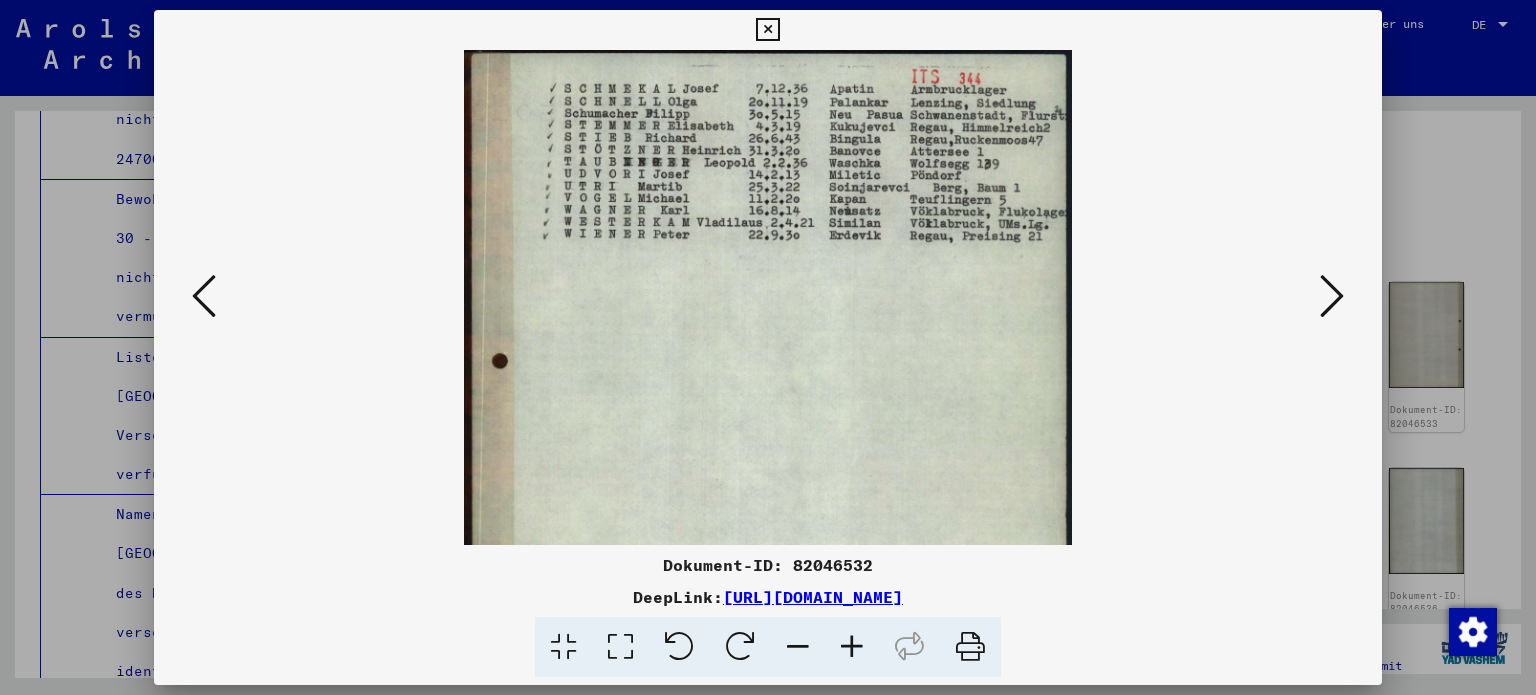 click at bounding box center [852, 647] 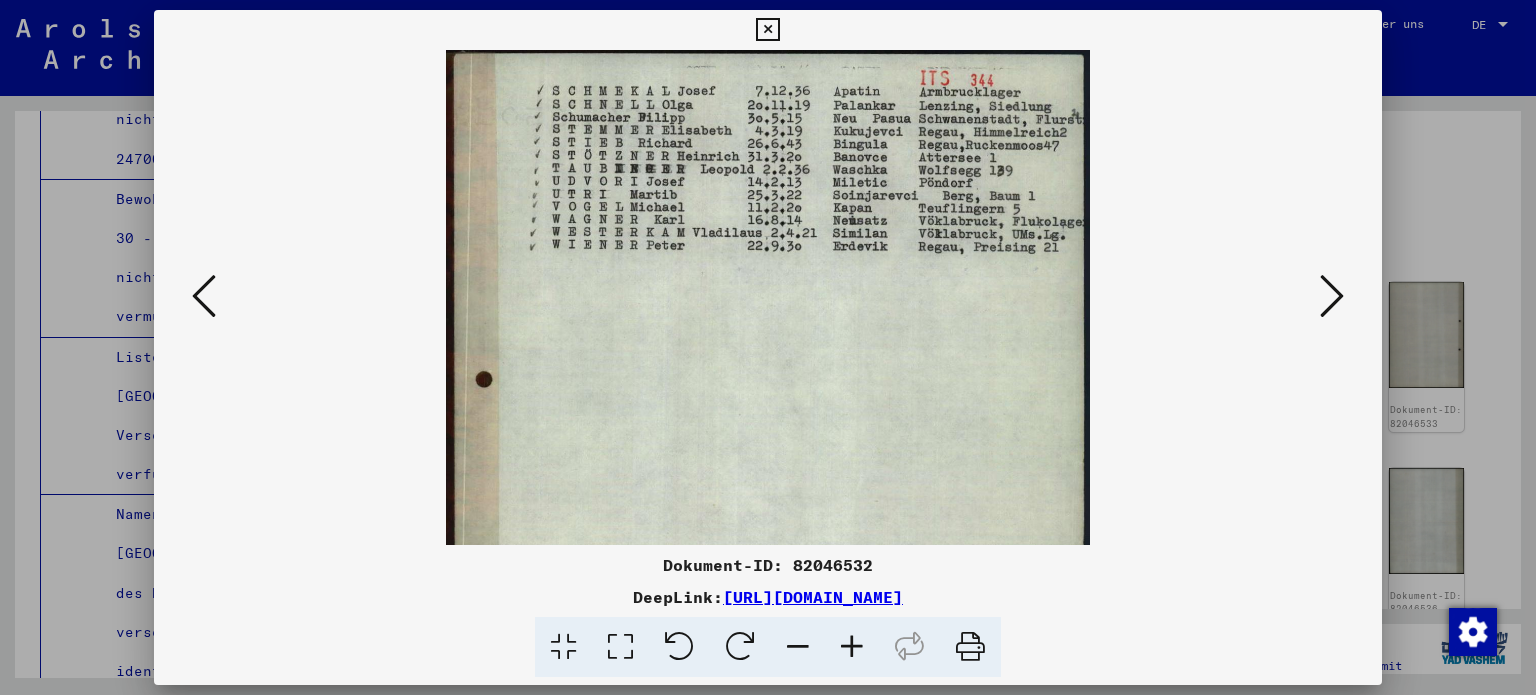 drag, startPoint x: 620, startPoint y: 315, endPoint x: 601, endPoint y: 467, distance: 153.18289 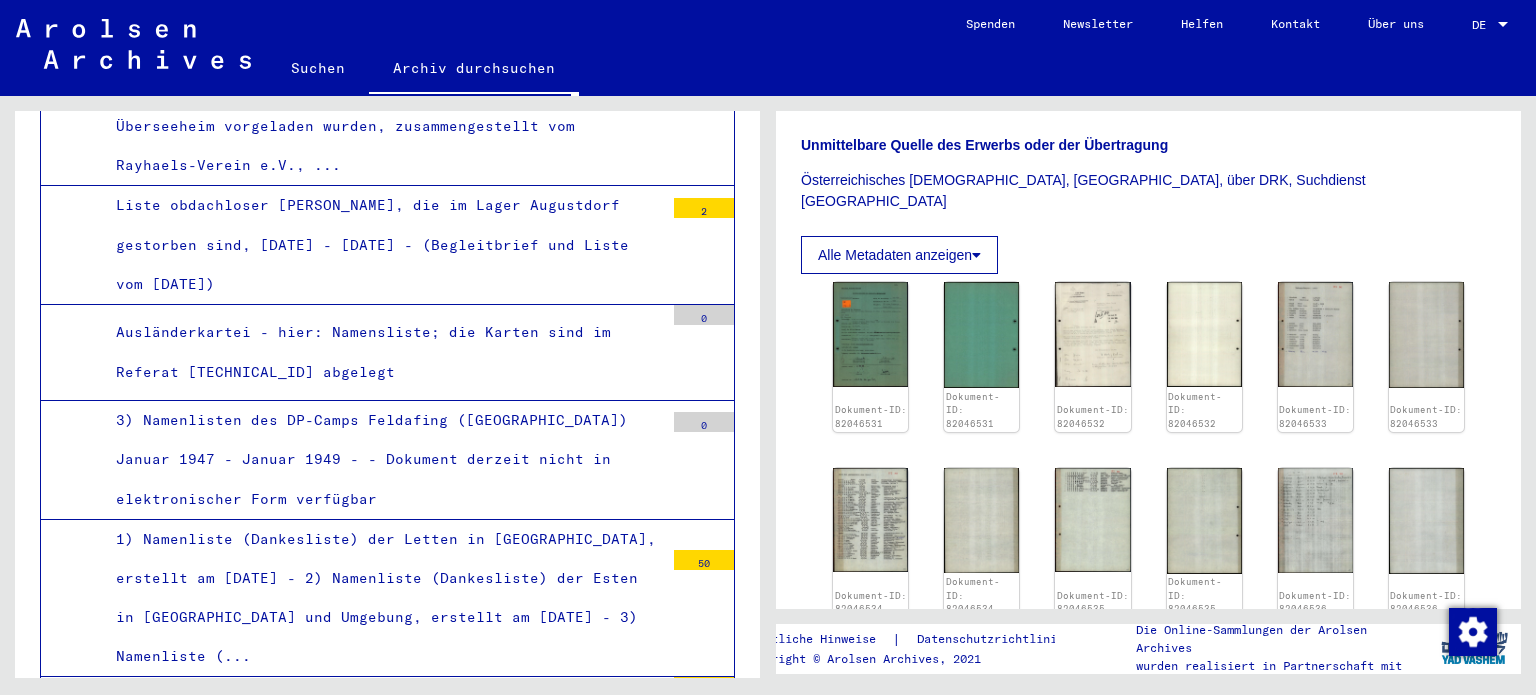 scroll, scrollTop: 38529, scrollLeft: 0, axis: vertical 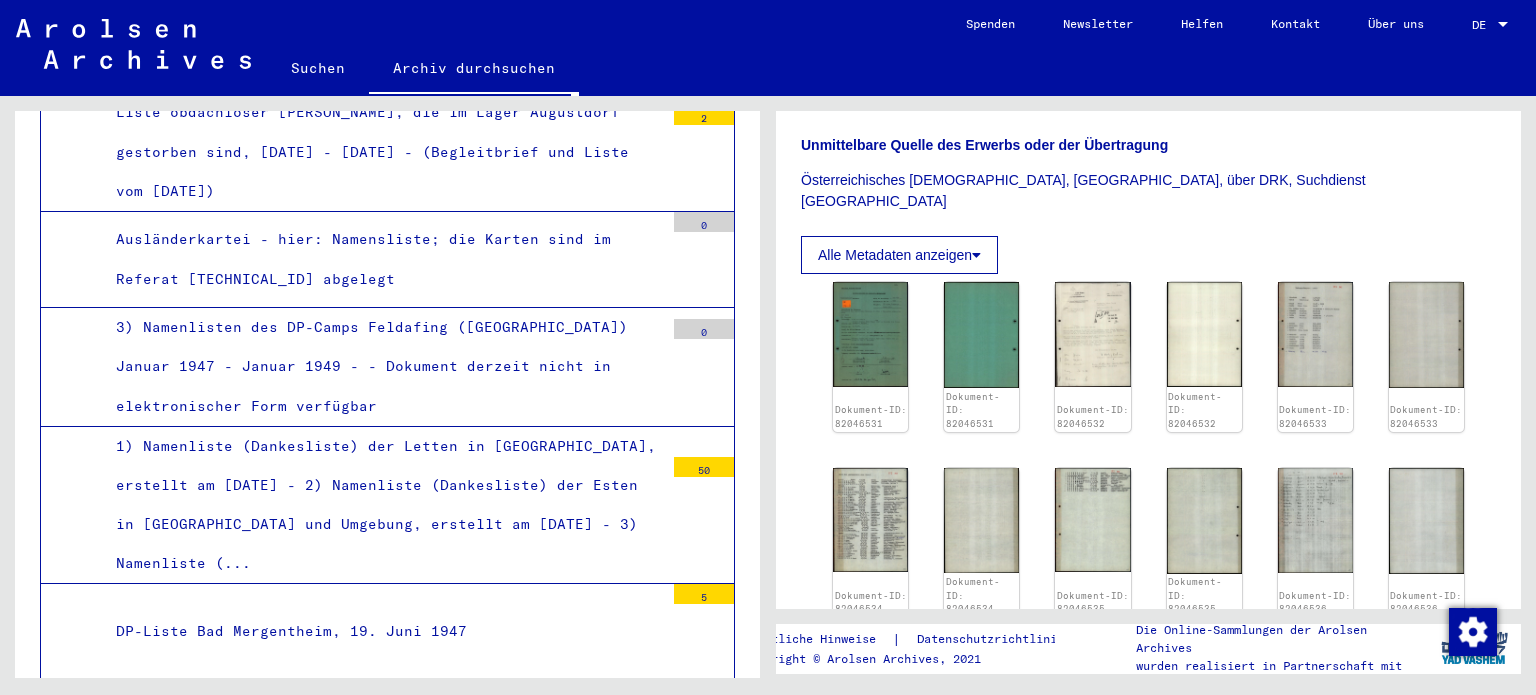 click on "191" at bounding box center [704, 3663] 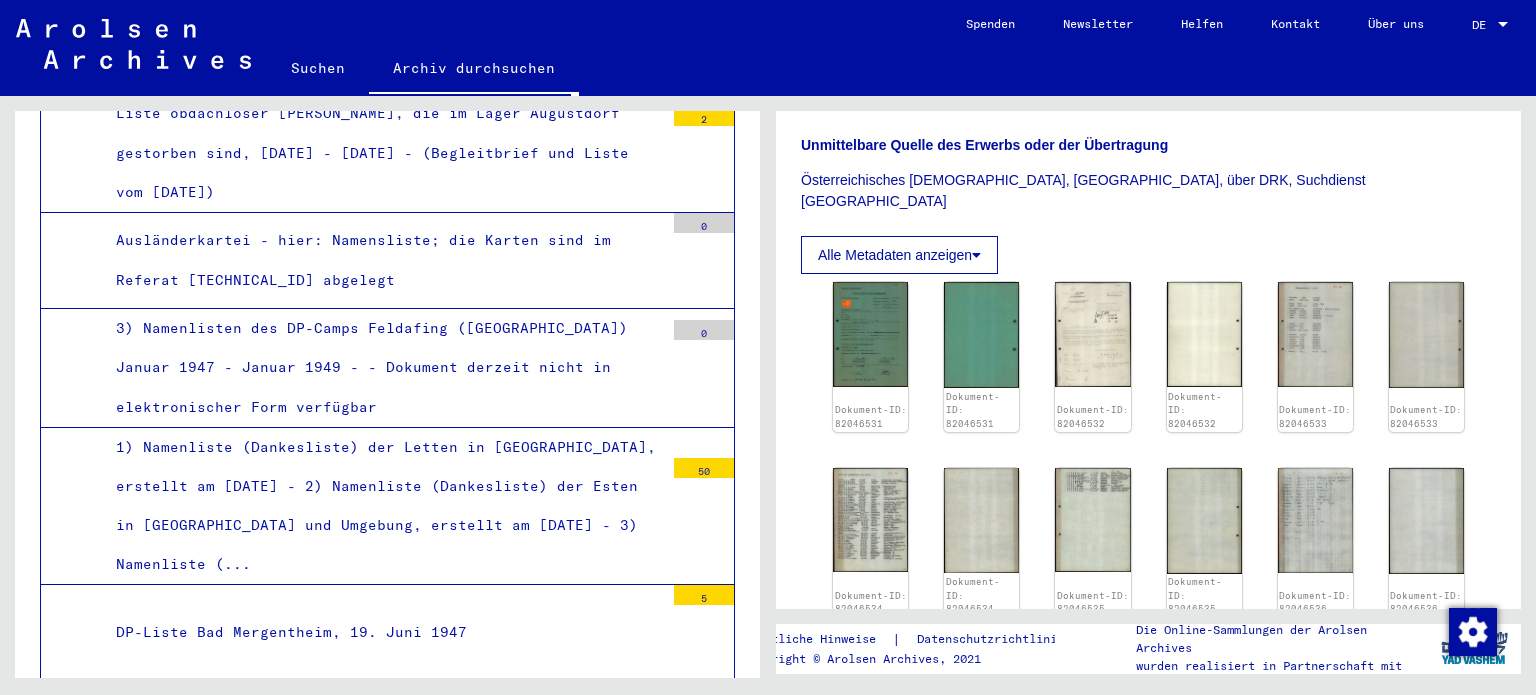 click on "Namenslisten verschiedener DP-Camps in [GEOGRAPHIC_DATA]" at bounding box center [368, 3698] 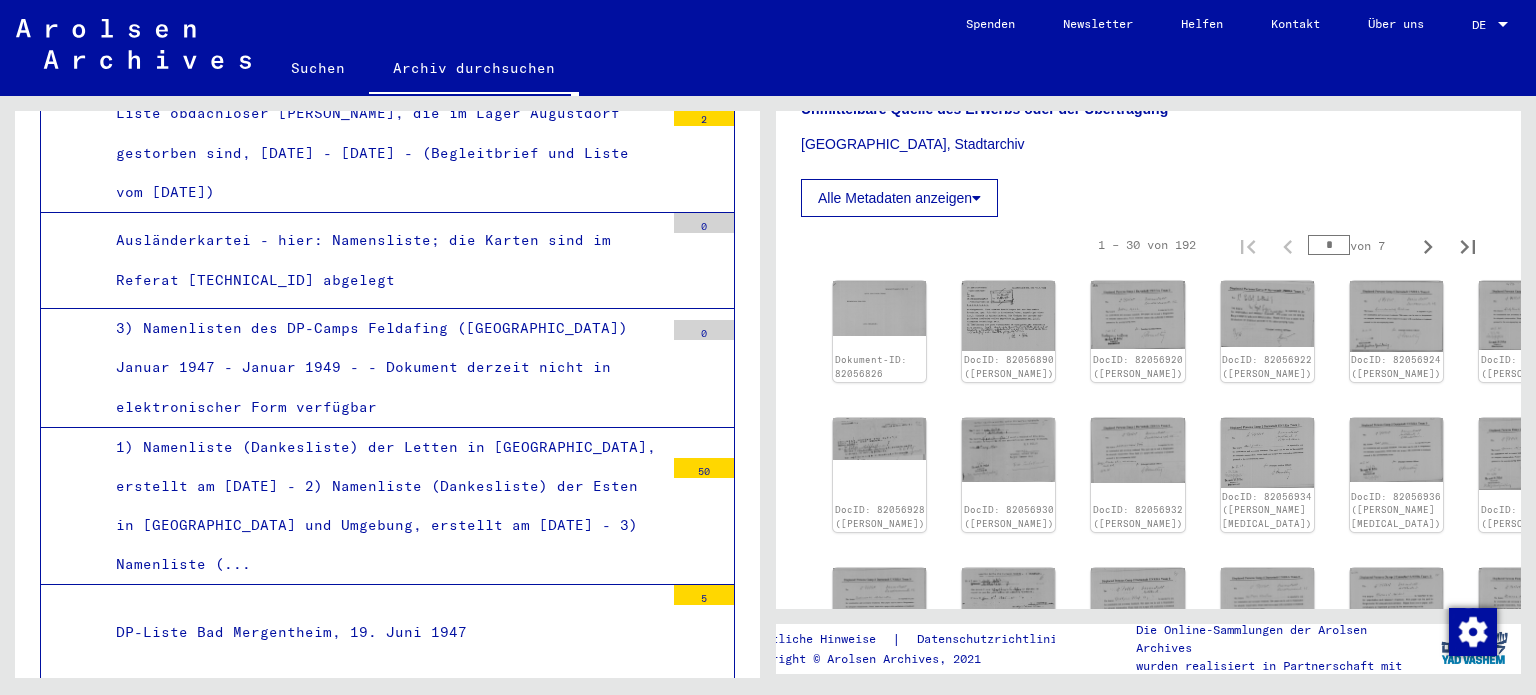 scroll, scrollTop: 496, scrollLeft: 0, axis: vertical 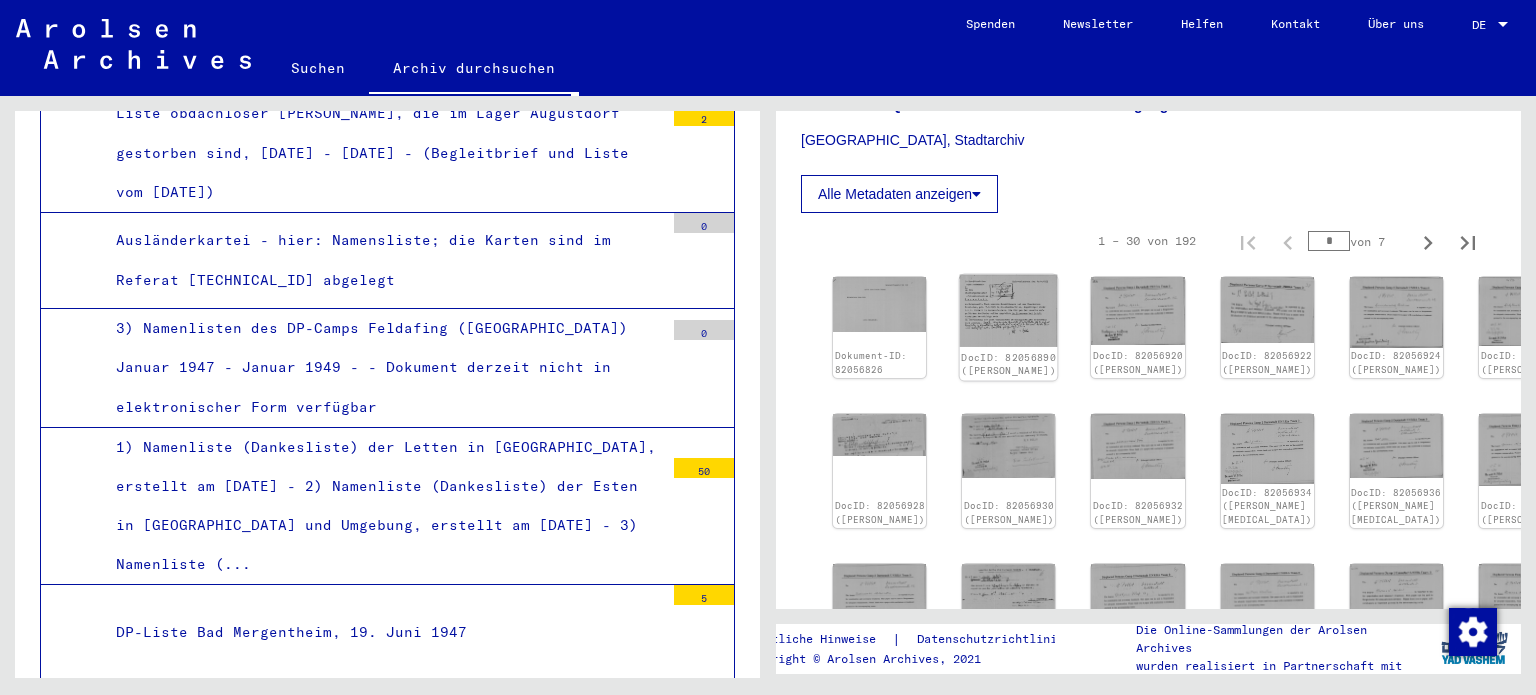 click on "DocID: 82056890 ([PERSON_NAME])" 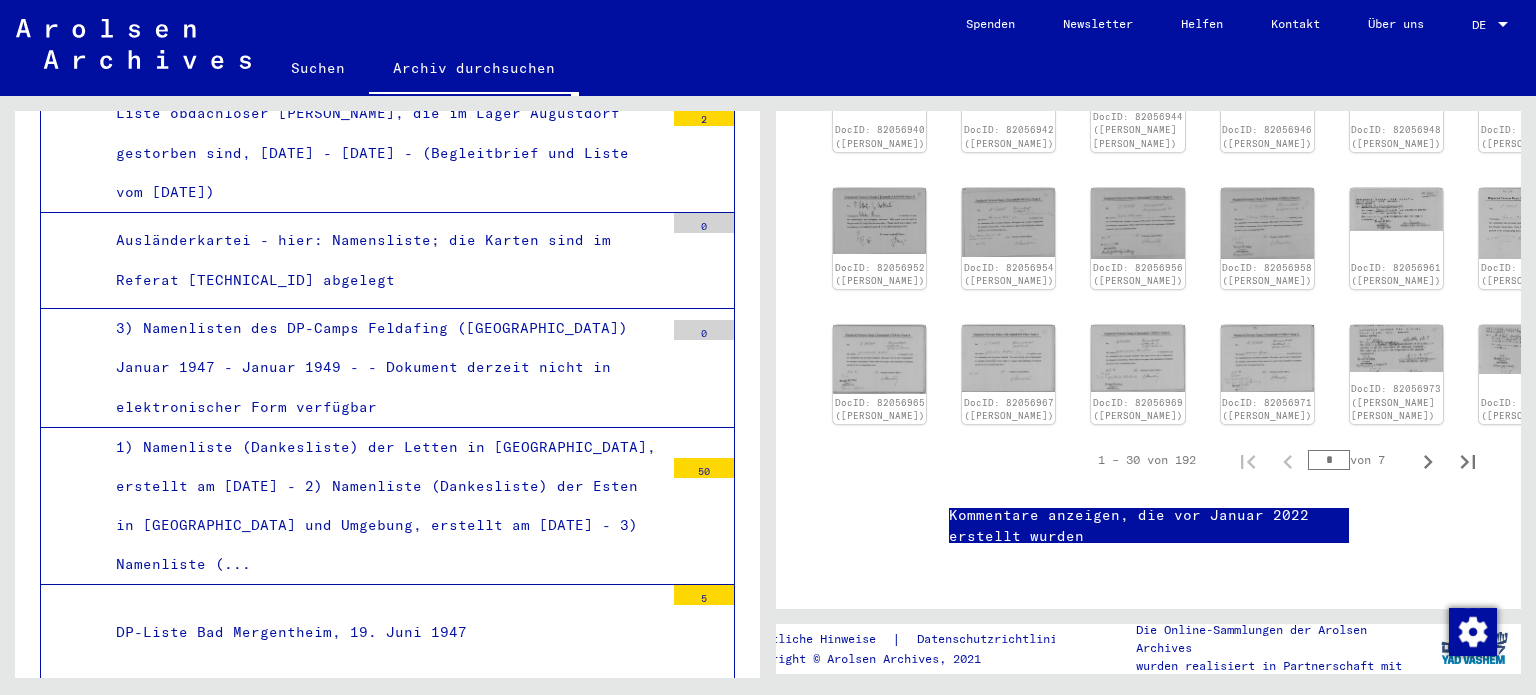 scroll, scrollTop: 1094, scrollLeft: 0, axis: vertical 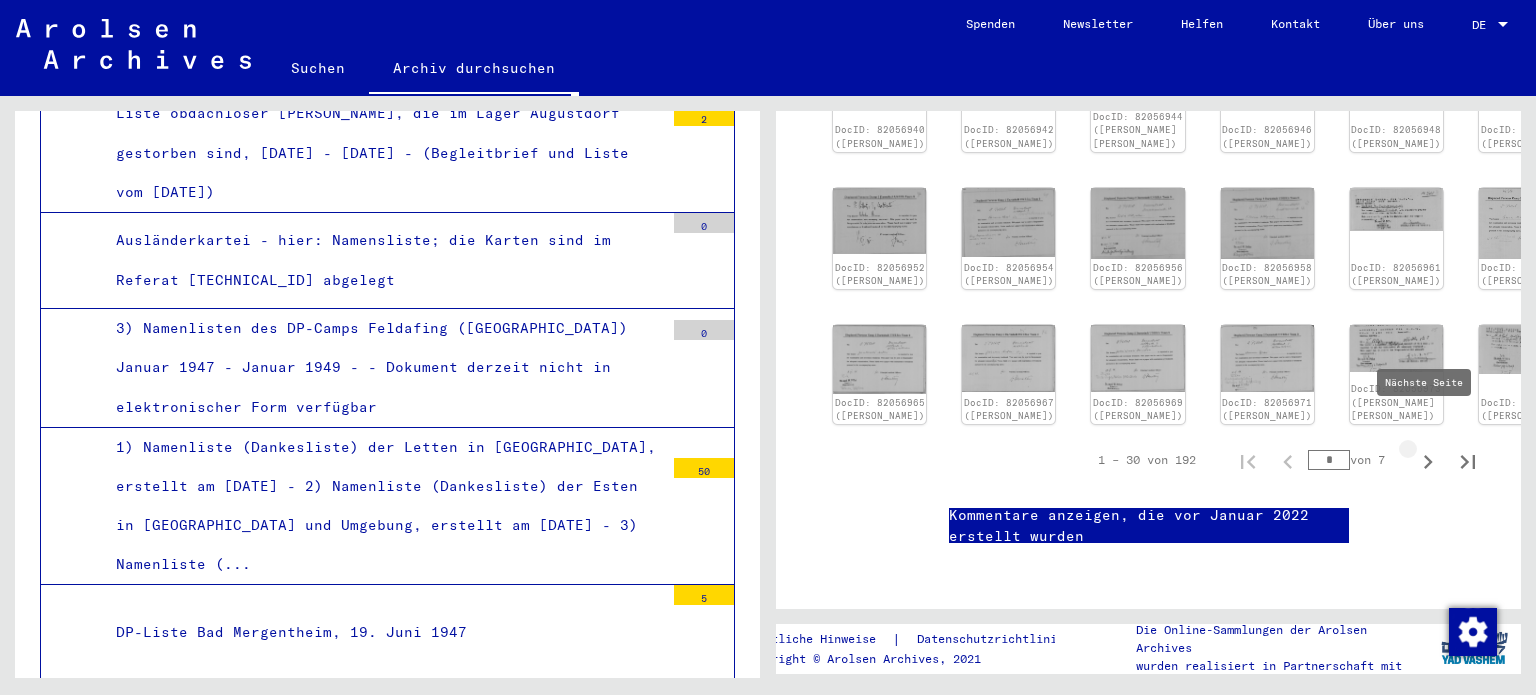 click 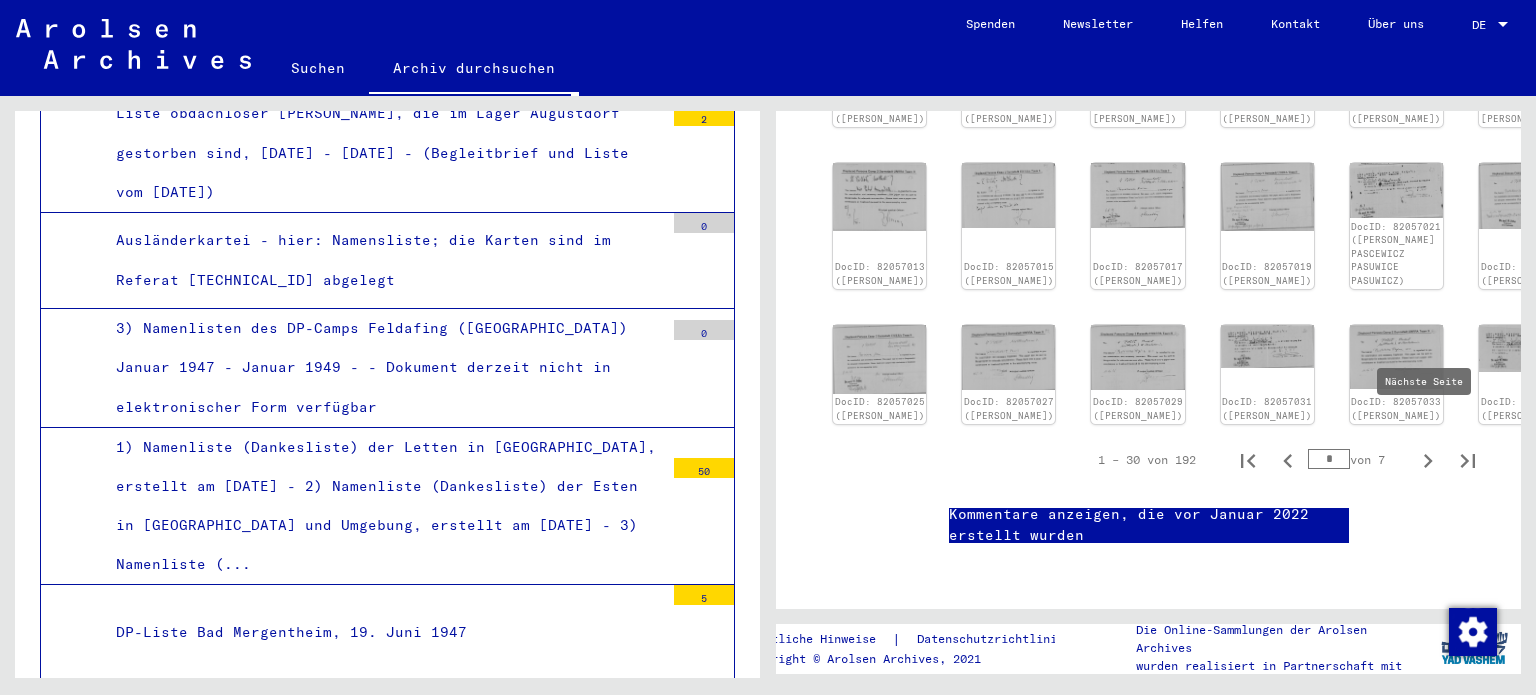 click 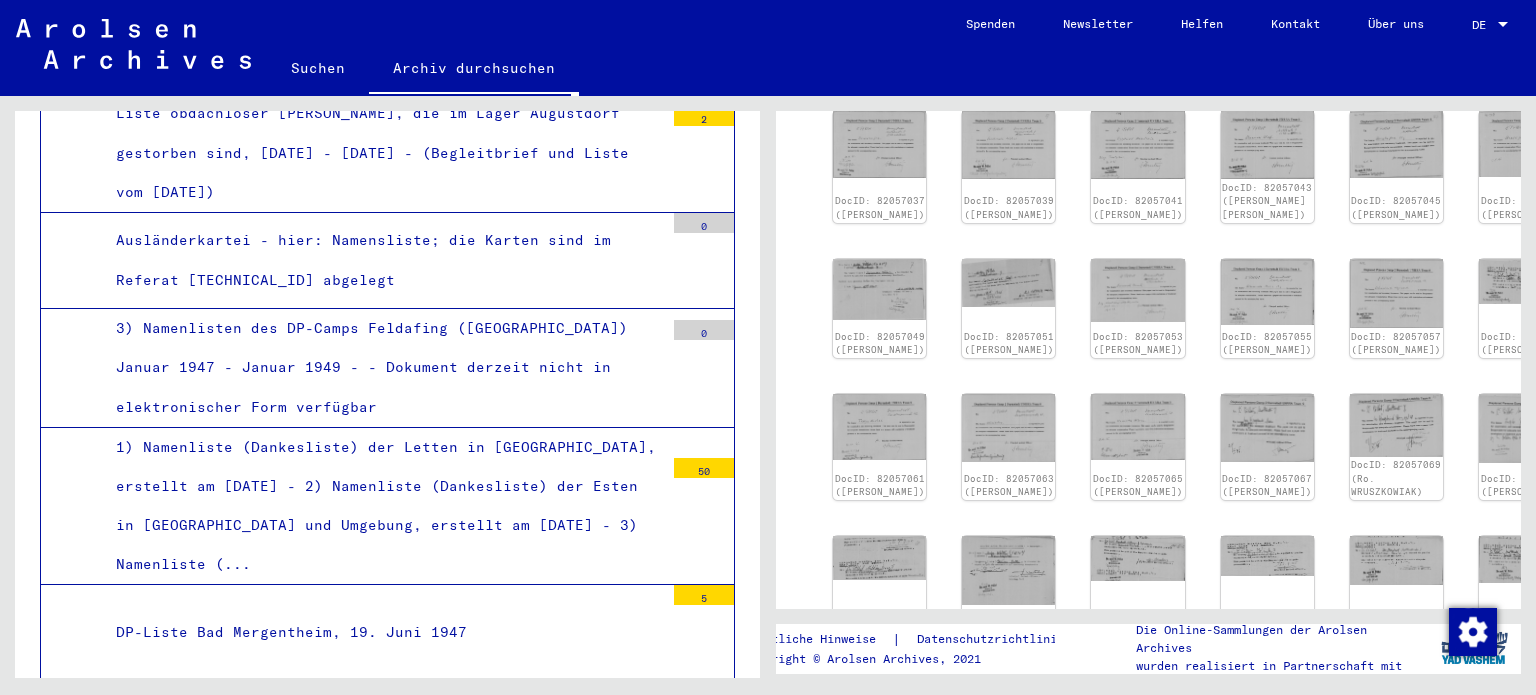 scroll, scrollTop: 636, scrollLeft: 0, axis: vertical 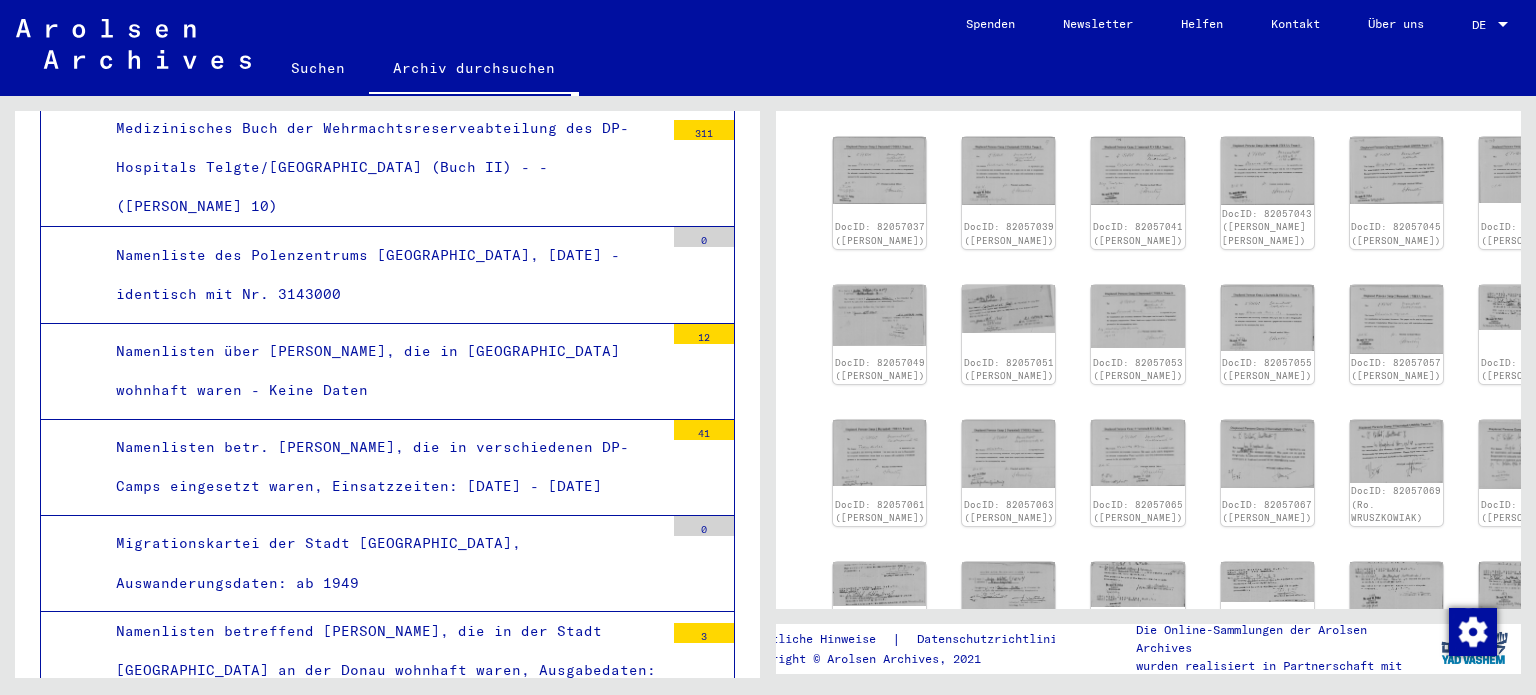 click on "3.1.3 - Auswanderungen" at bounding box center (185, 3735) 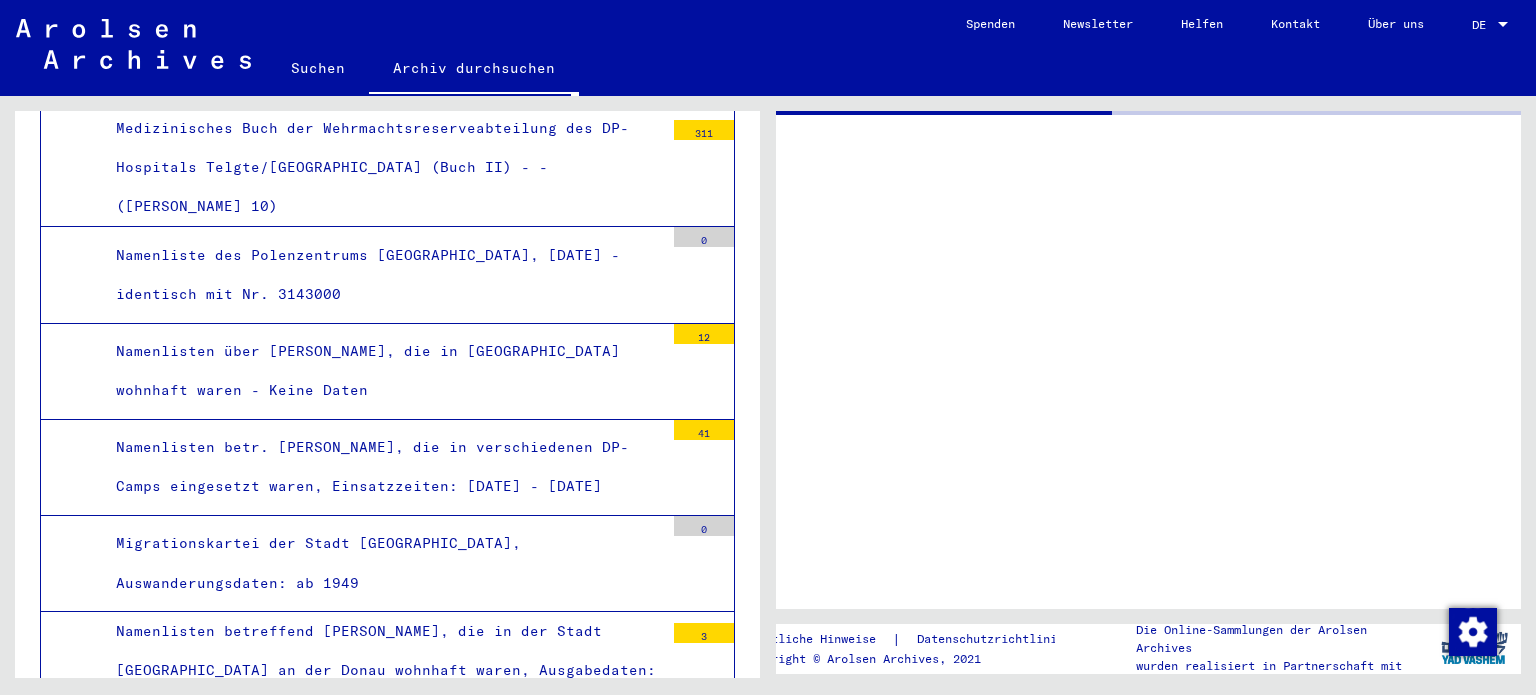 scroll, scrollTop: 0, scrollLeft: 0, axis: both 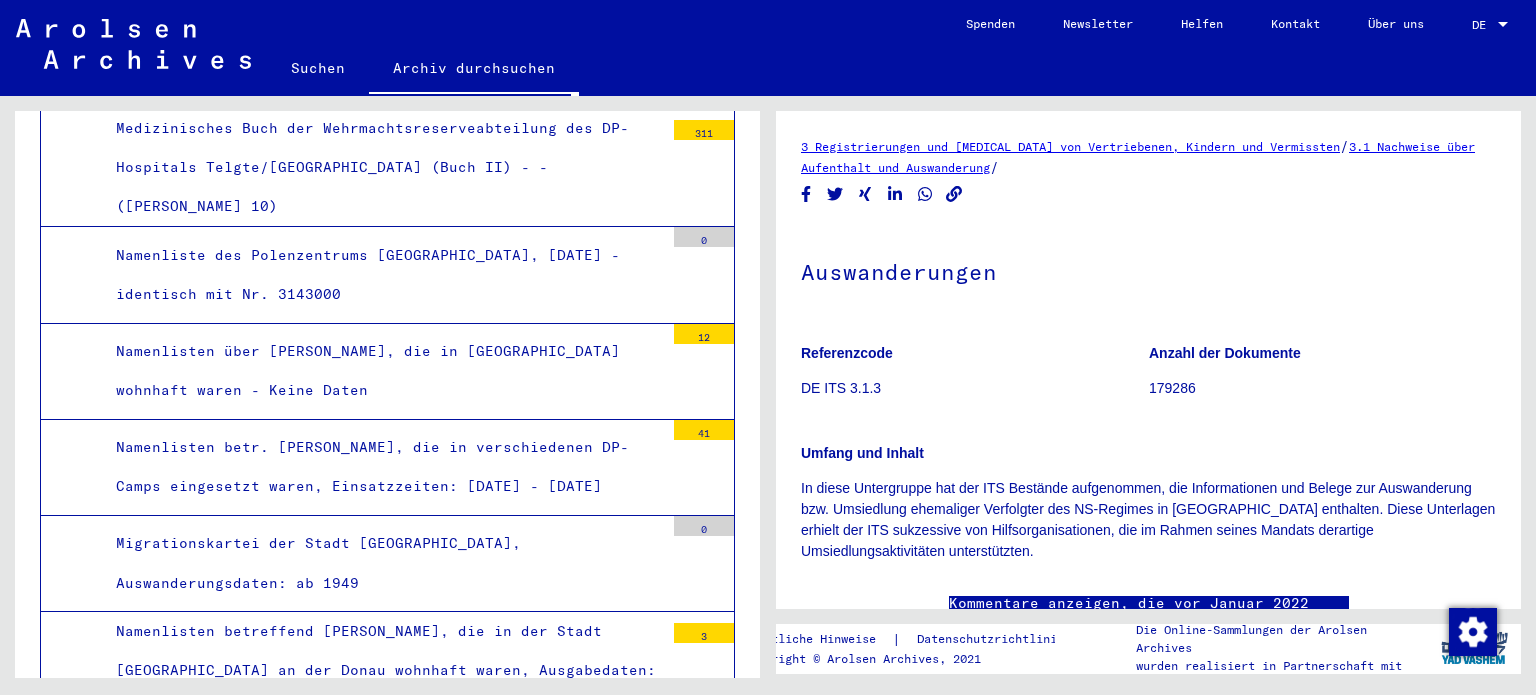 click on "[TECHNICAL_ID] - Passagierlisten und weitere Aufstellungen zu ausgewanderten Personen" at bounding box center [375, 3886] 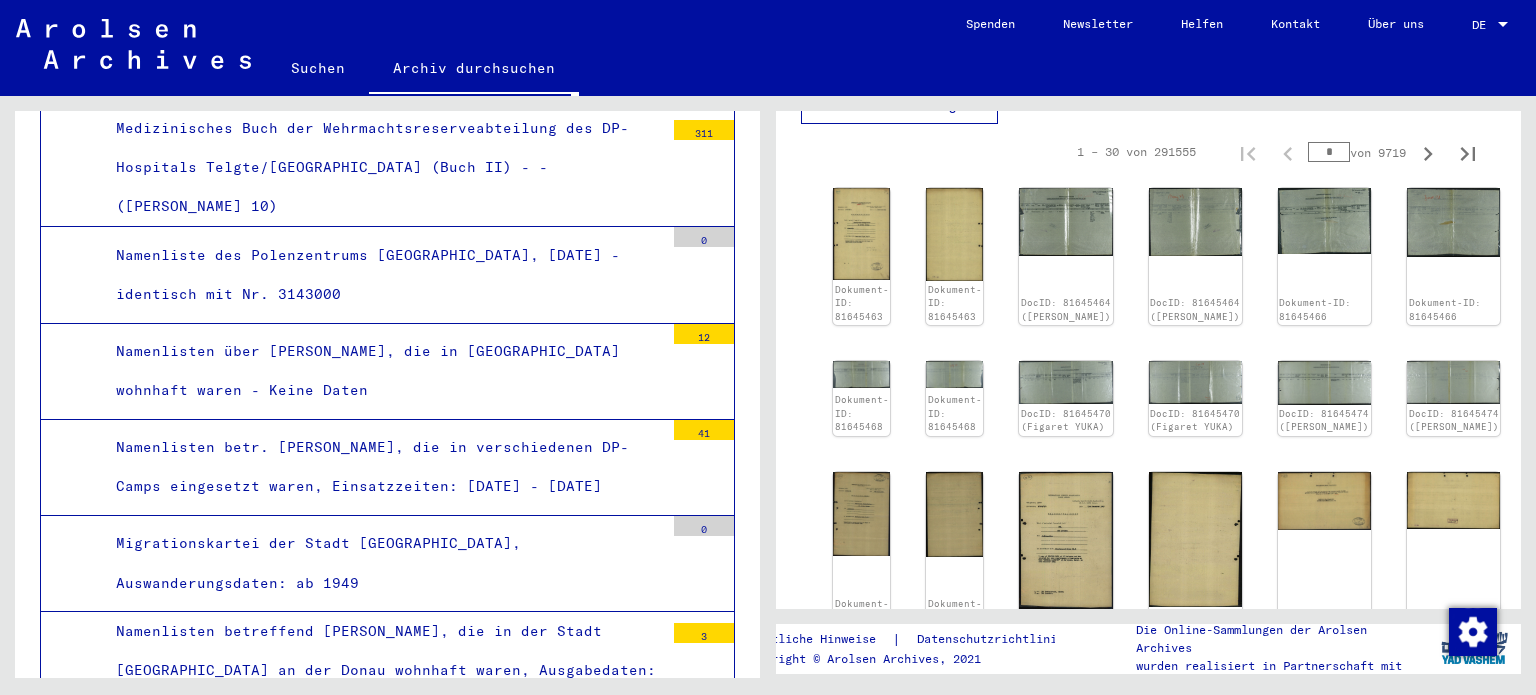 scroll, scrollTop: 746, scrollLeft: 0, axis: vertical 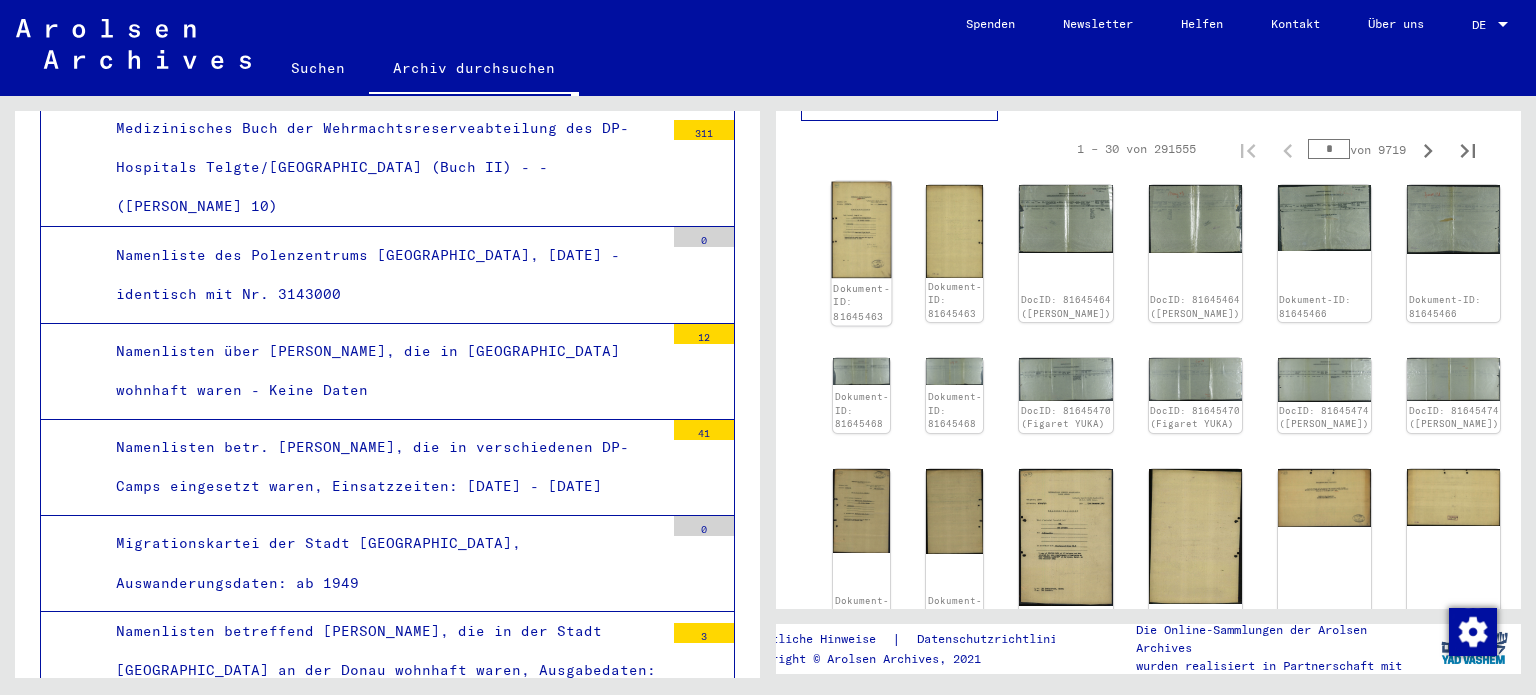 click 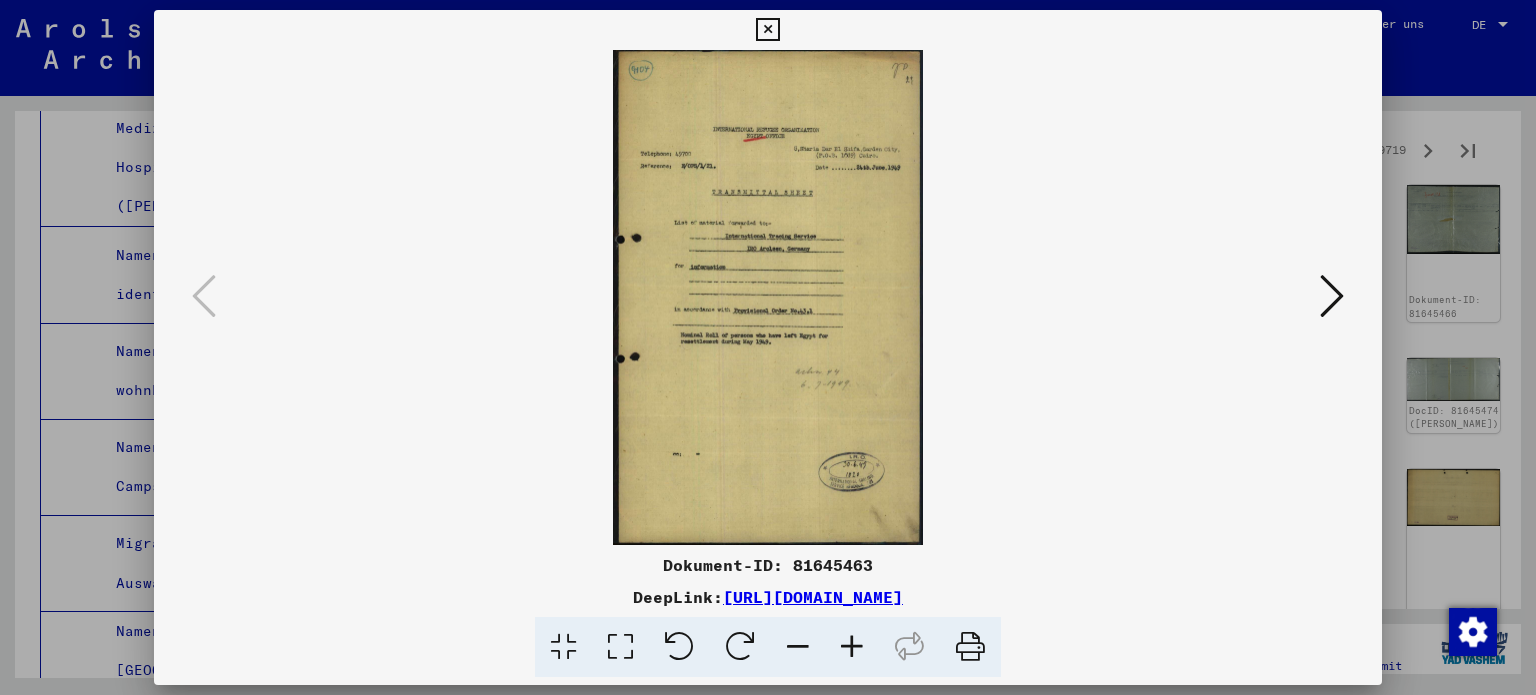 click at bounding box center (1332, 296) 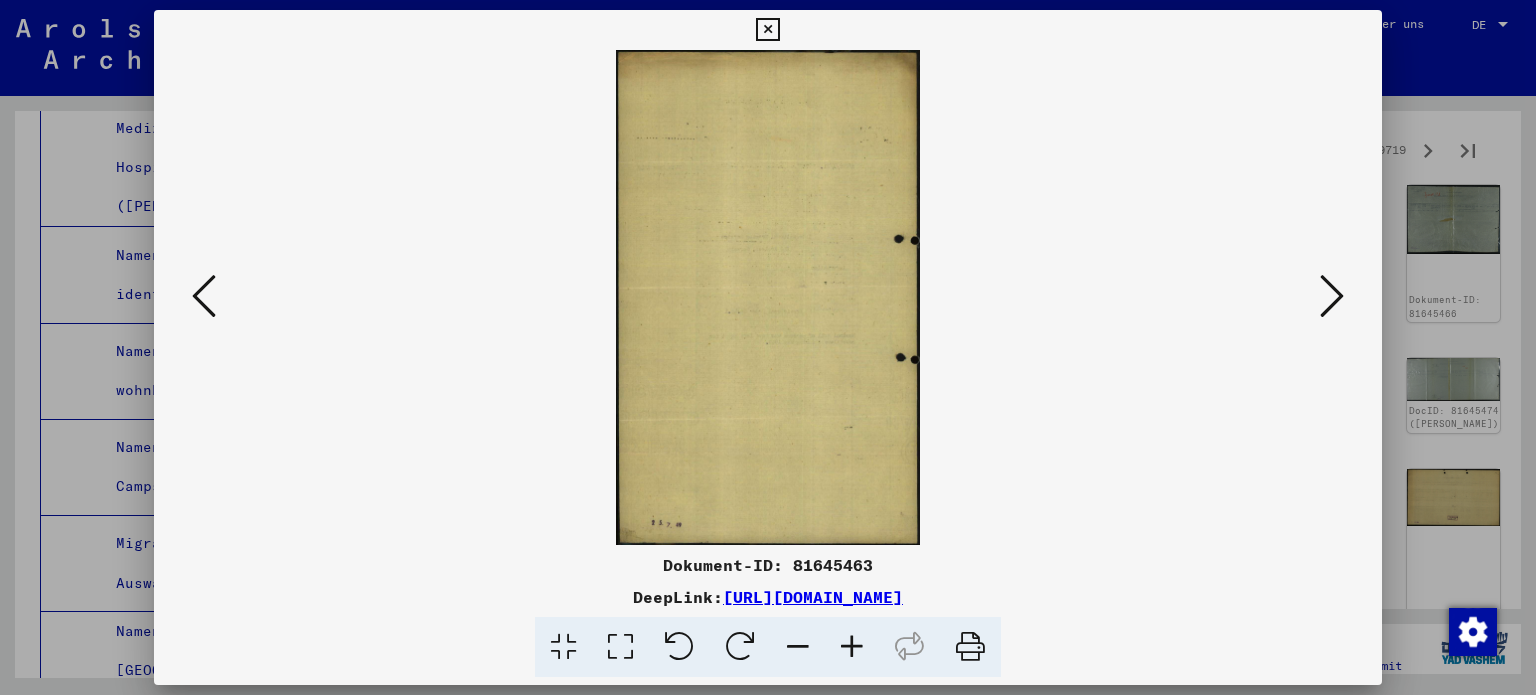 click at bounding box center (1332, 296) 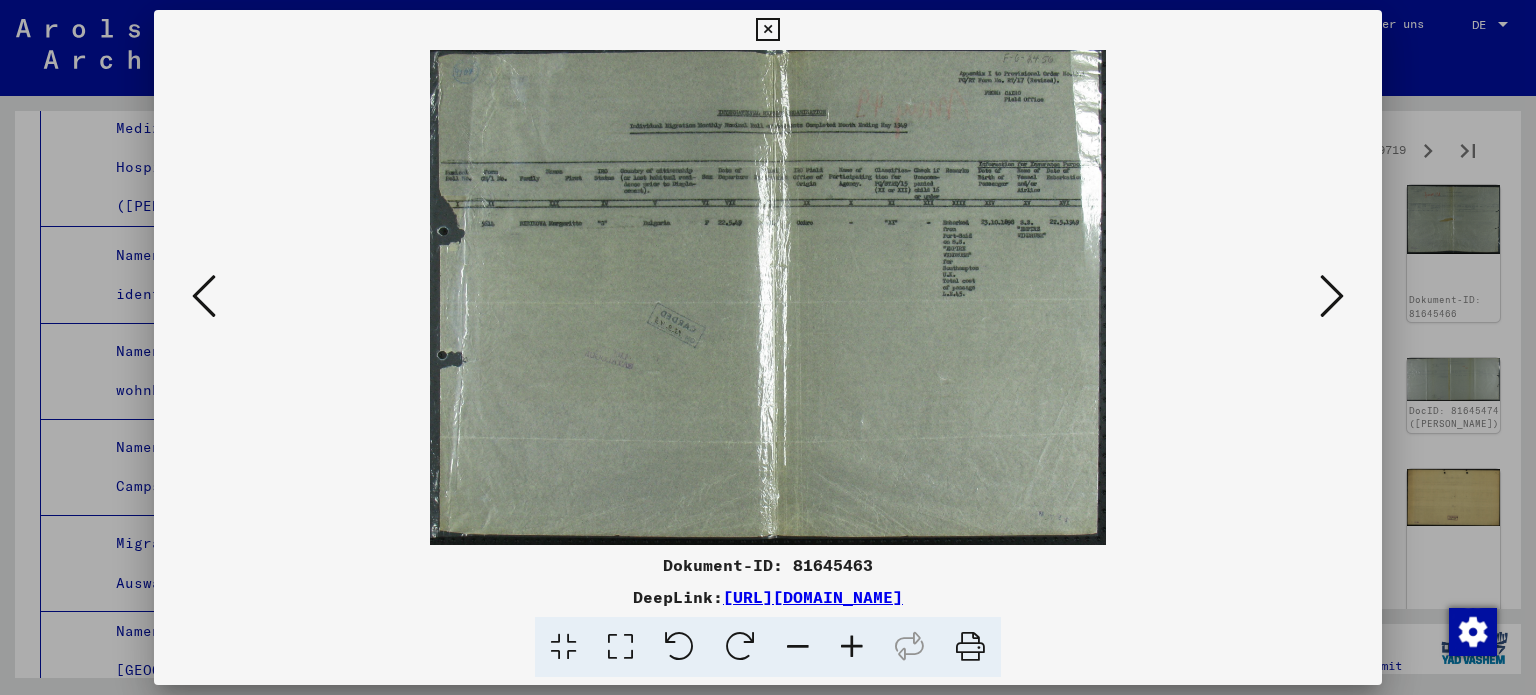 click at bounding box center [1332, 296] 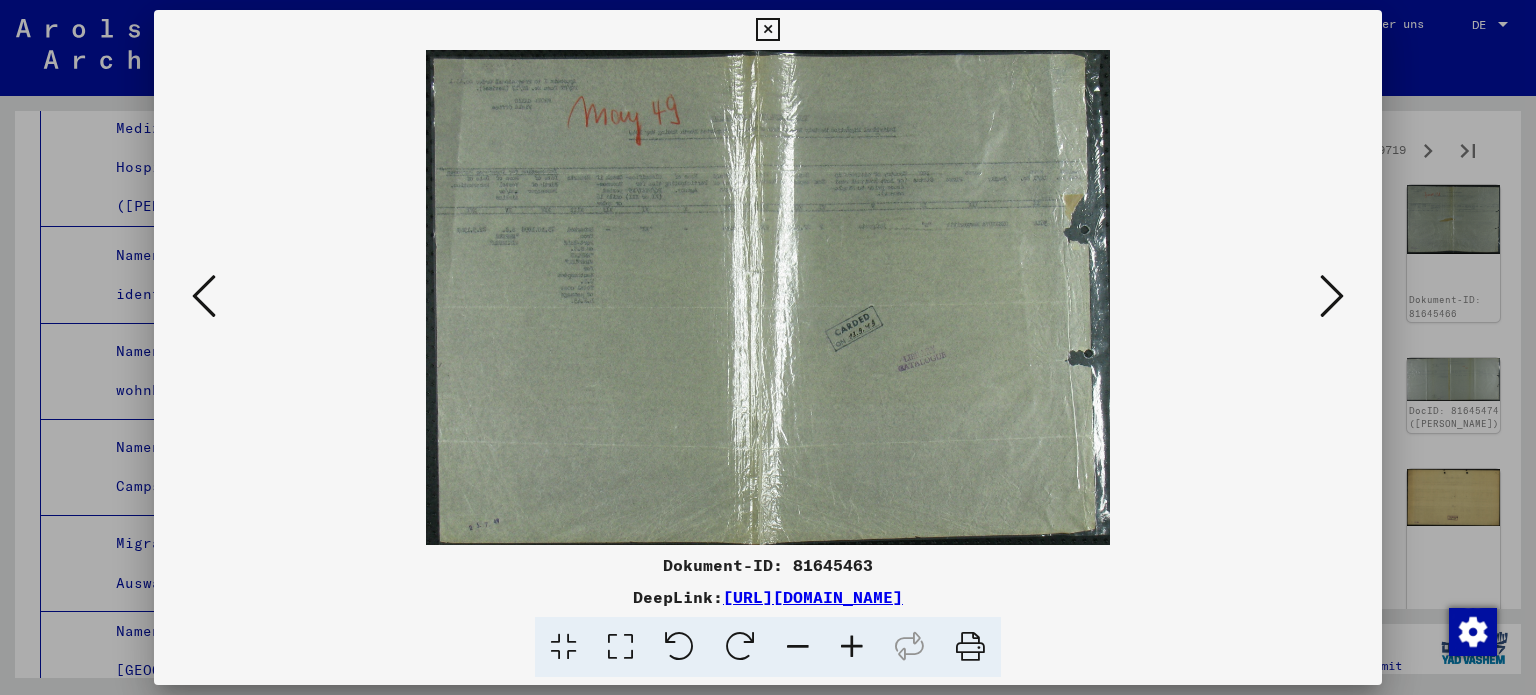 click at bounding box center (1332, 296) 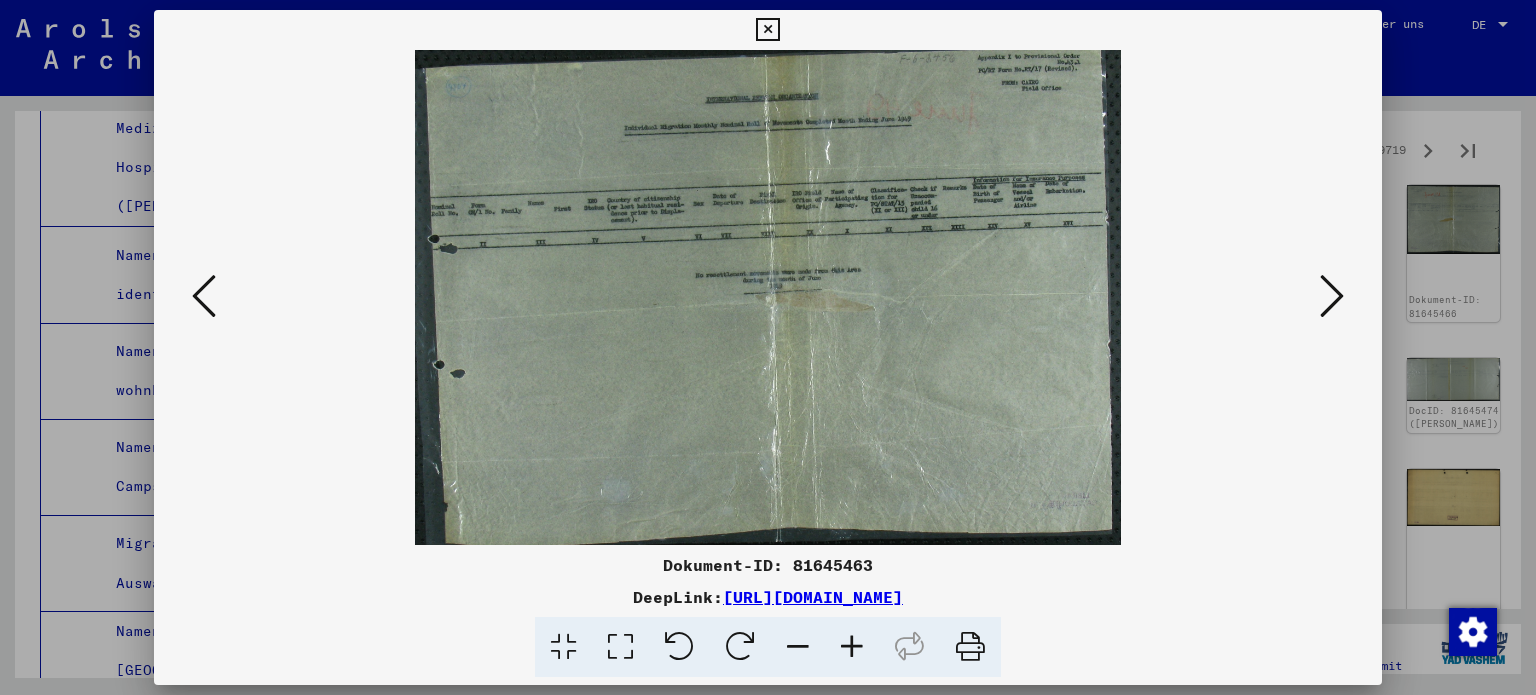 click at bounding box center (852, 647) 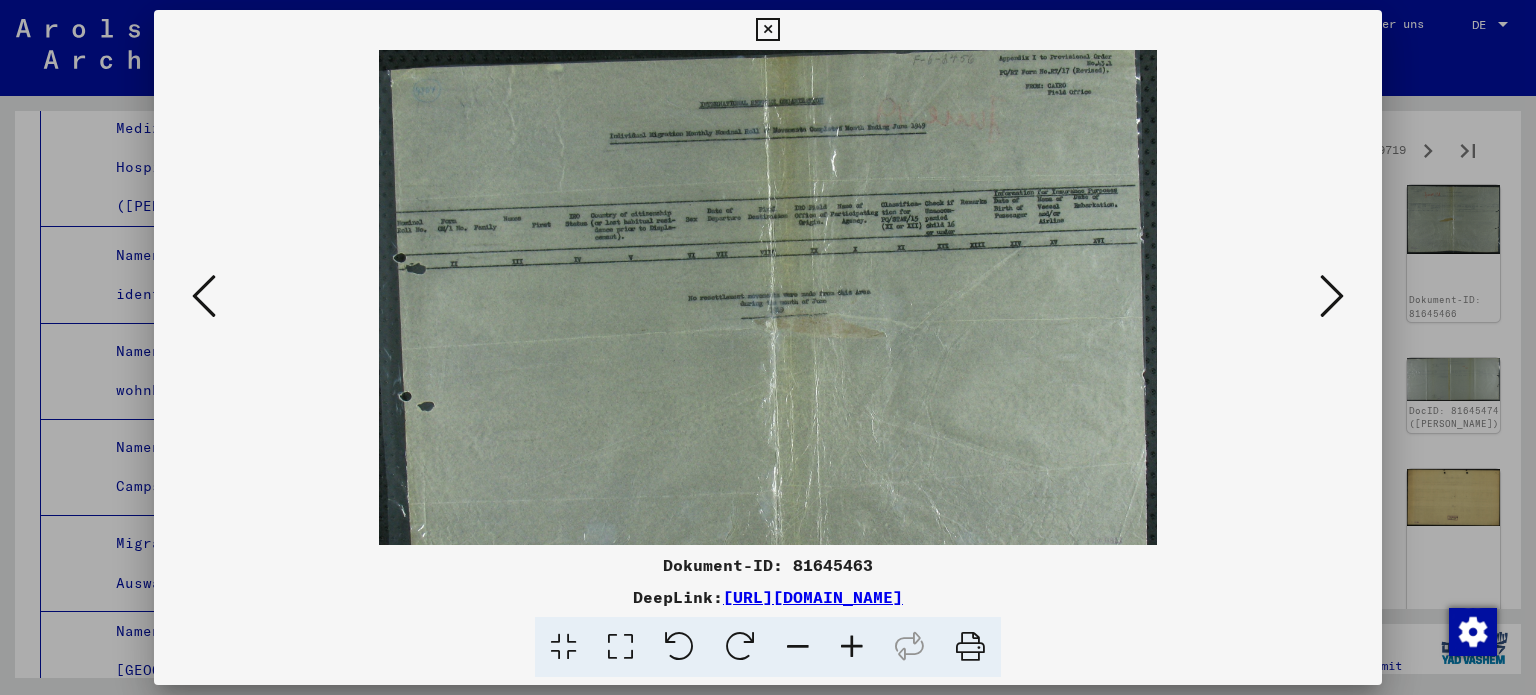 click at bounding box center [852, 647] 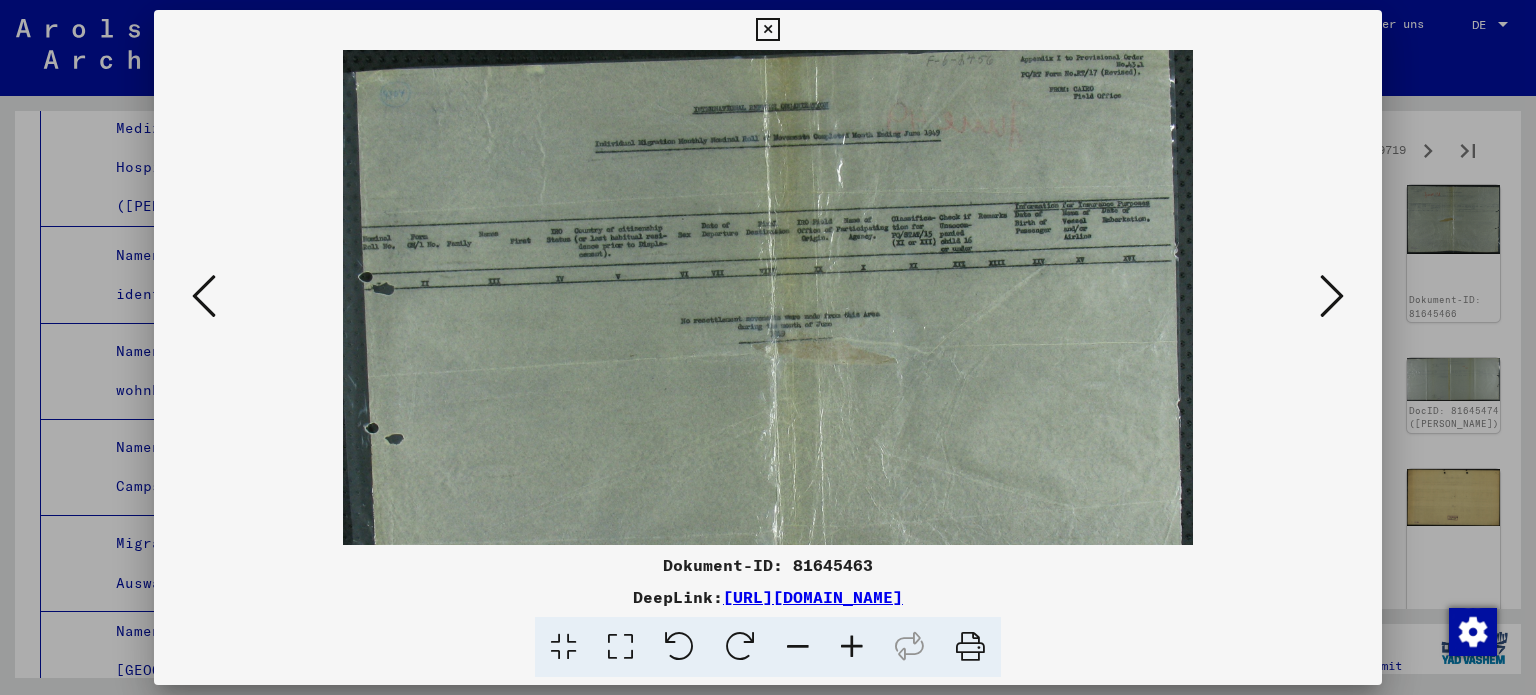 click at bounding box center [852, 647] 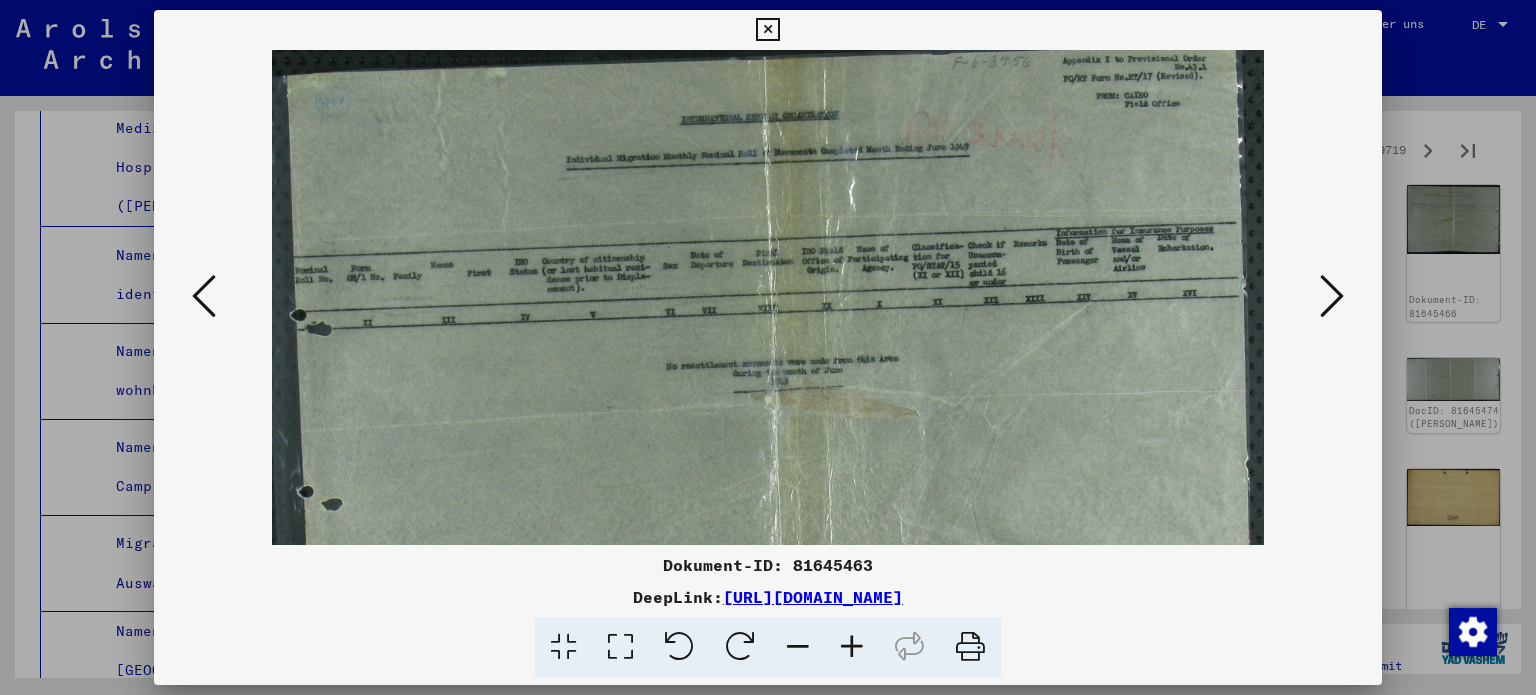 click at bounding box center [852, 647] 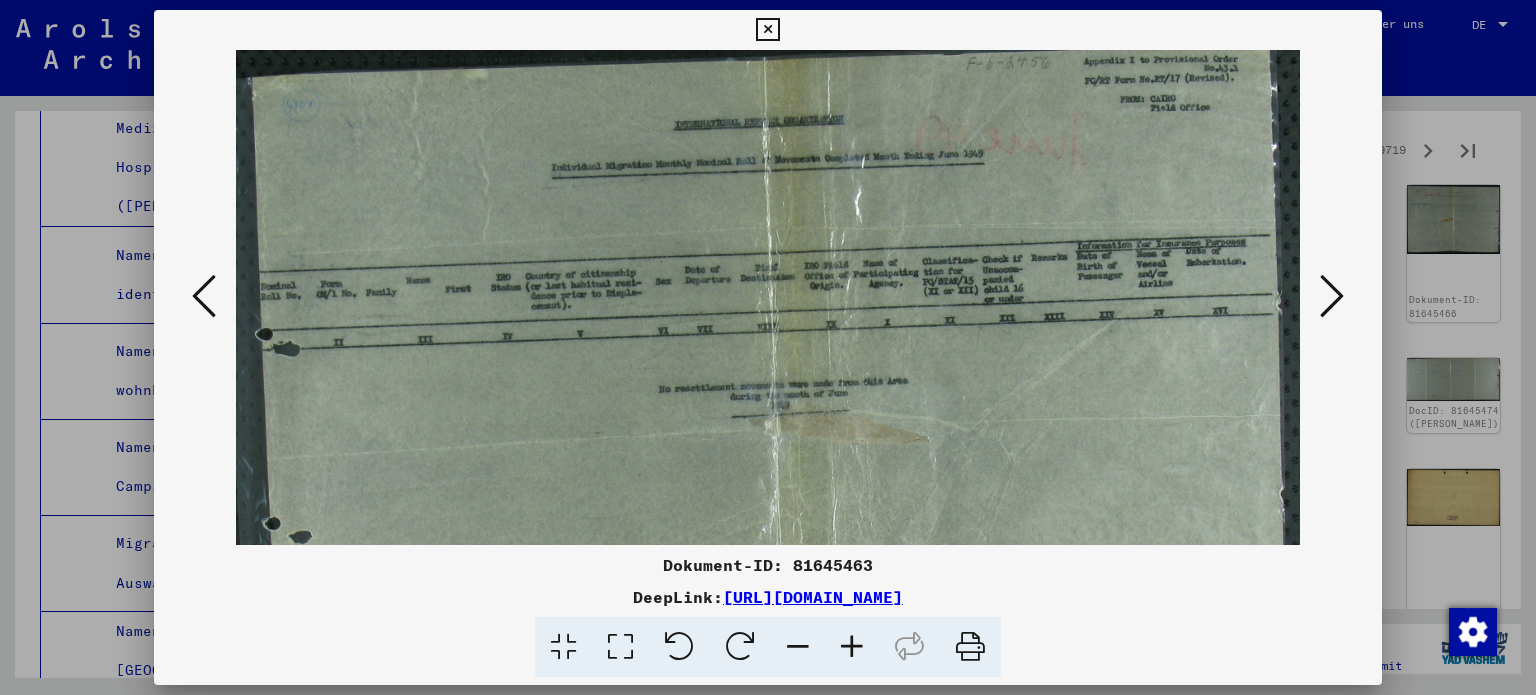 click at bounding box center [852, 647] 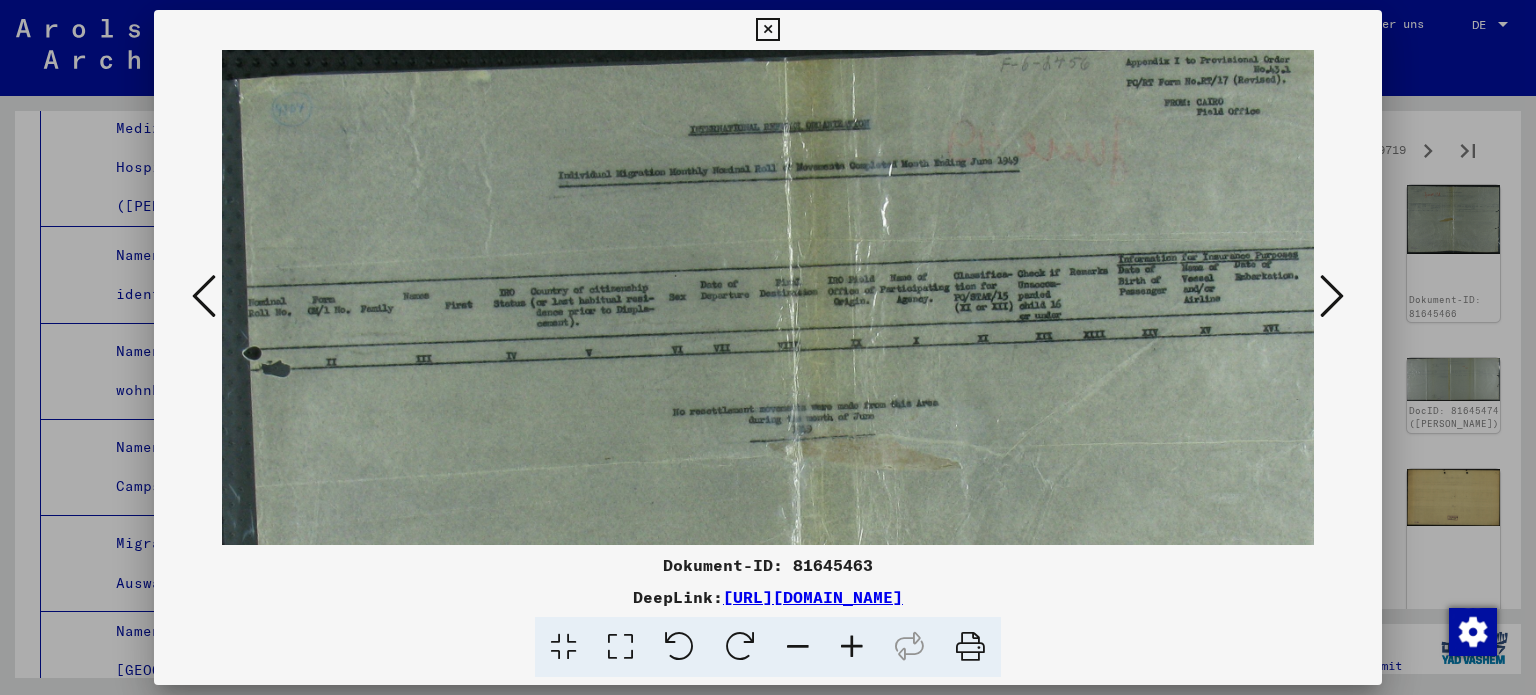 click at bounding box center (852, 647) 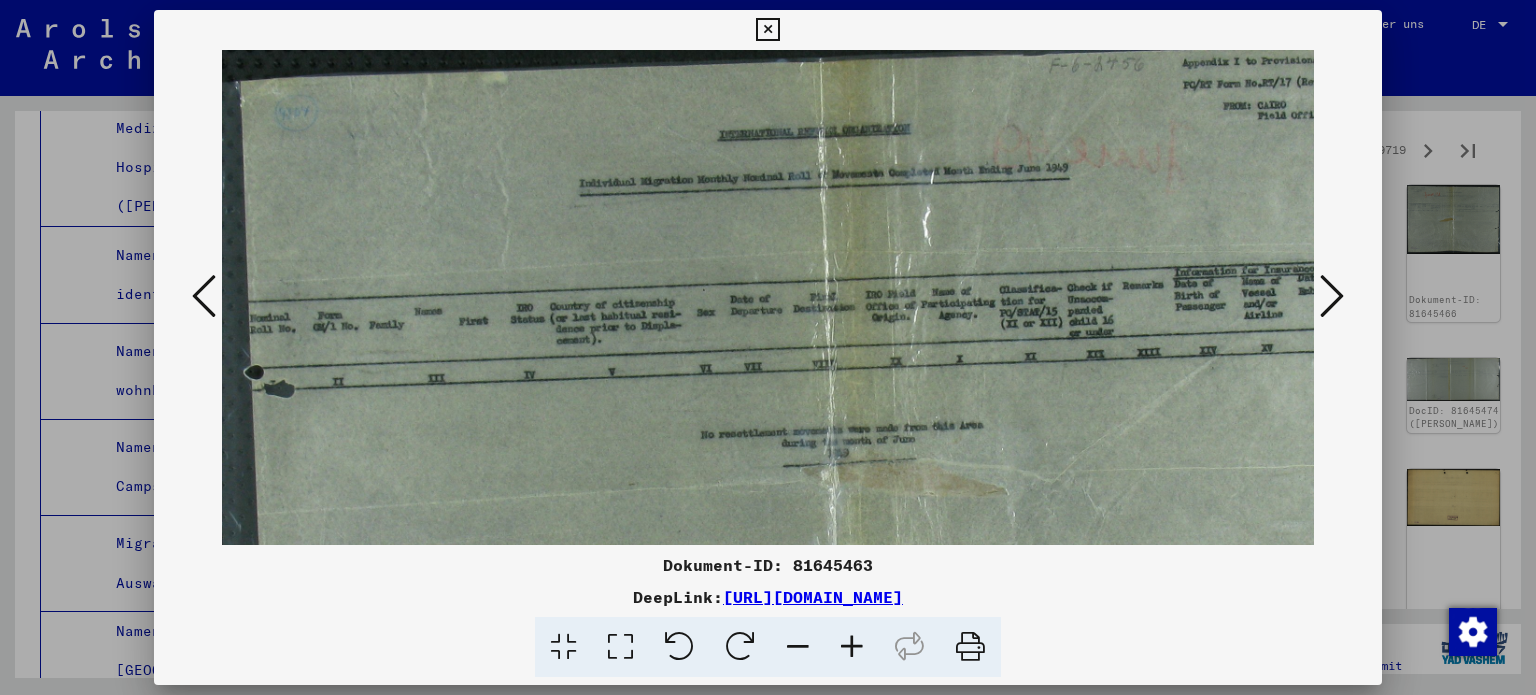 click at bounding box center (852, 647) 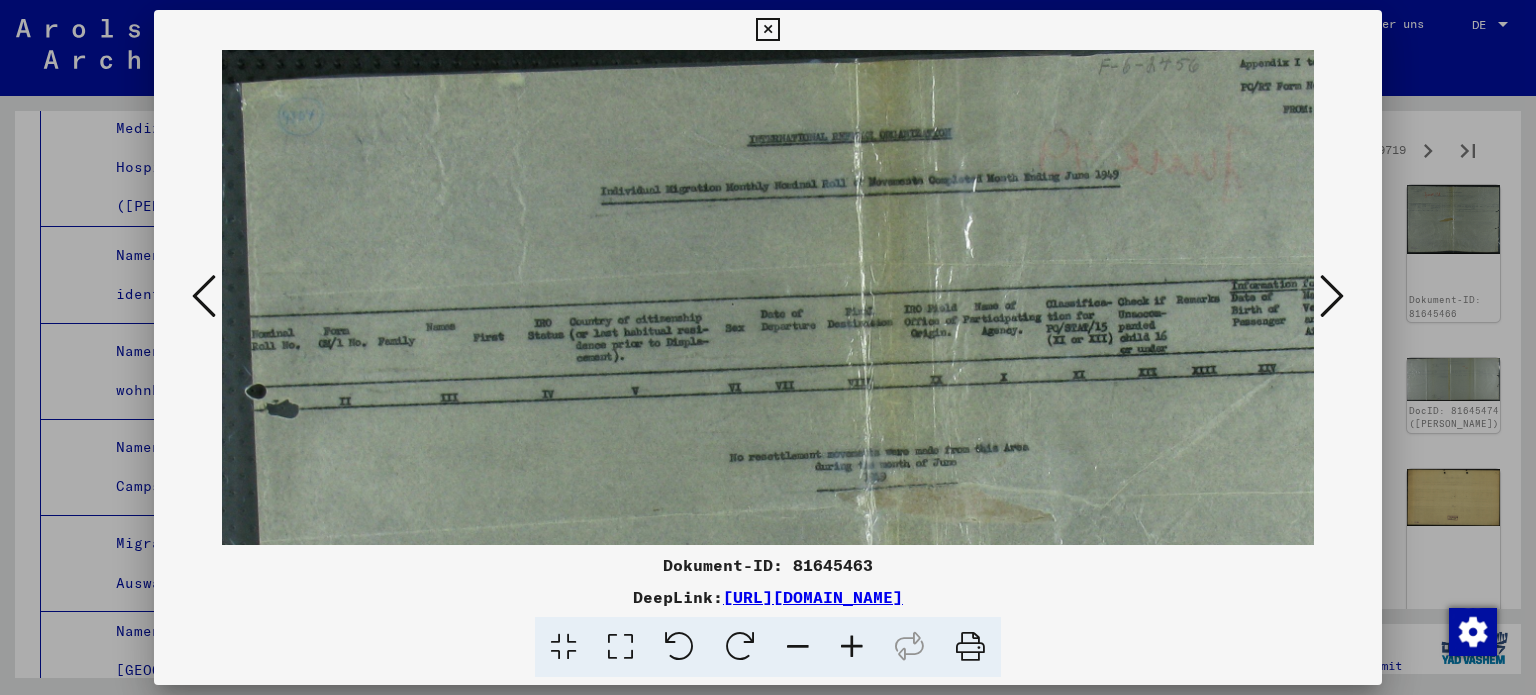 click at bounding box center [852, 647] 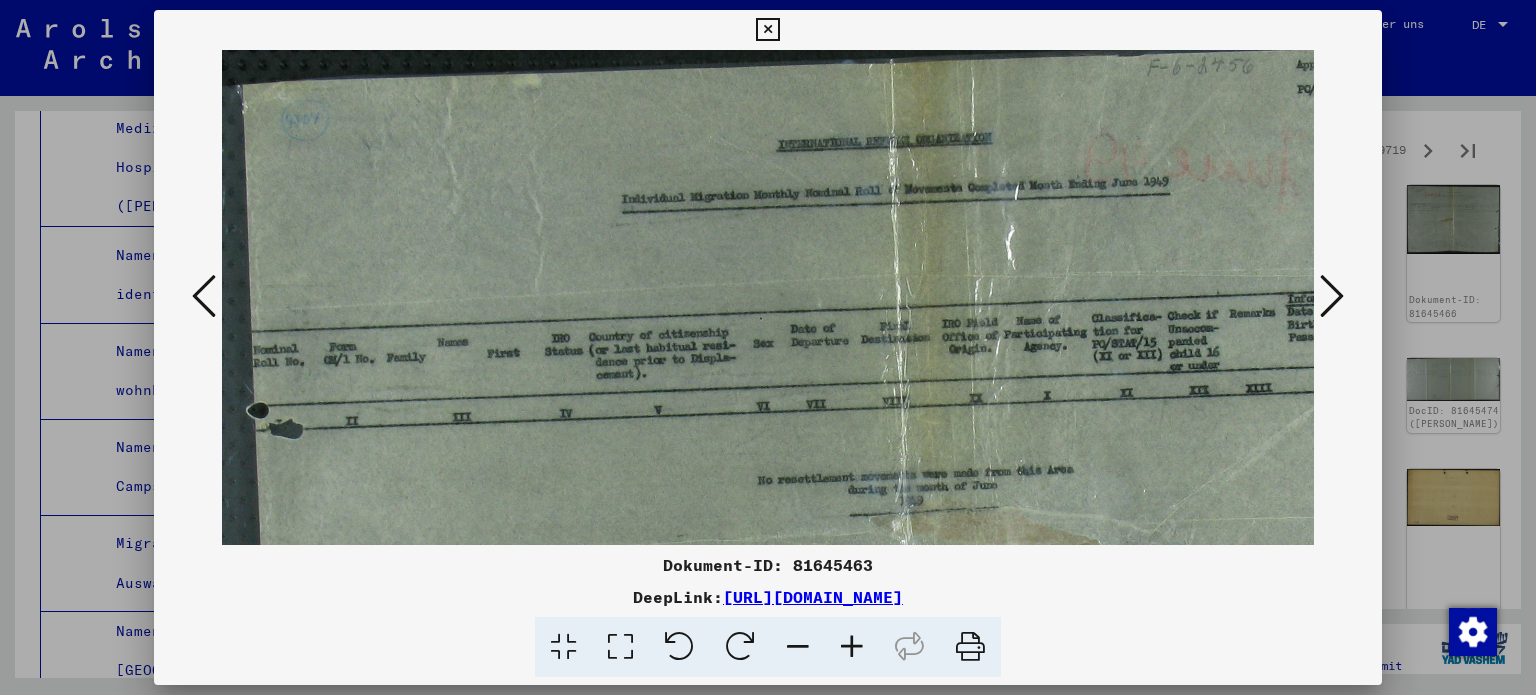 click at bounding box center [1332, 296] 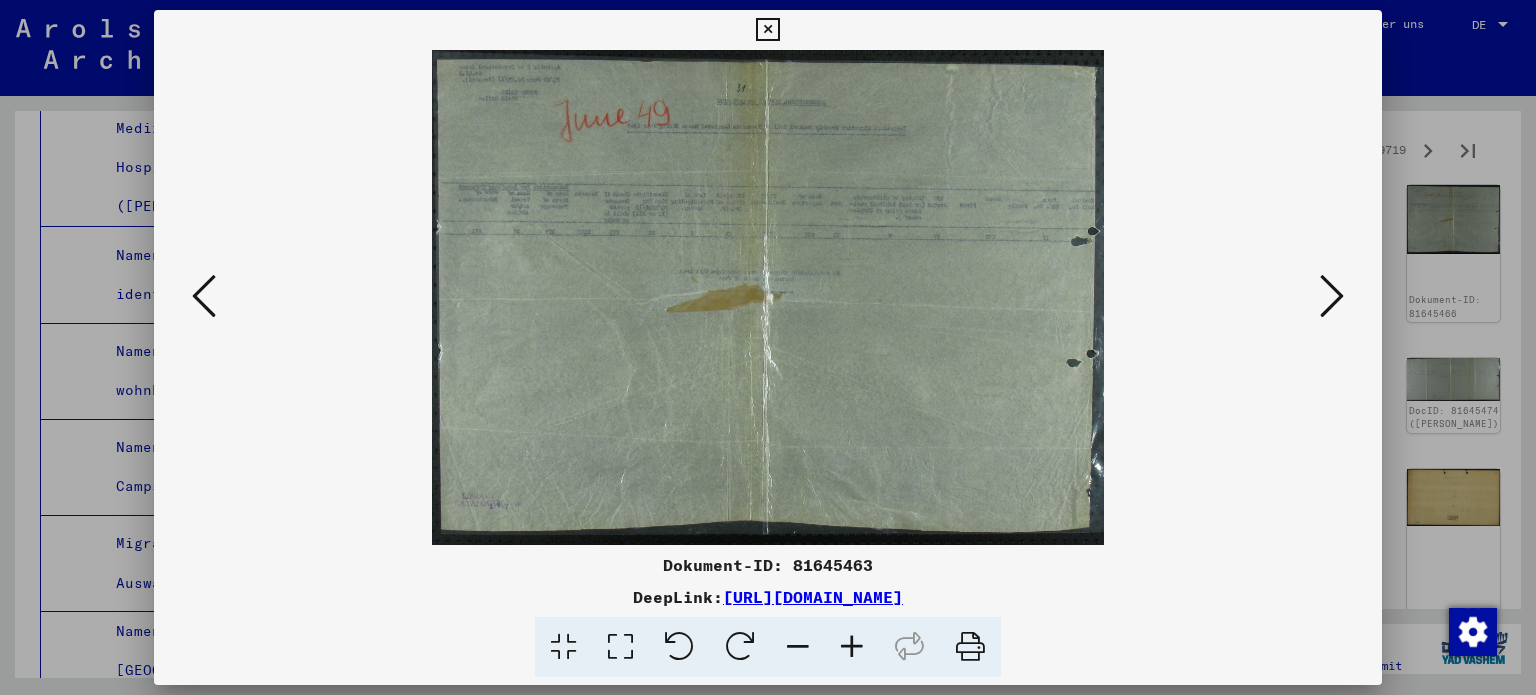click at bounding box center [1332, 296] 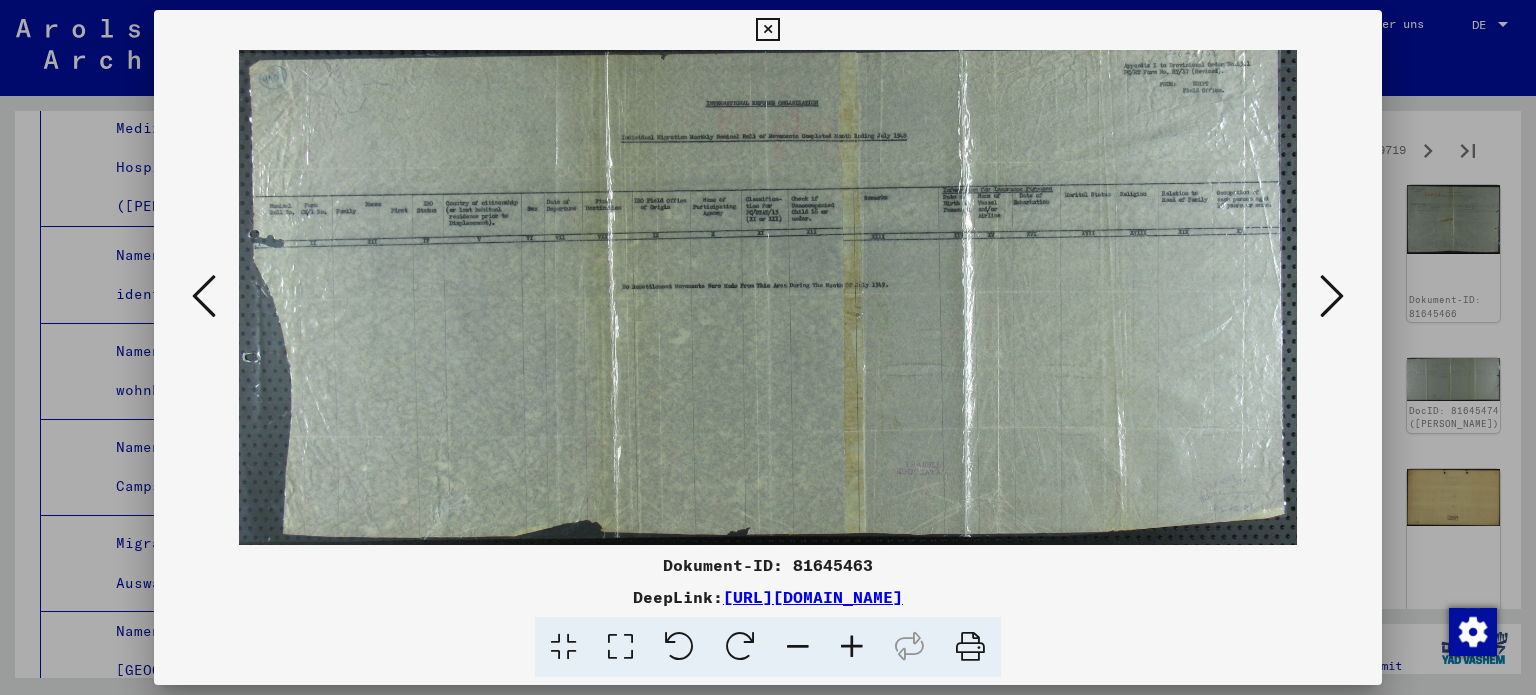 click at bounding box center [852, 647] 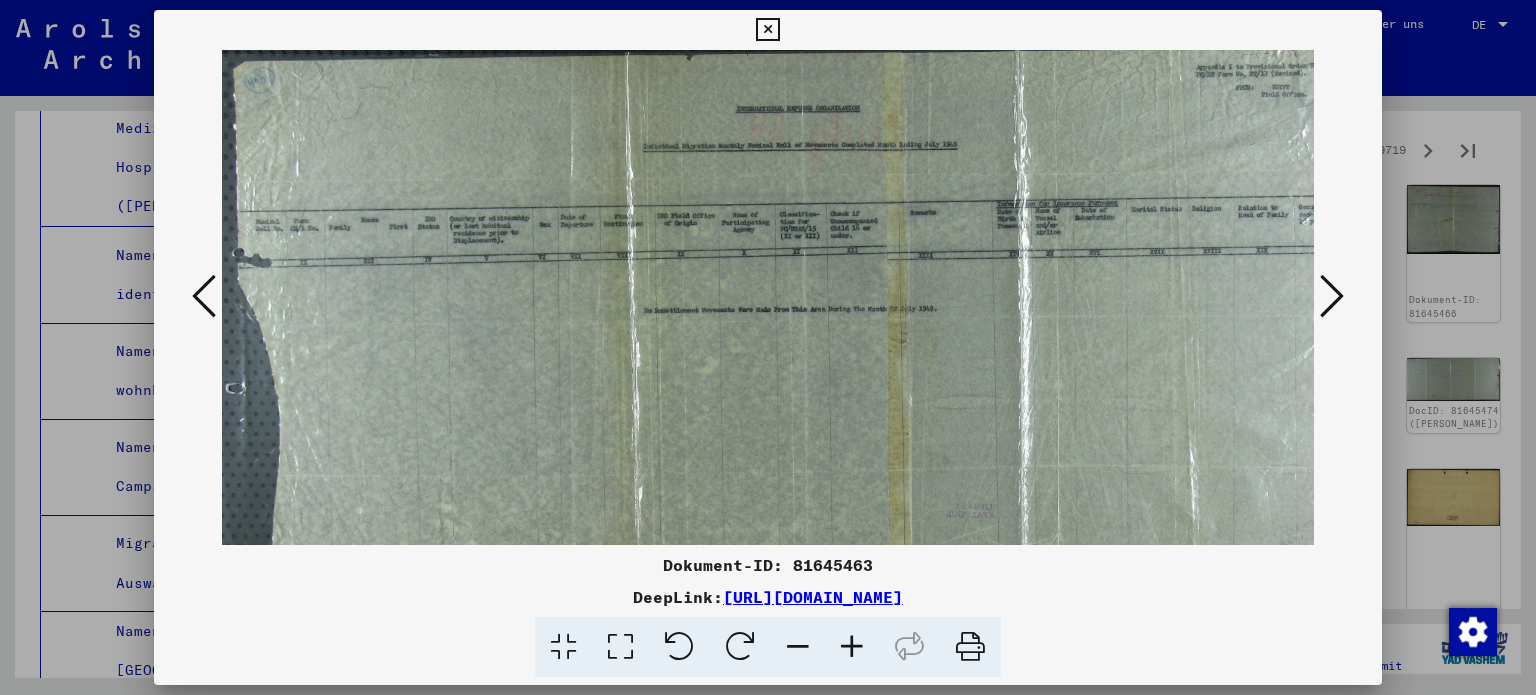 click at bounding box center [852, 647] 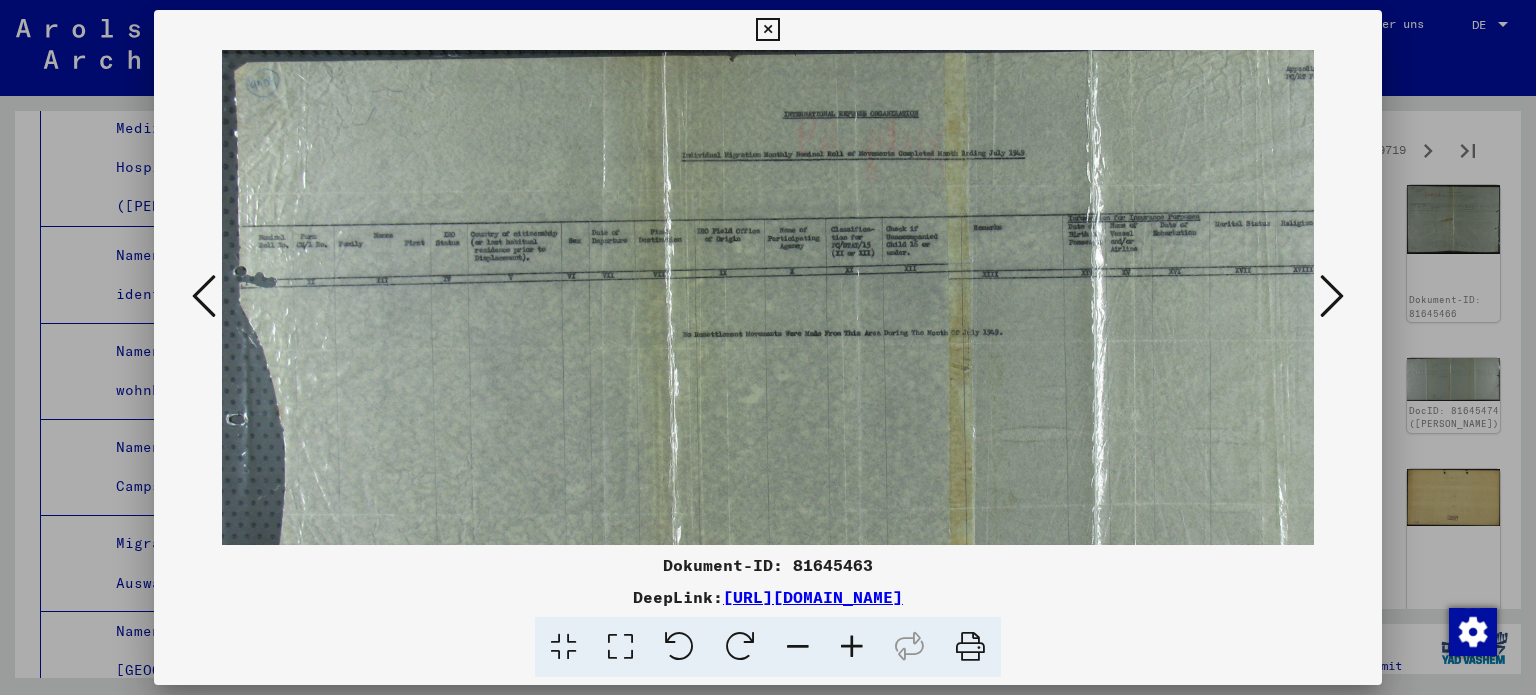 click at bounding box center [852, 647] 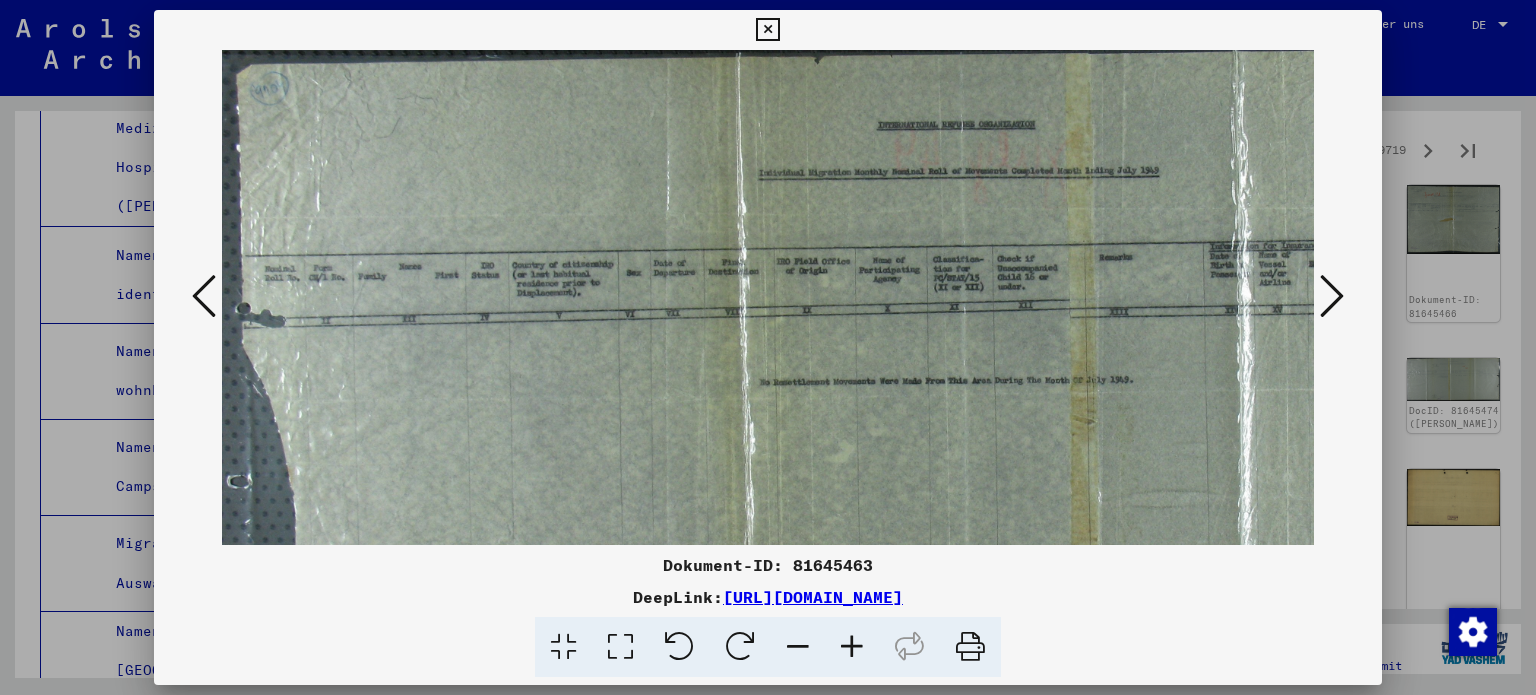 click at bounding box center [852, 647] 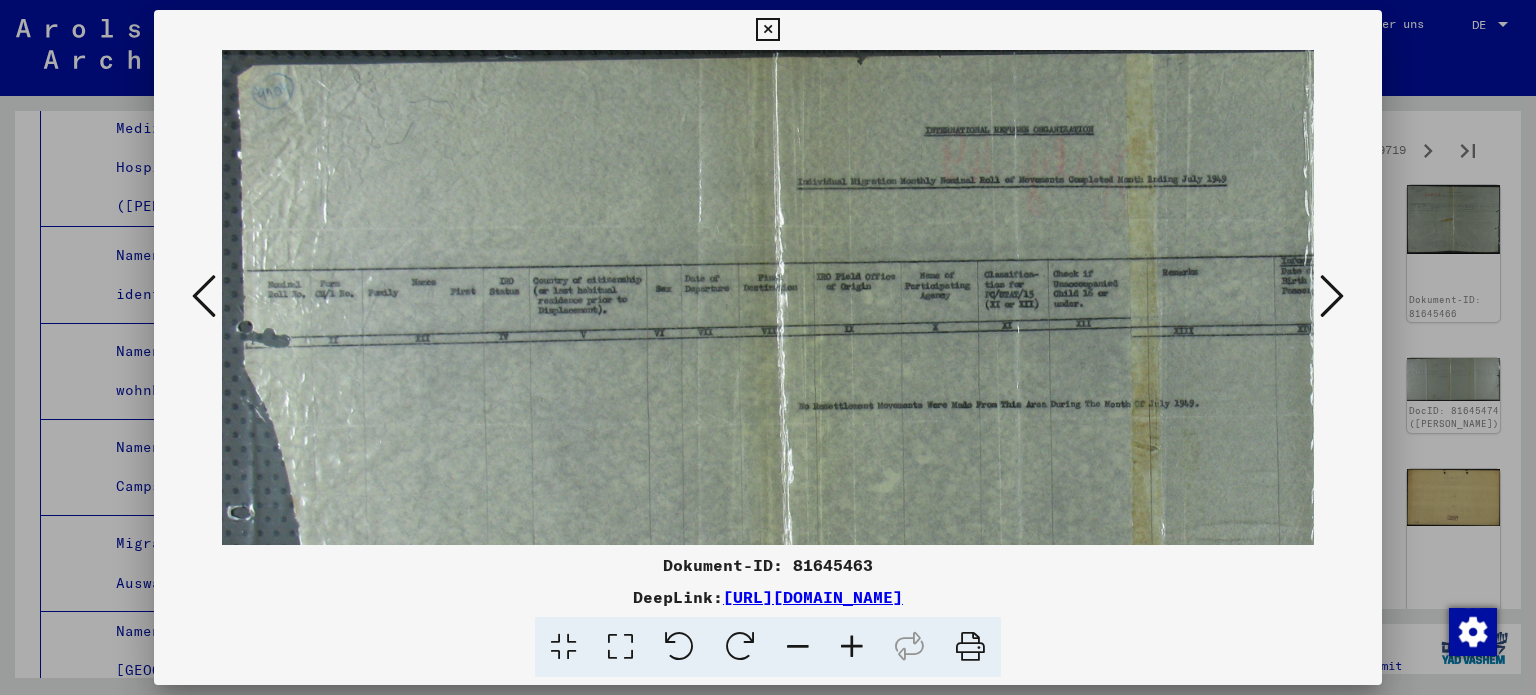 click at bounding box center (852, 647) 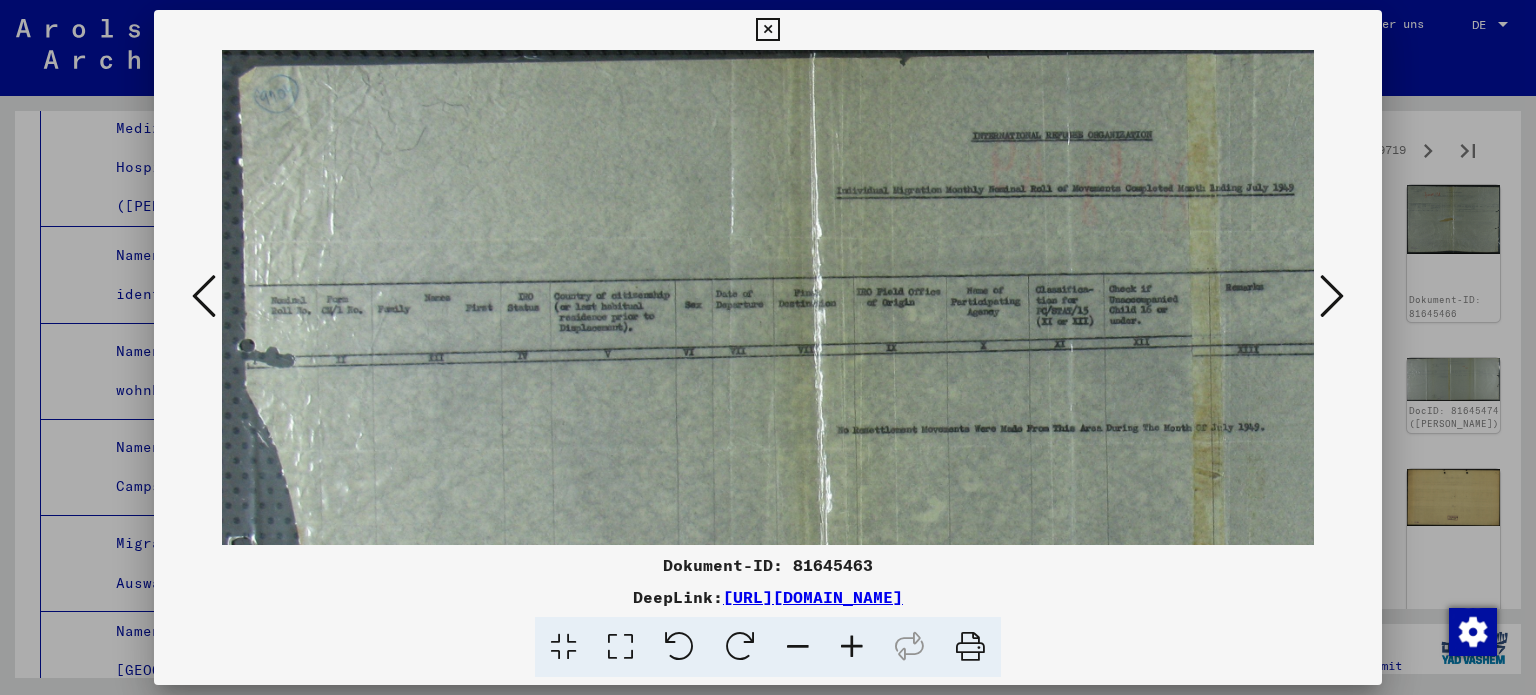 click at bounding box center [852, 647] 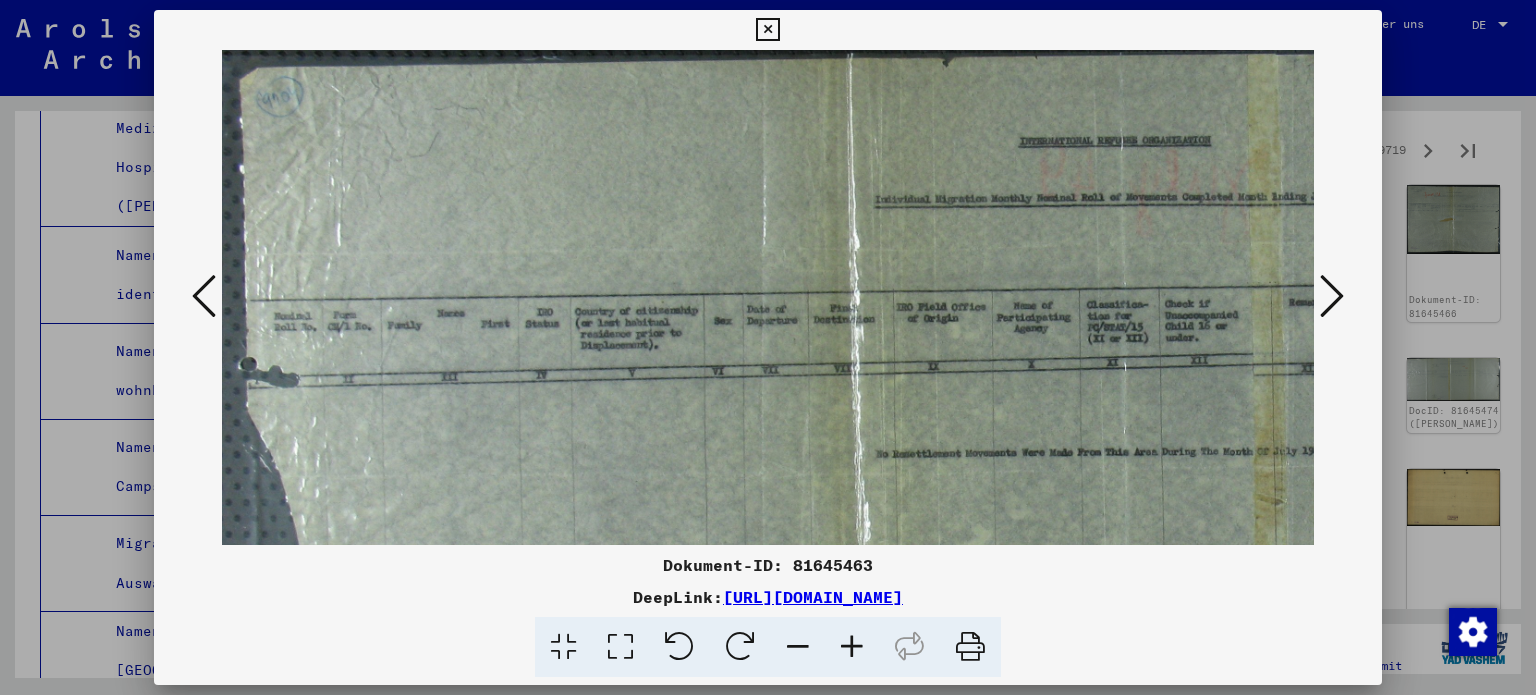 click at bounding box center [852, 647] 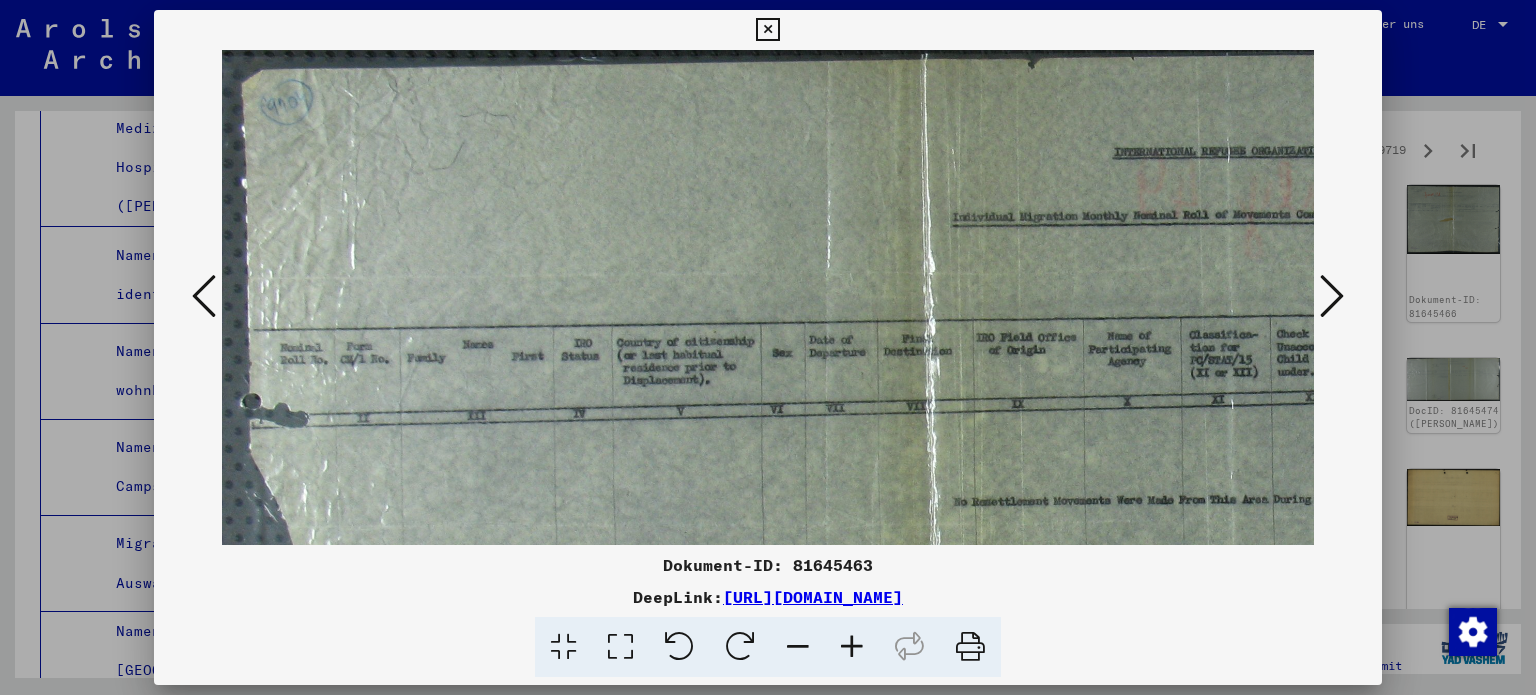 click at bounding box center [852, 647] 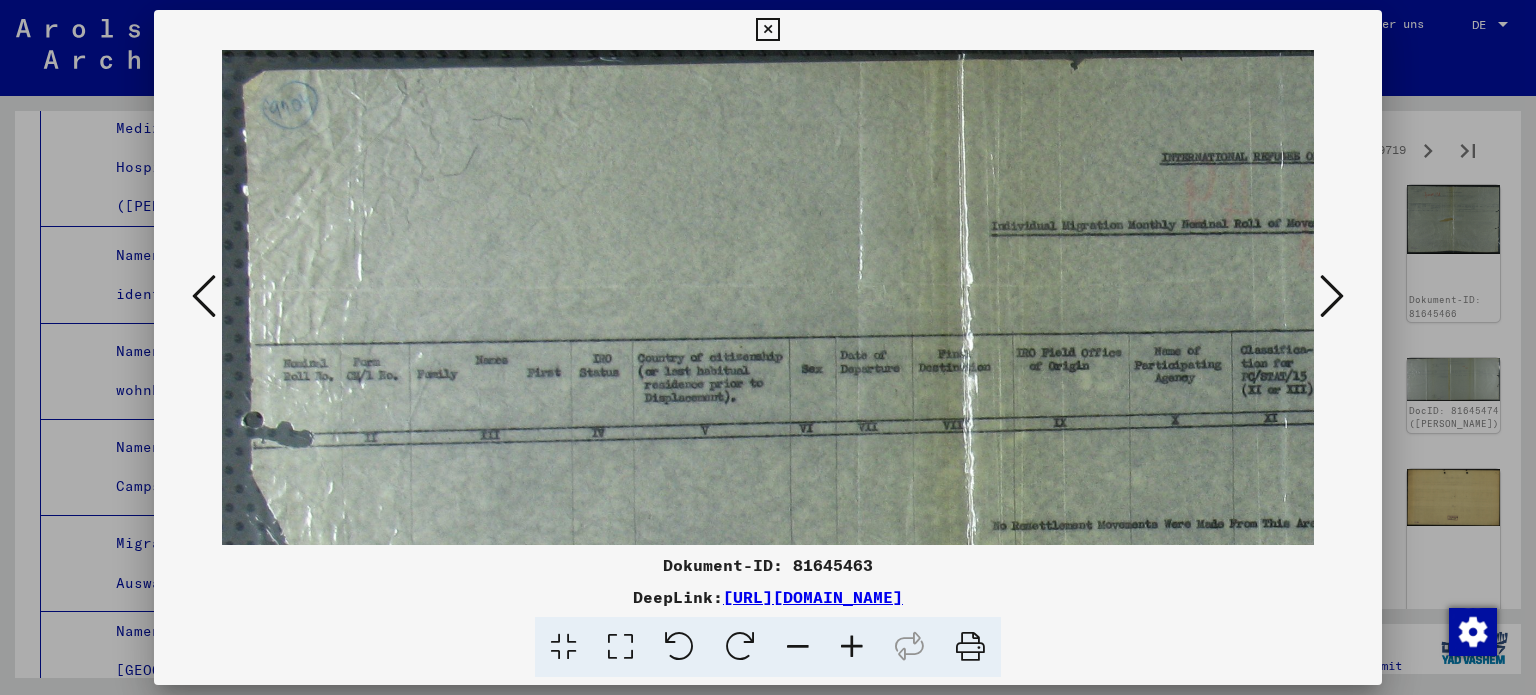 click at bounding box center [852, 647] 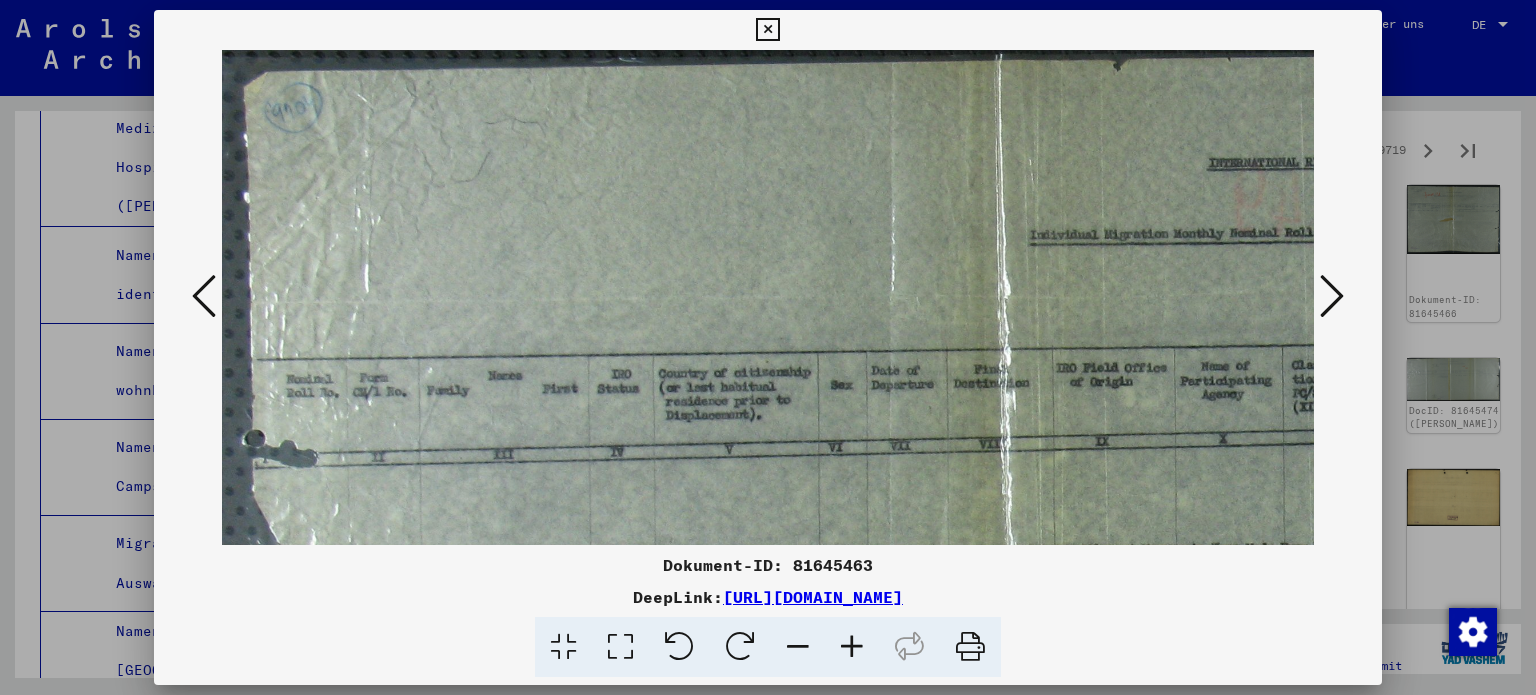 click at bounding box center (852, 647) 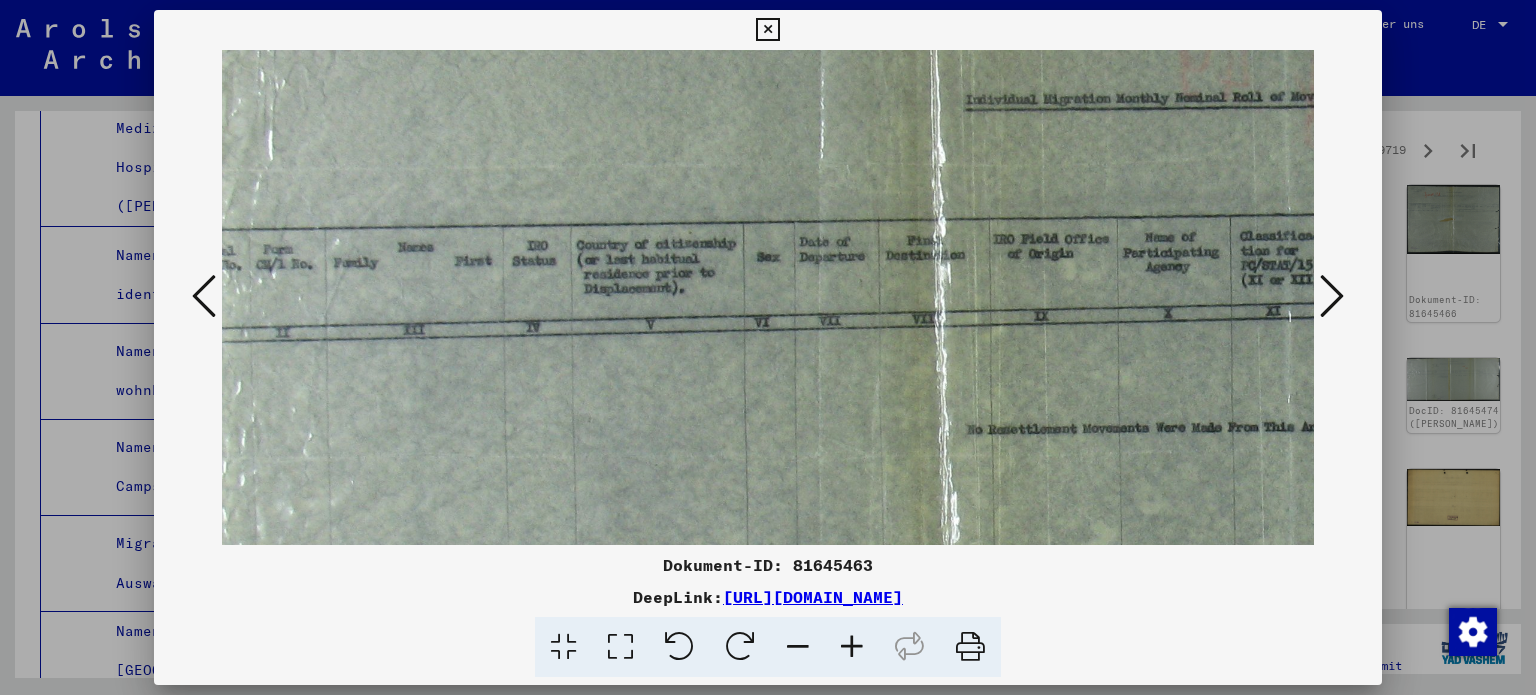 drag, startPoint x: 516, startPoint y: 475, endPoint x: 412, endPoint y: 348, distance: 164.14932 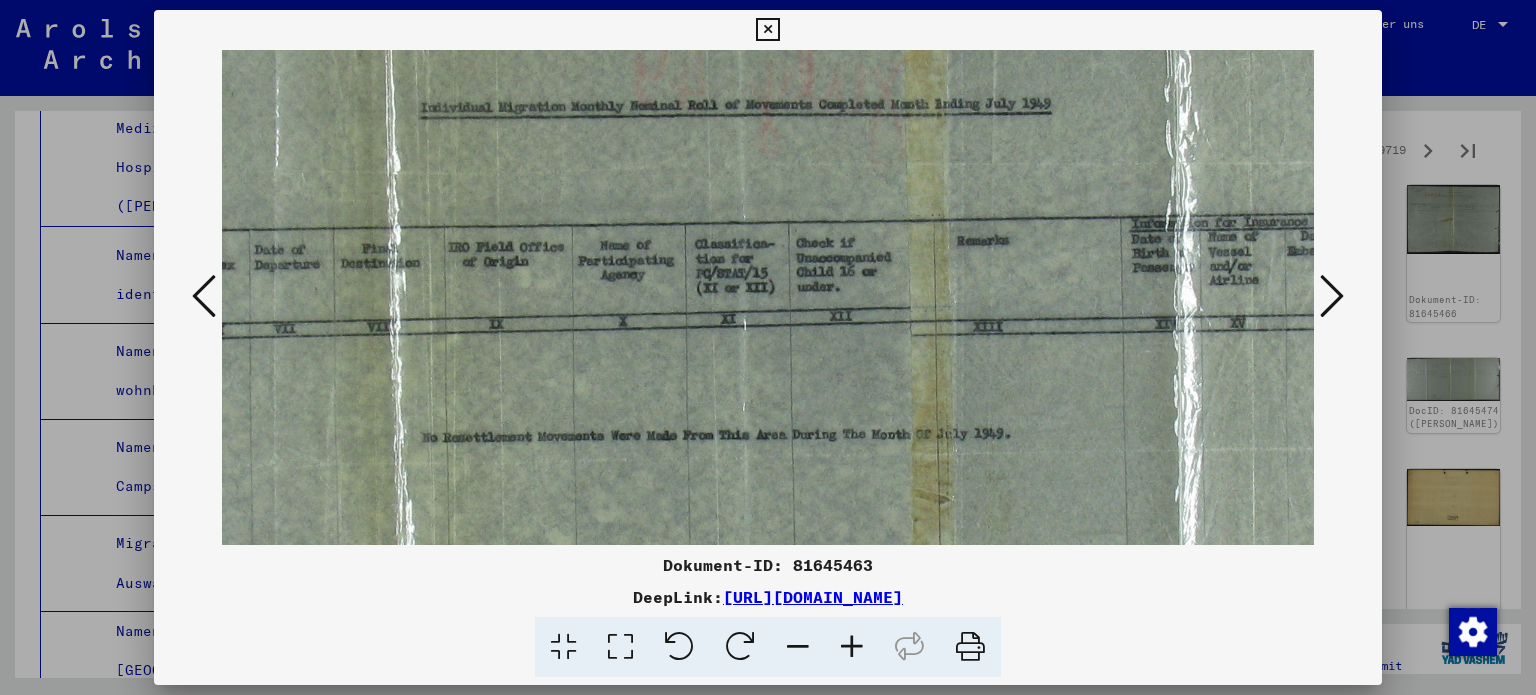 drag, startPoint x: 827, startPoint y: 396, endPoint x: 255, endPoint y: 396, distance: 572 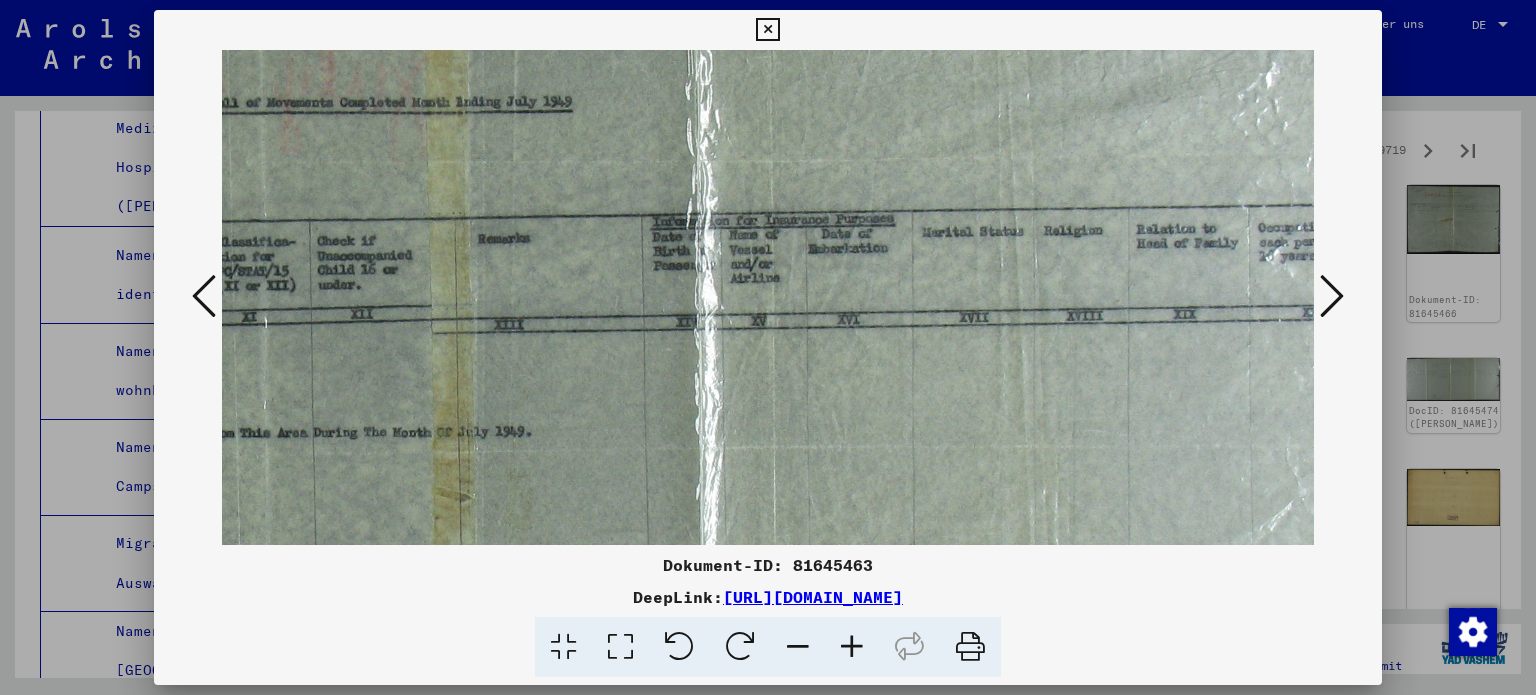 scroll, scrollTop: 138, scrollLeft: 1164, axis: both 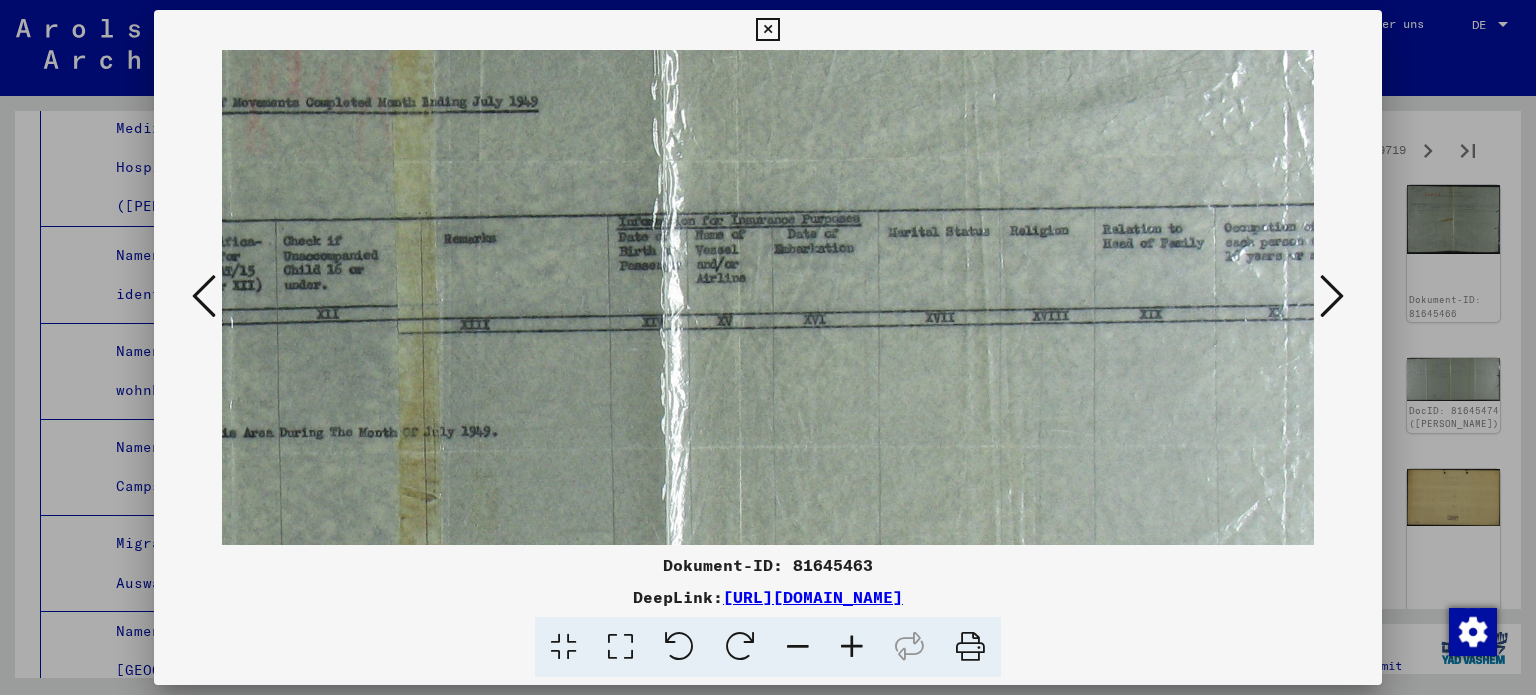 drag, startPoint x: 976, startPoint y: 387, endPoint x: 507, endPoint y: 385, distance: 469.00427 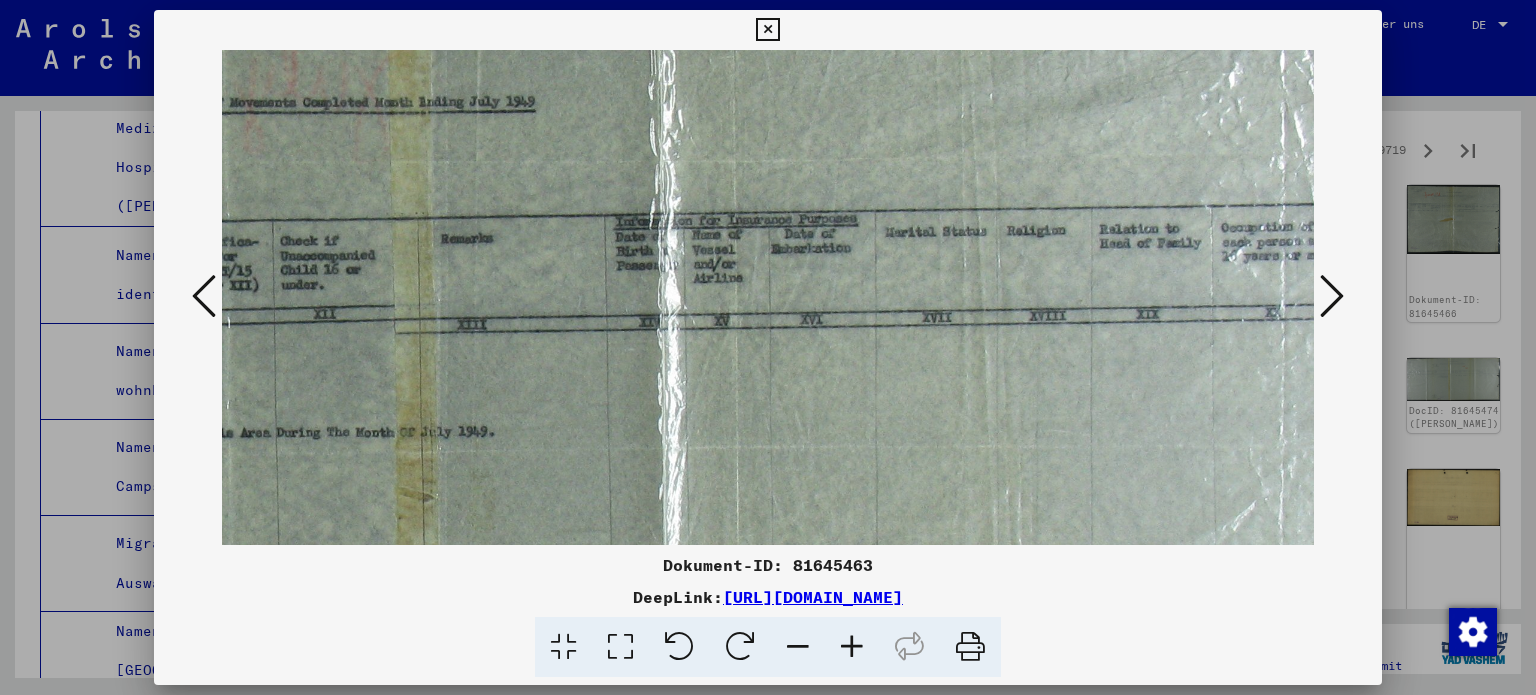 click at bounding box center (1332, 297) 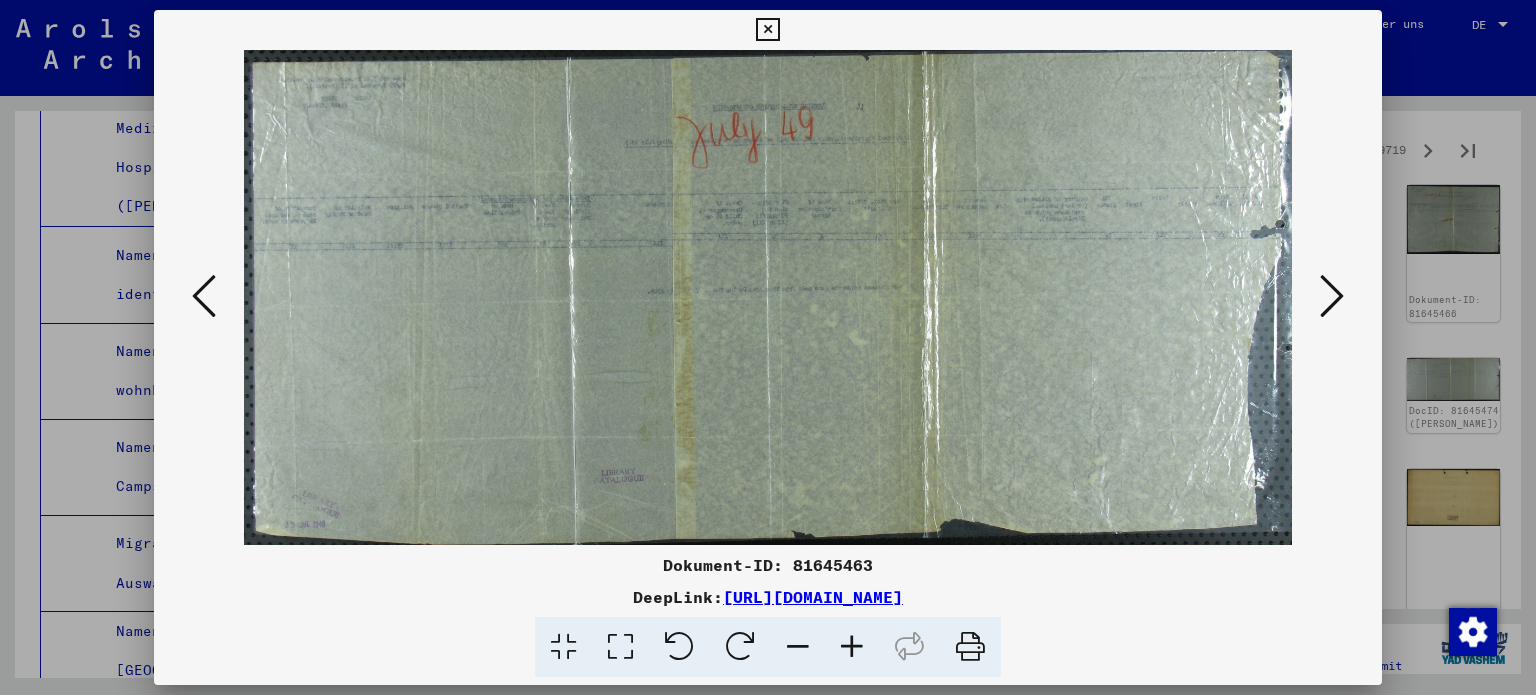 click at bounding box center (1332, 296) 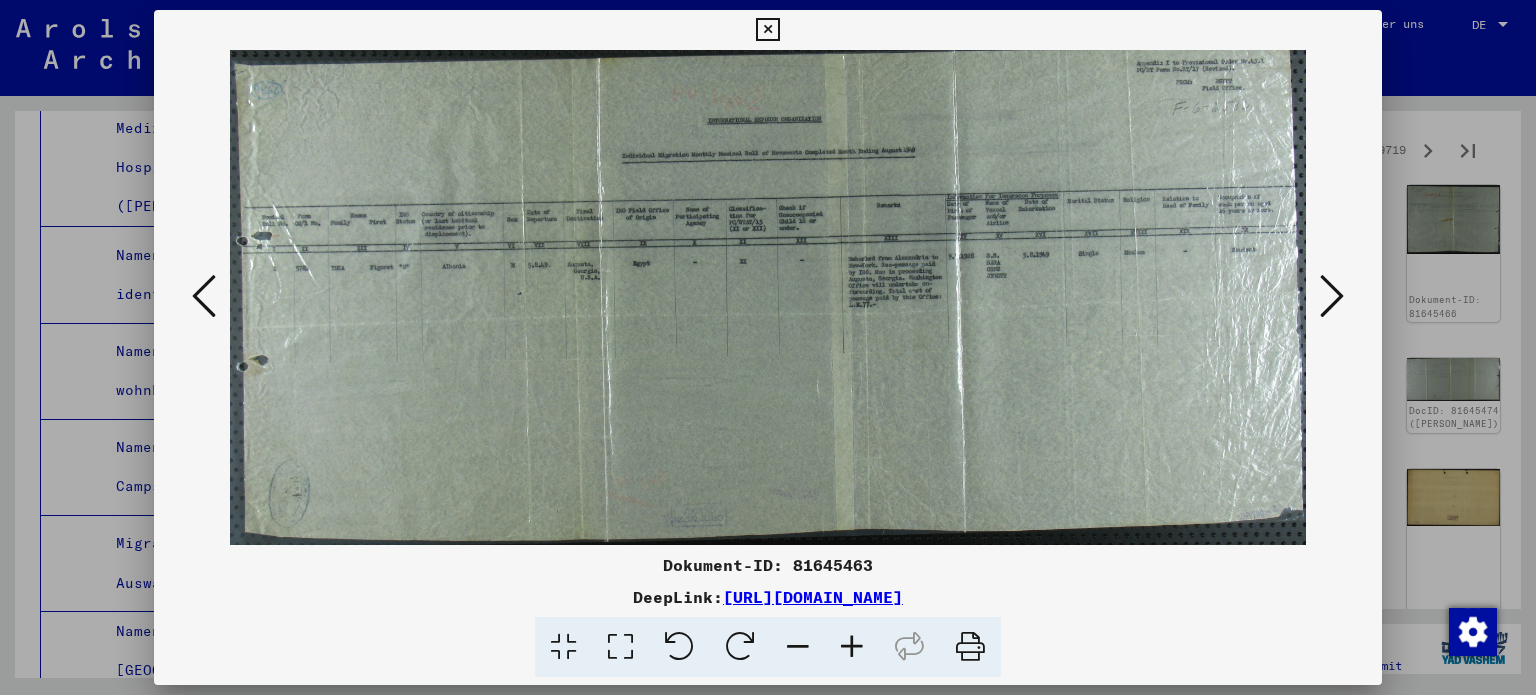 click at bounding box center [1332, 296] 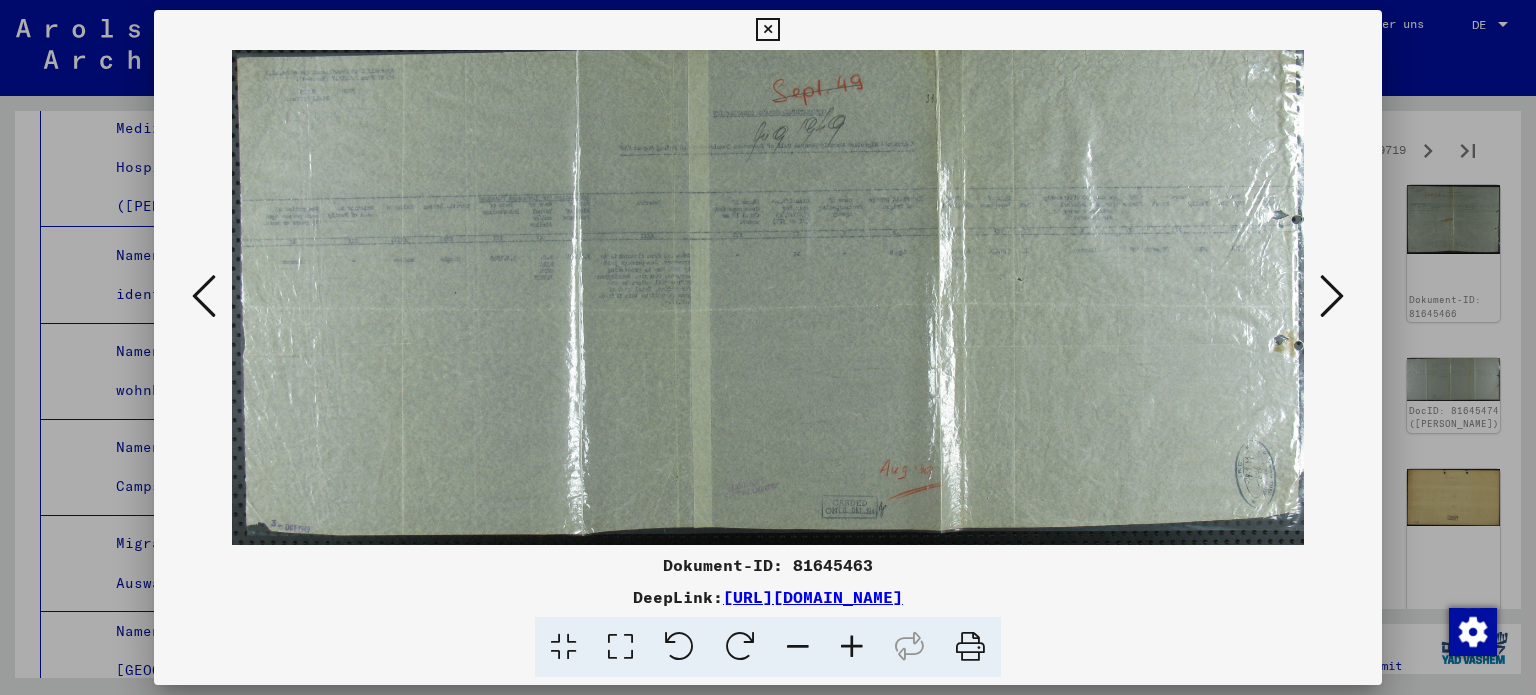 click at bounding box center [1332, 296] 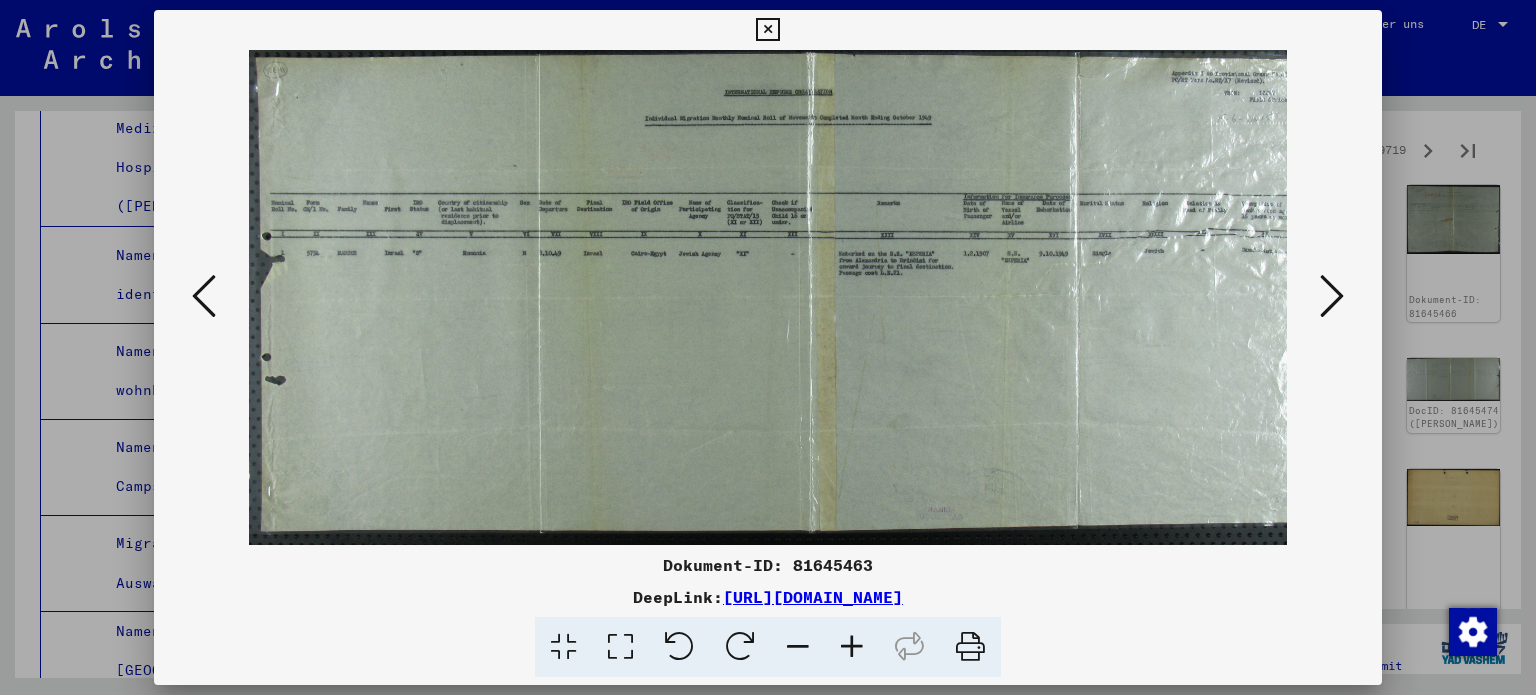 click at bounding box center [1332, 296] 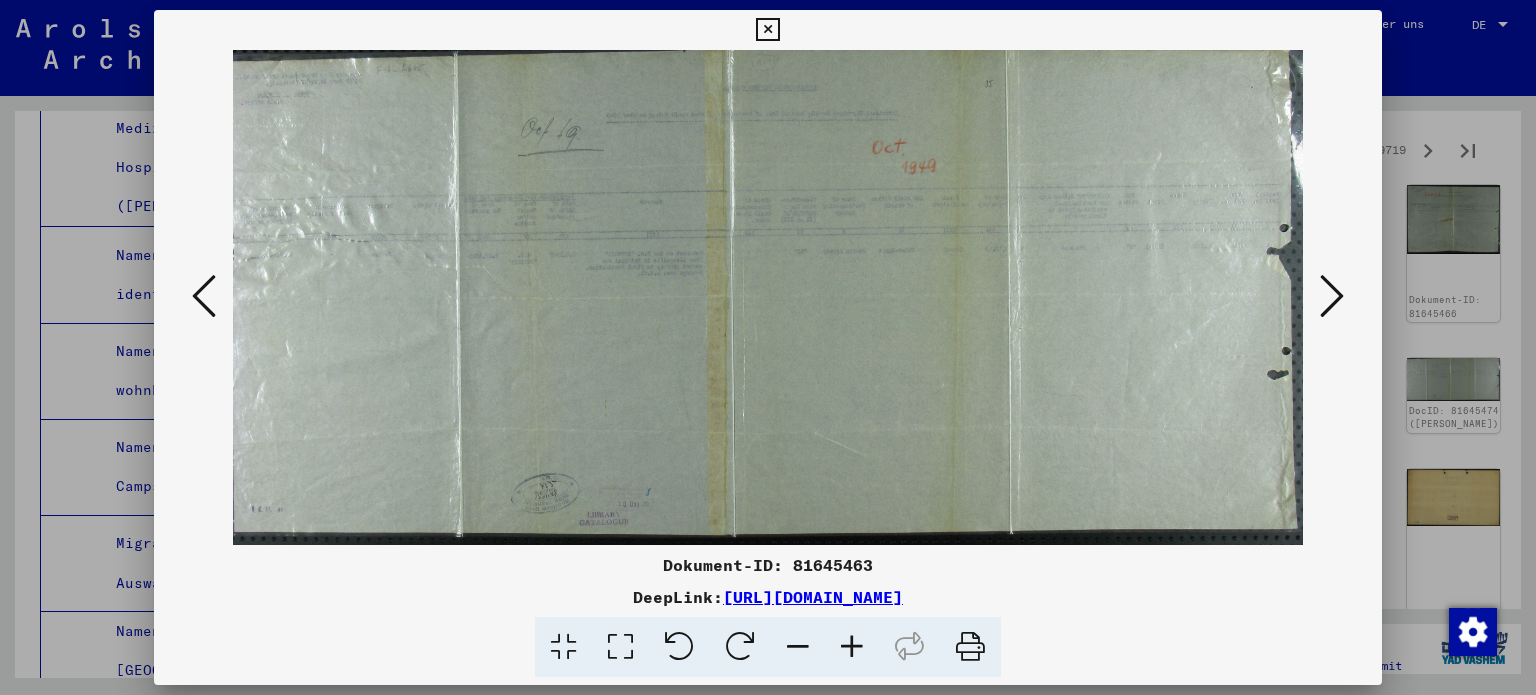 click at bounding box center (1332, 296) 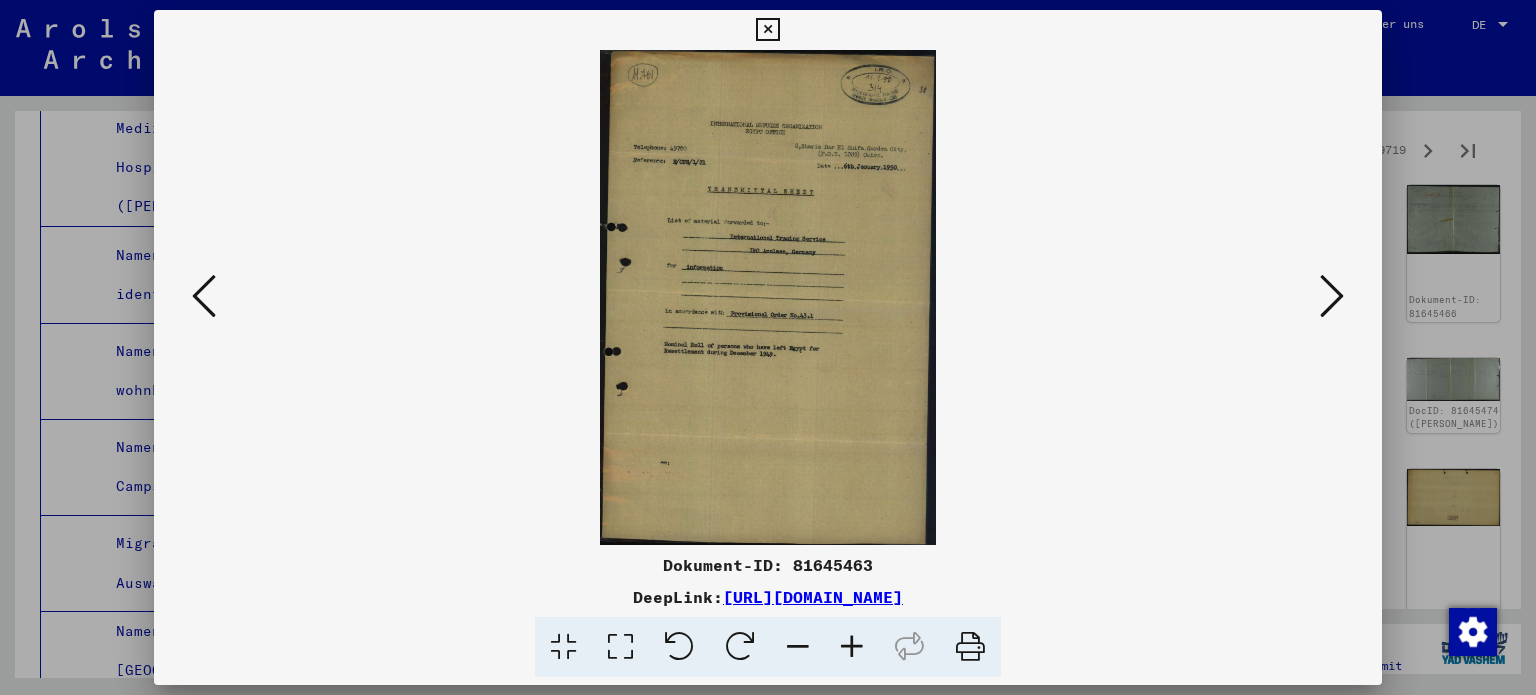 click at bounding box center [1332, 296] 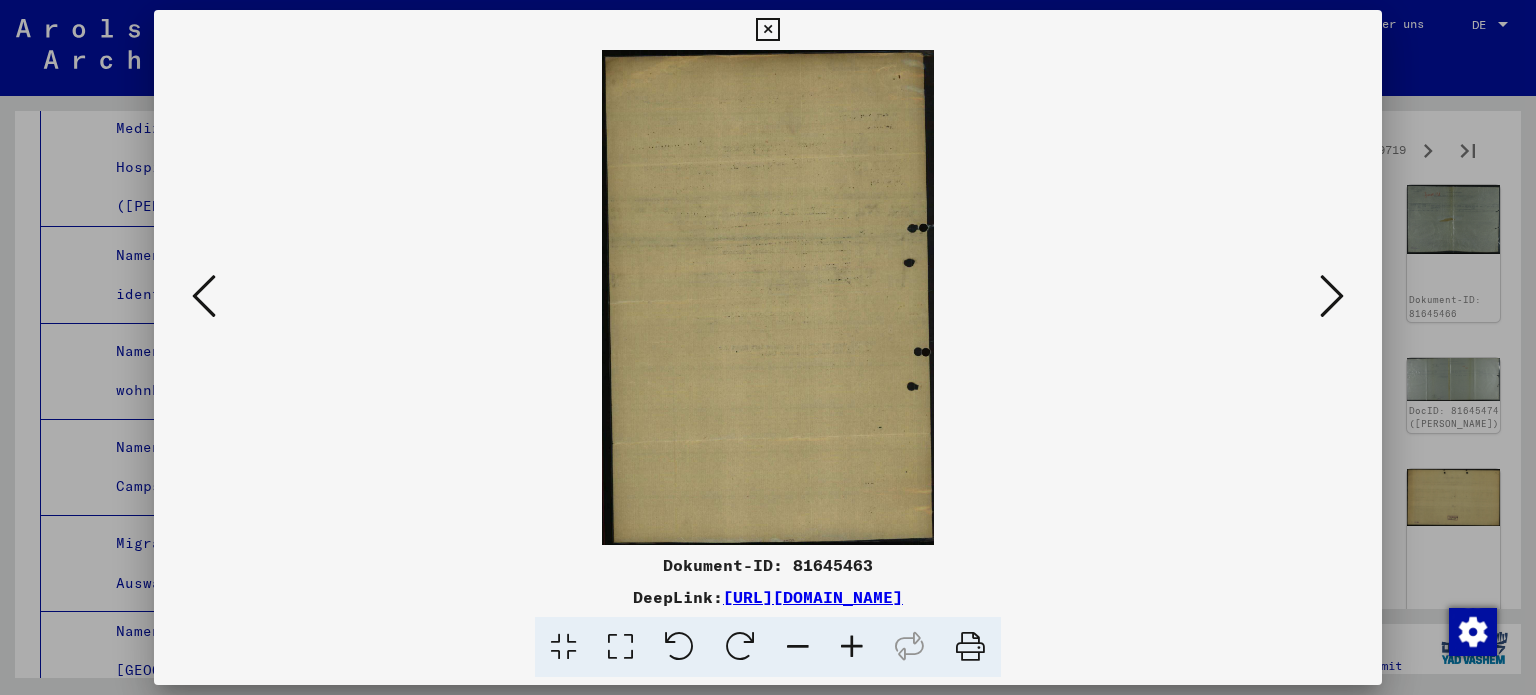 click at bounding box center [1332, 296] 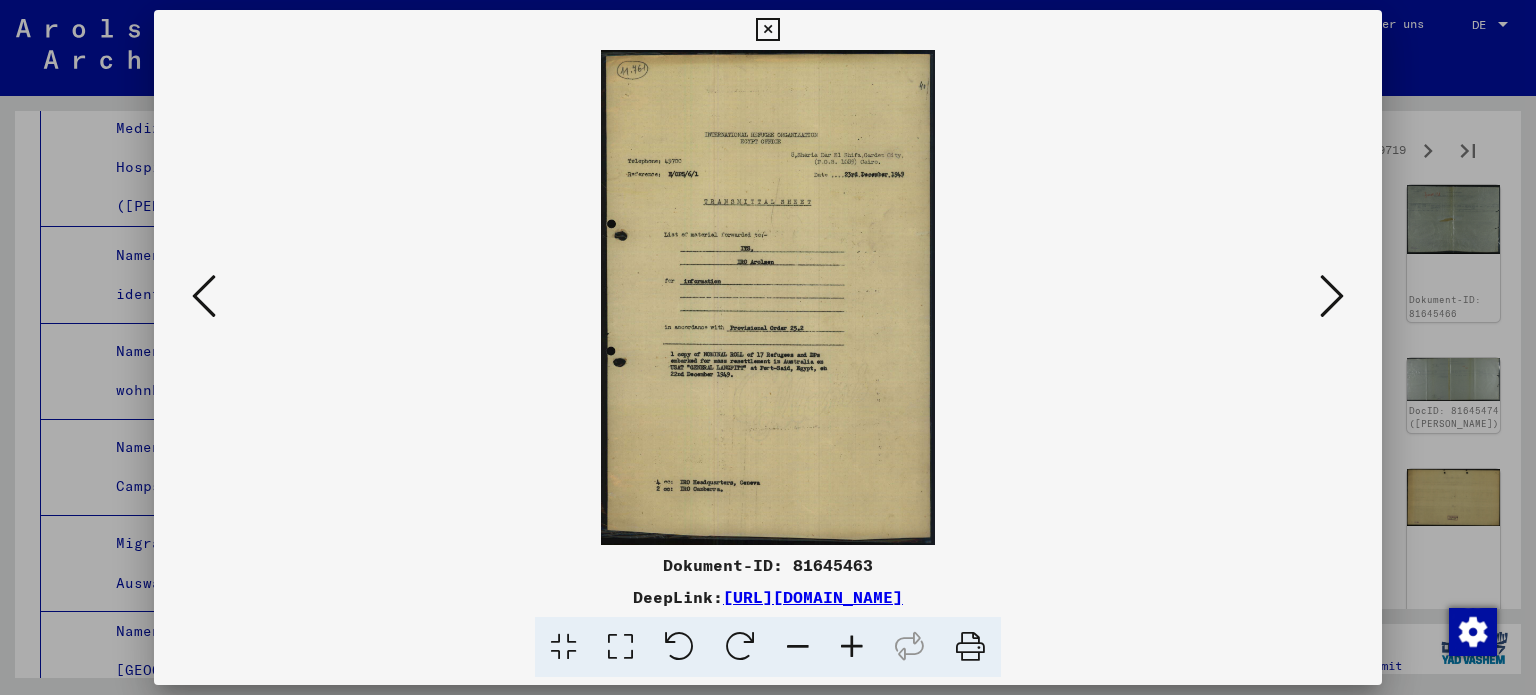 click at bounding box center [1332, 296] 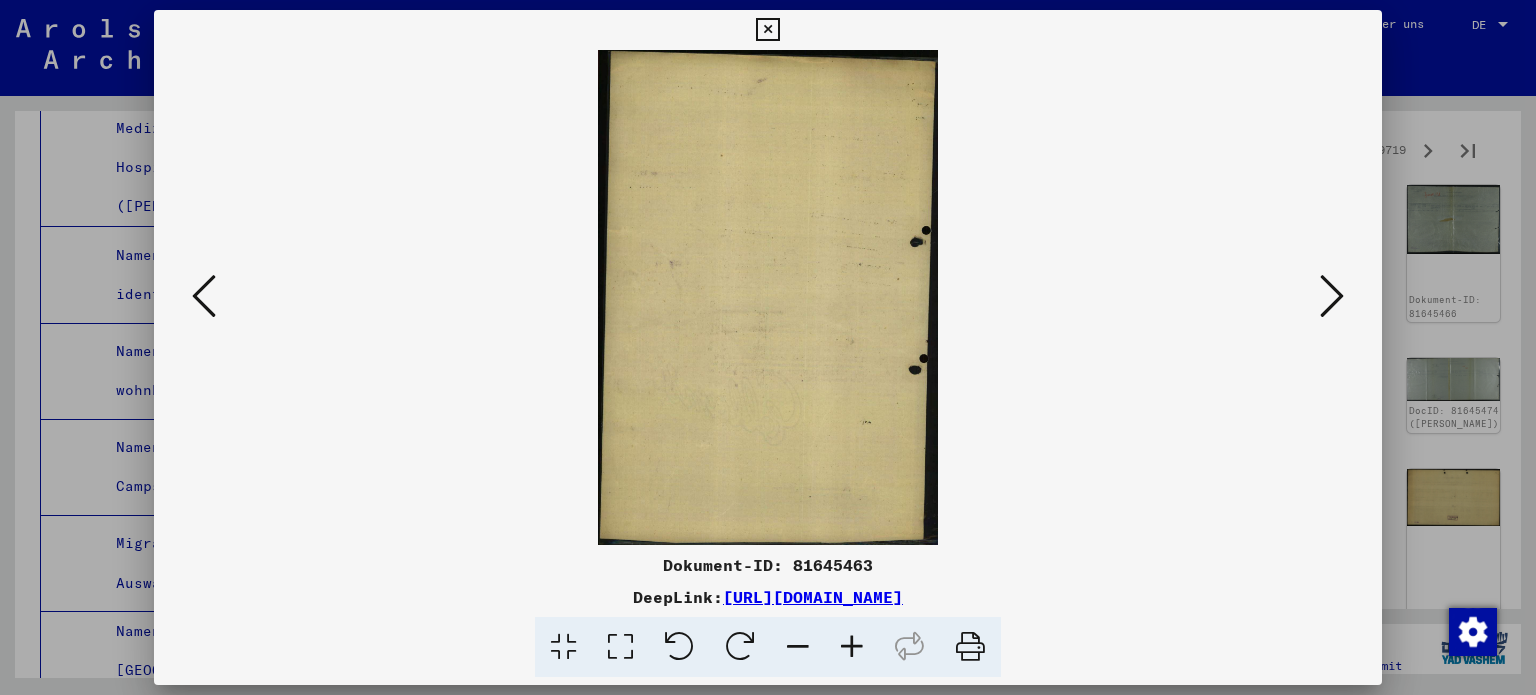 click at bounding box center (1332, 296) 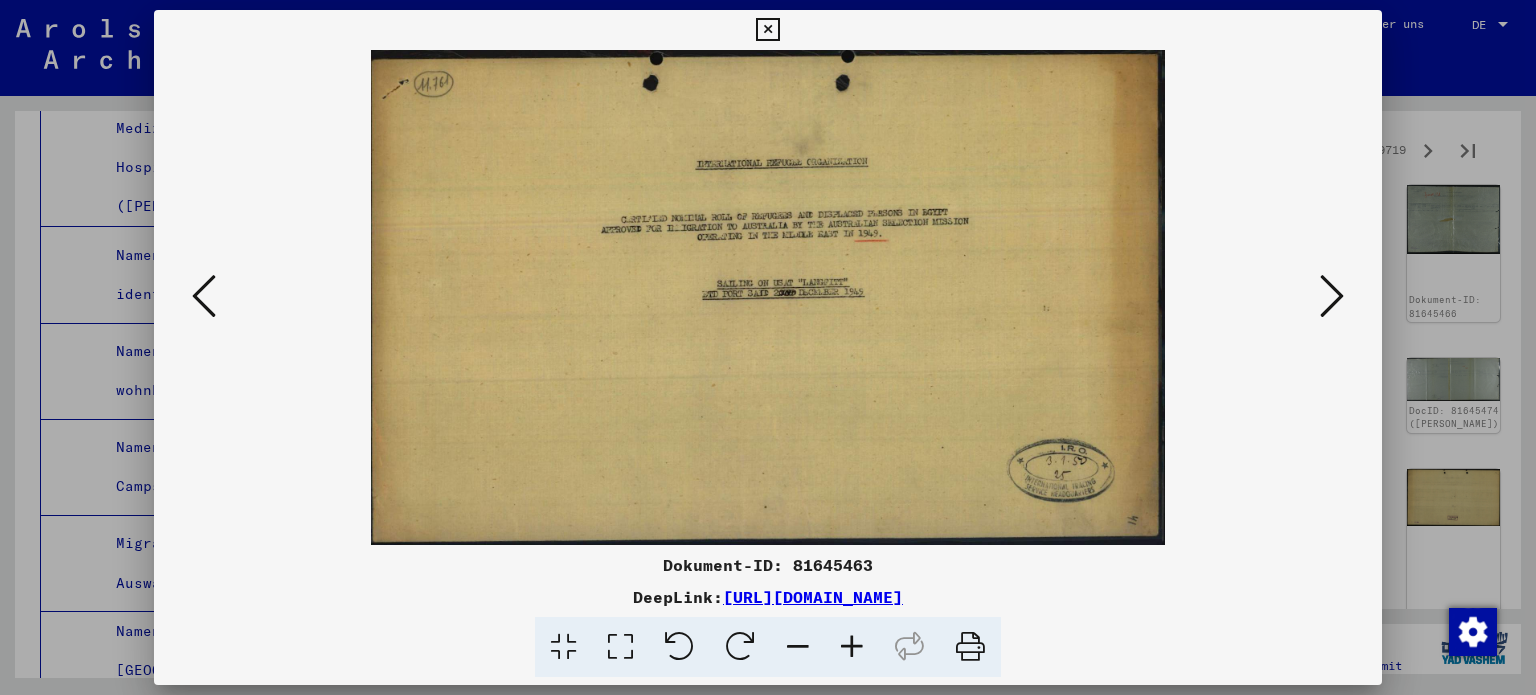 click at bounding box center (1332, 296) 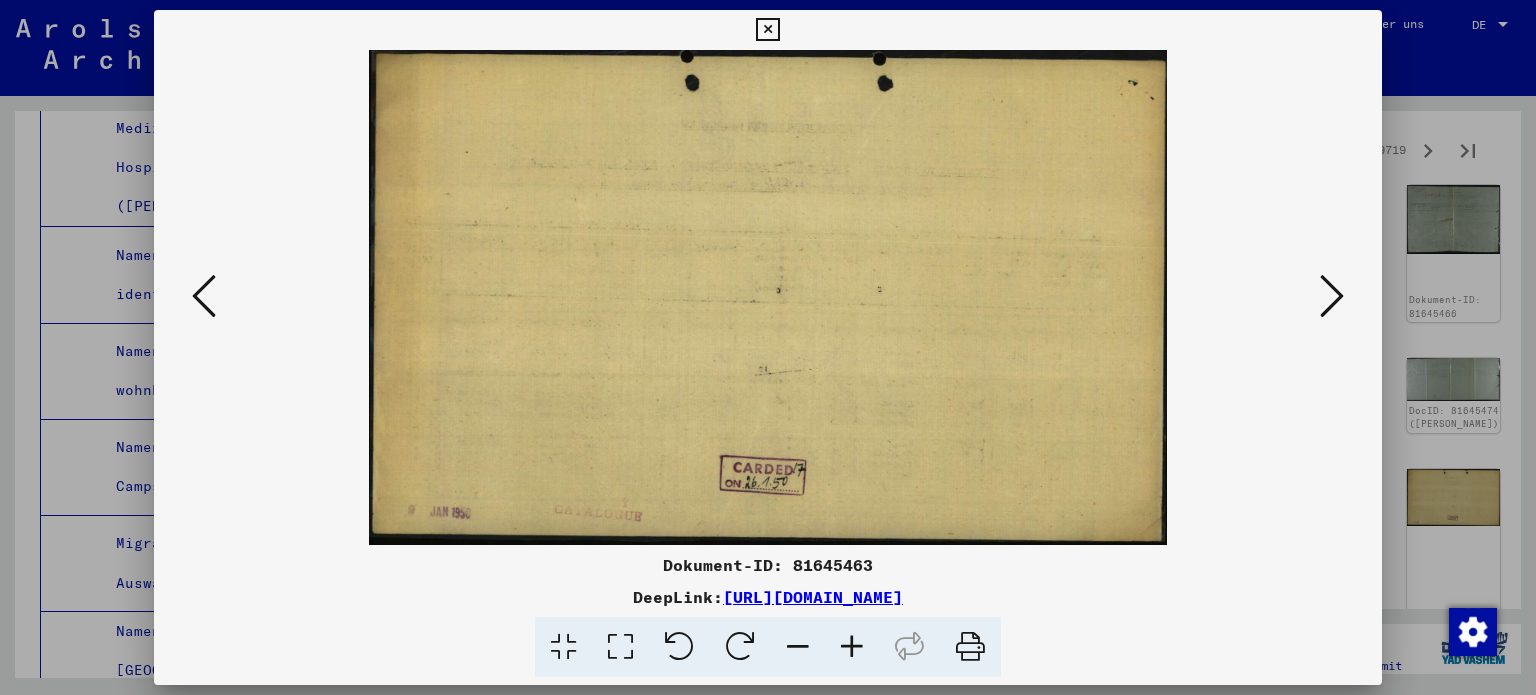 click at bounding box center [1332, 296] 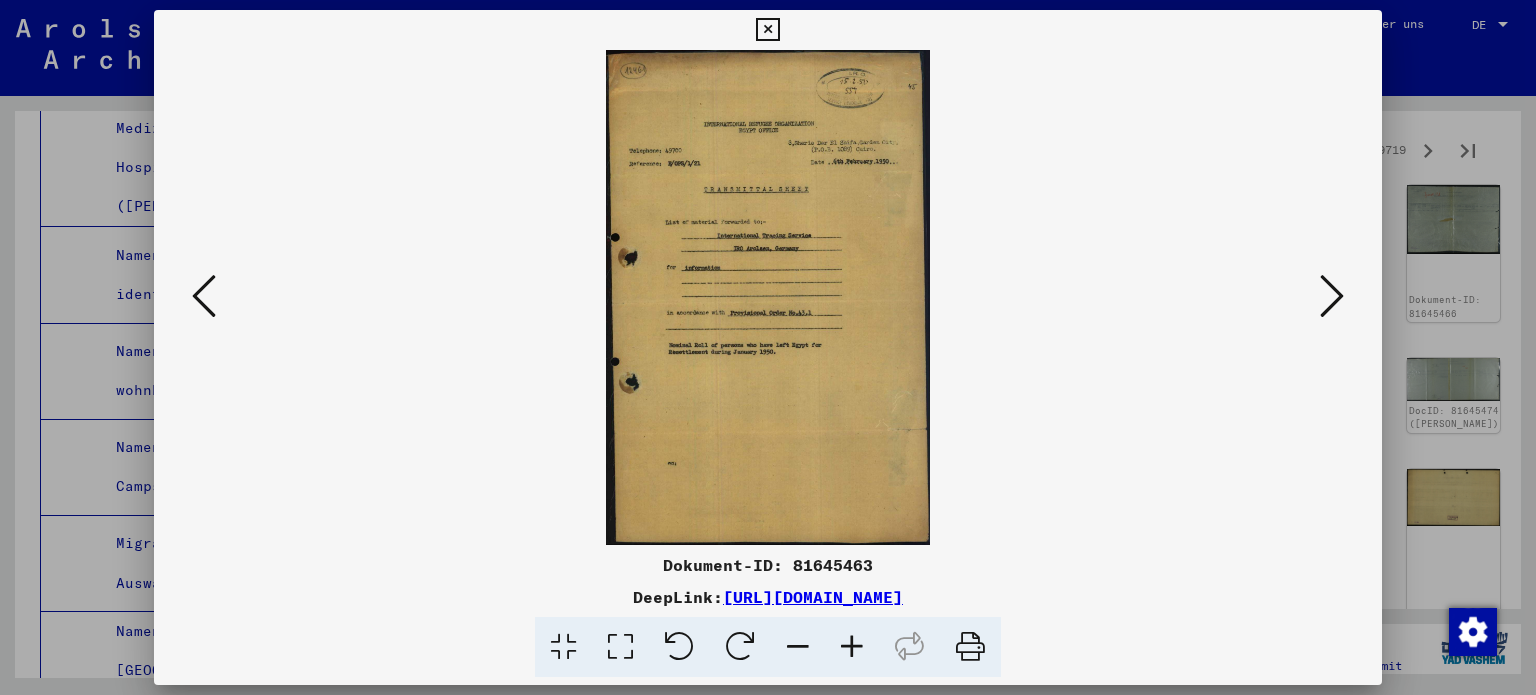 click at bounding box center [1332, 296] 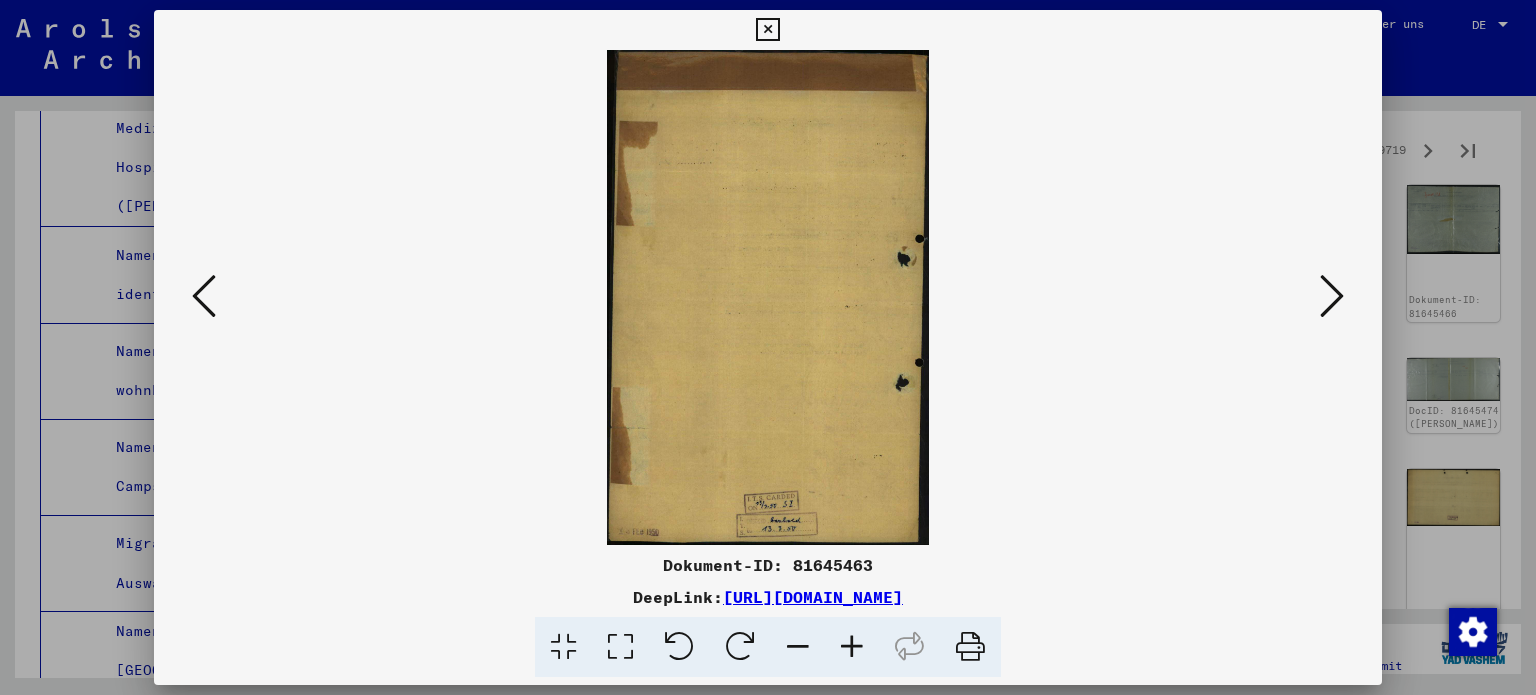 click at bounding box center [1332, 296] 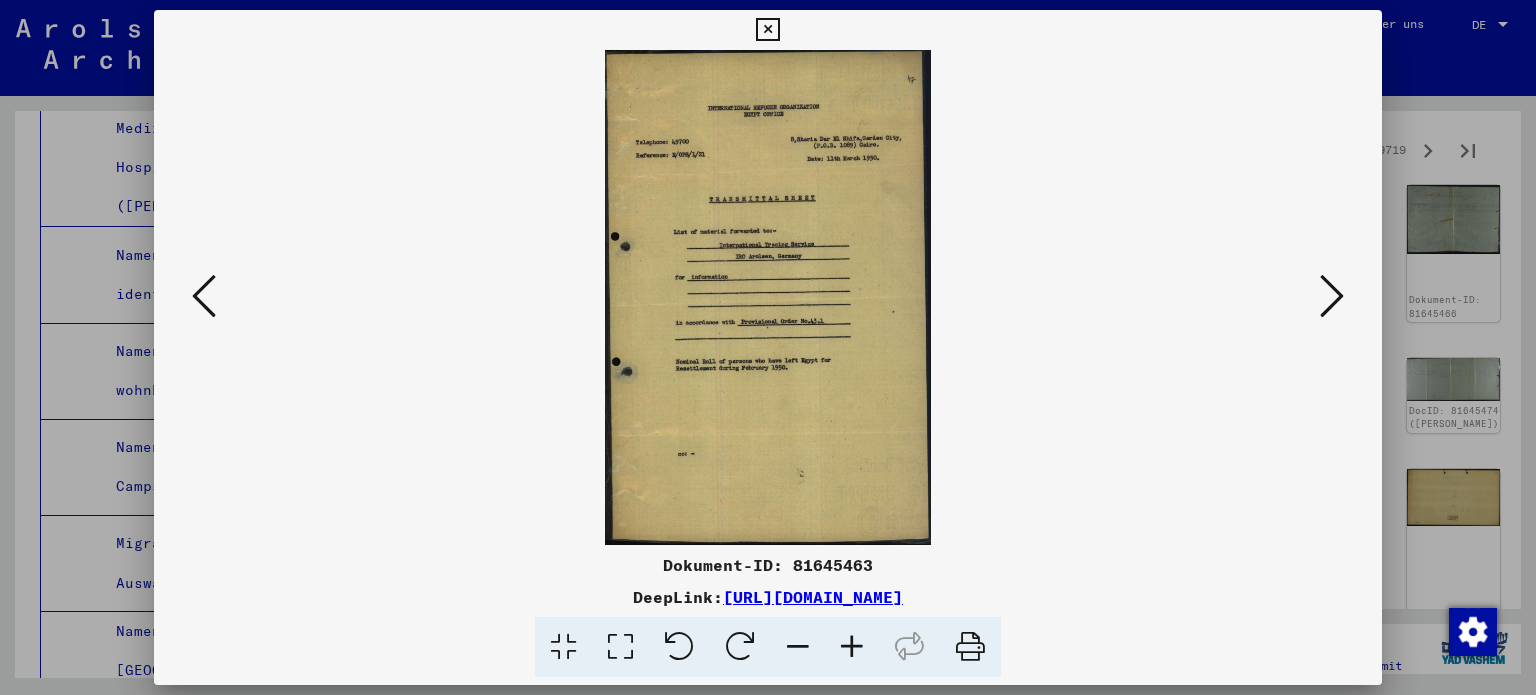 click at bounding box center [852, 647] 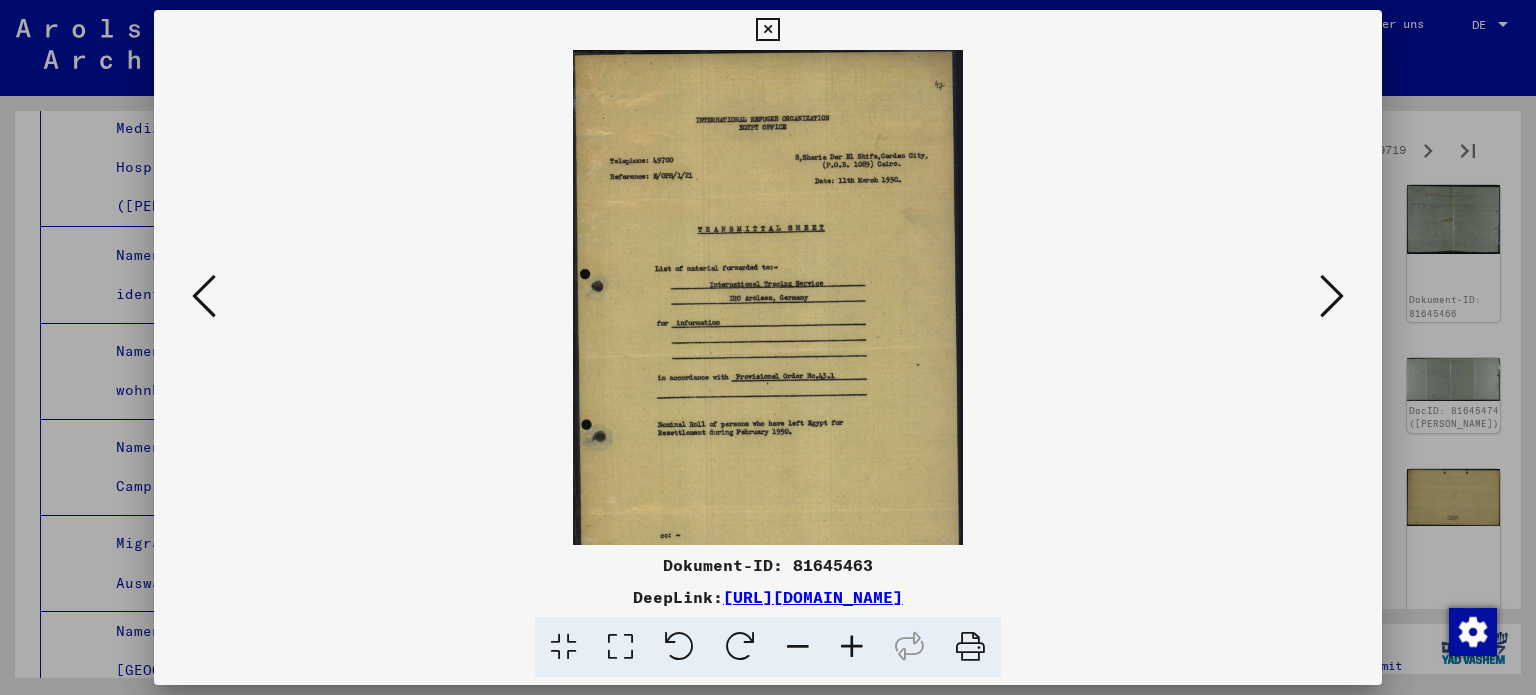 click at bounding box center (852, 647) 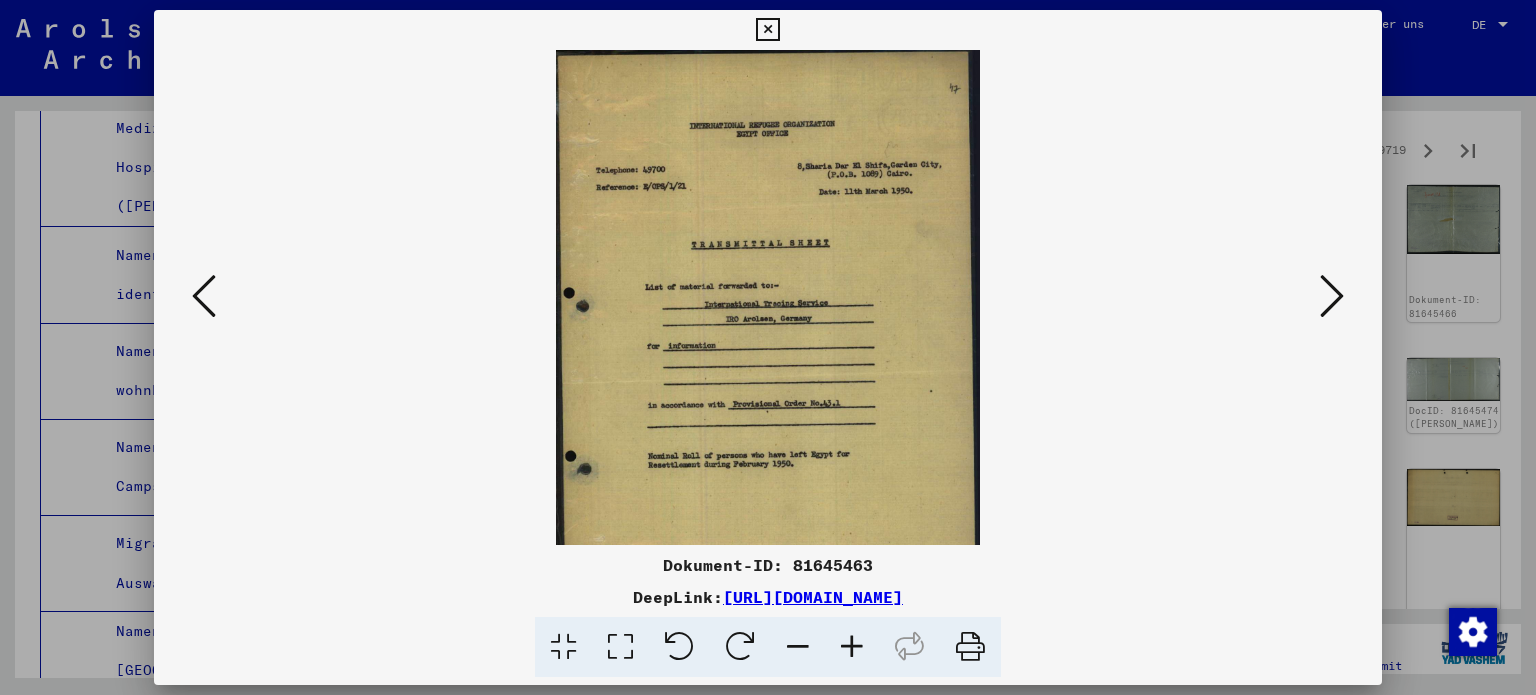 click at bounding box center (852, 647) 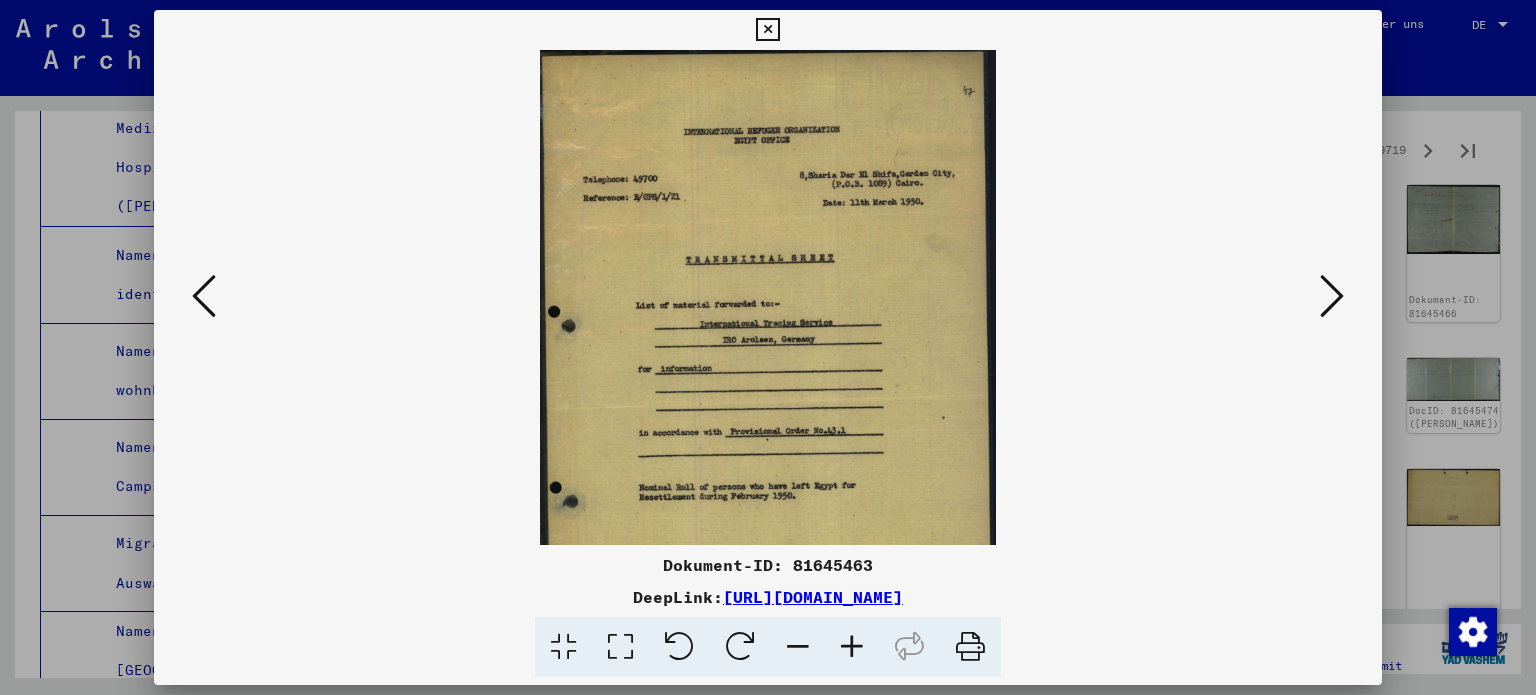click at bounding box center (852, 647) 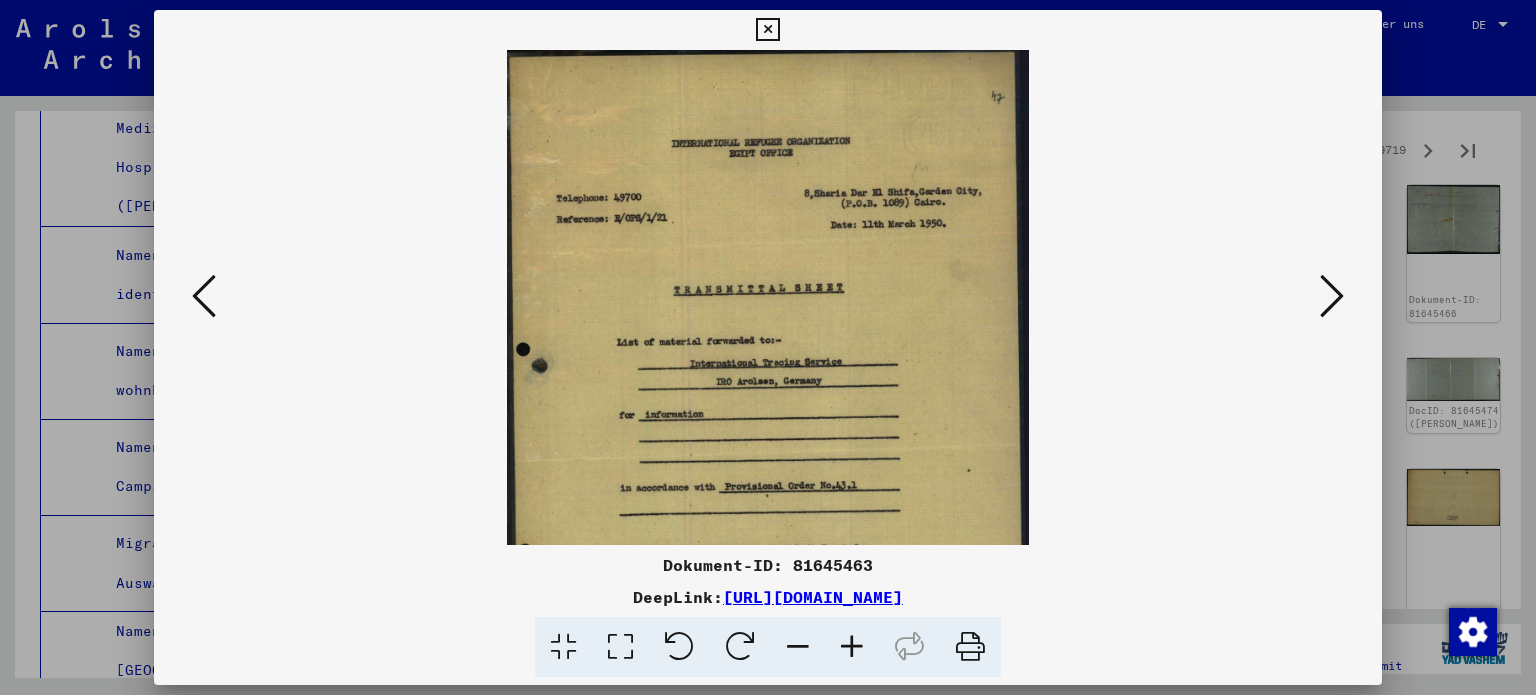 click at bounding box center (852, 647) 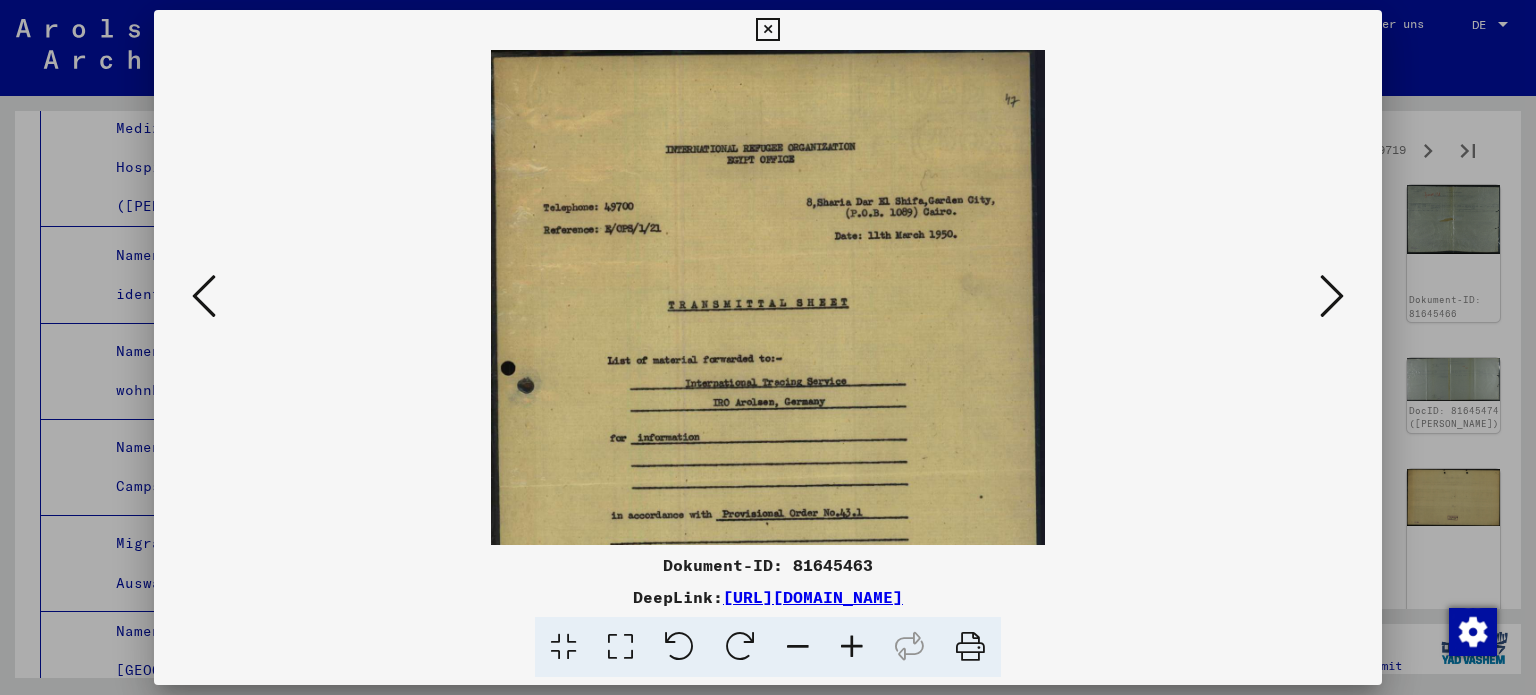 click at bounding box center (852, 647) 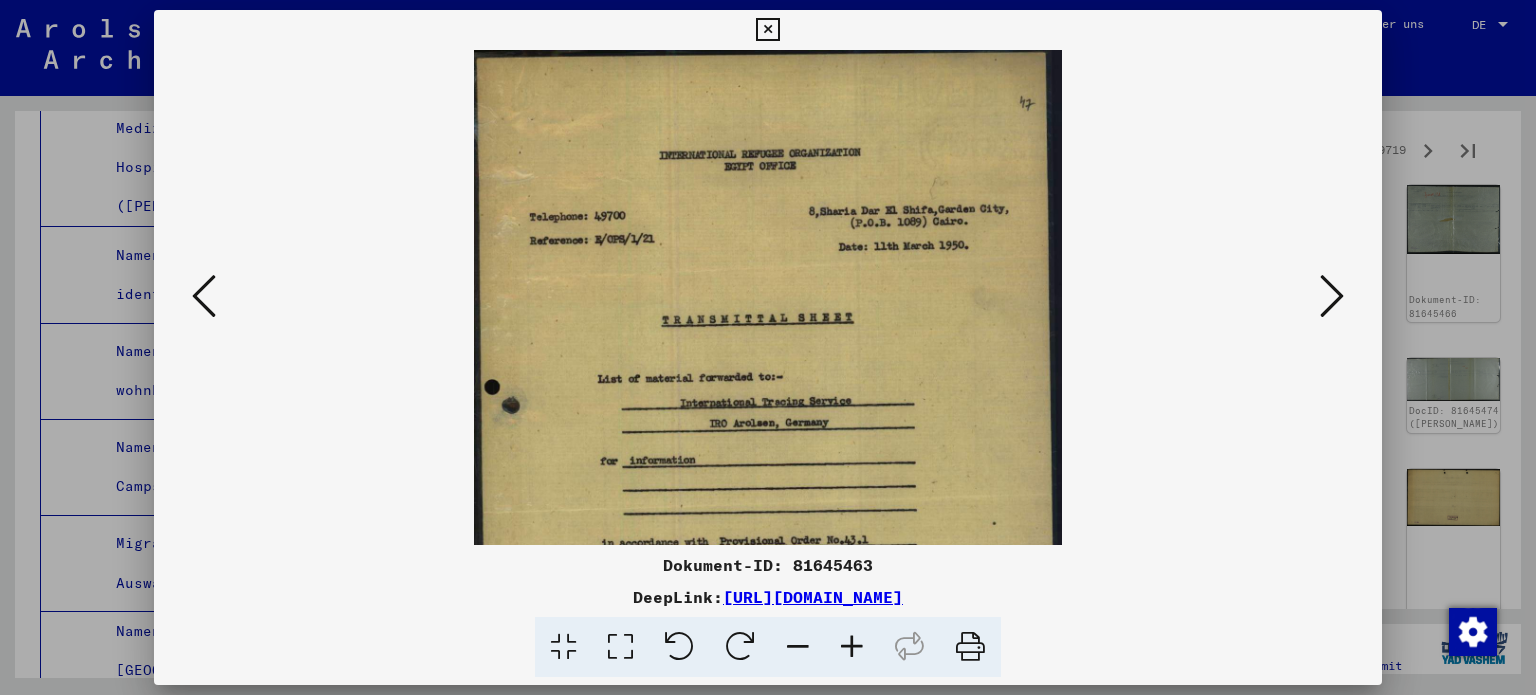 click at bounding box center [852, 647] 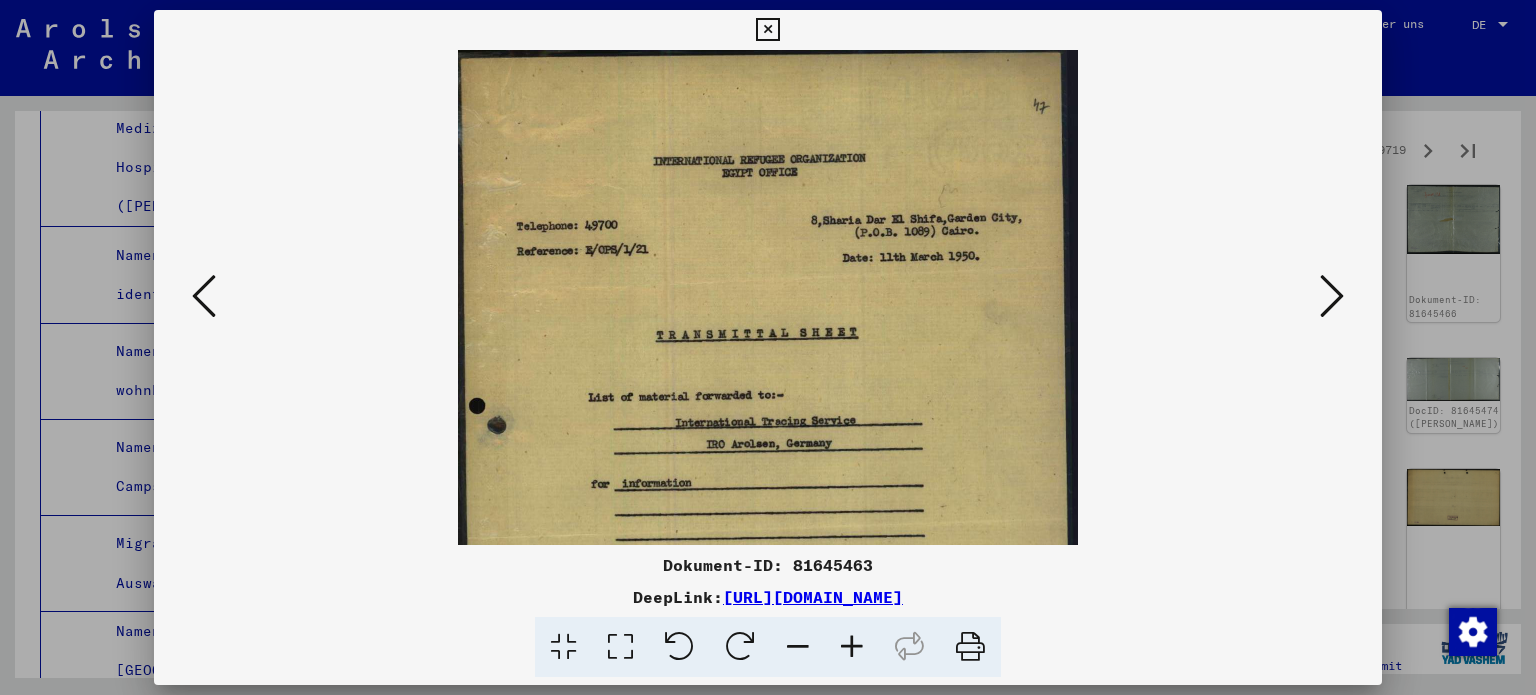 click at bounding box center (852, 647) 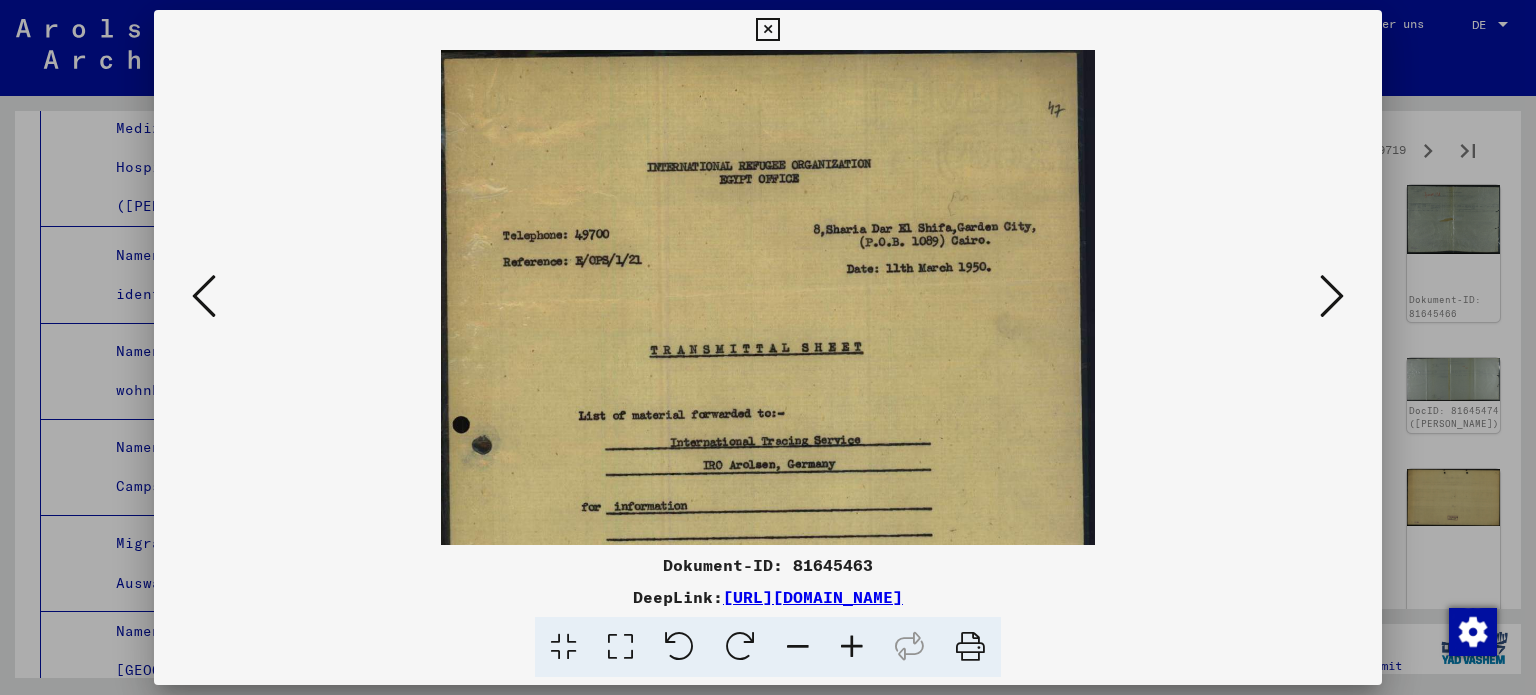 click at bounding box center (1332, 296) 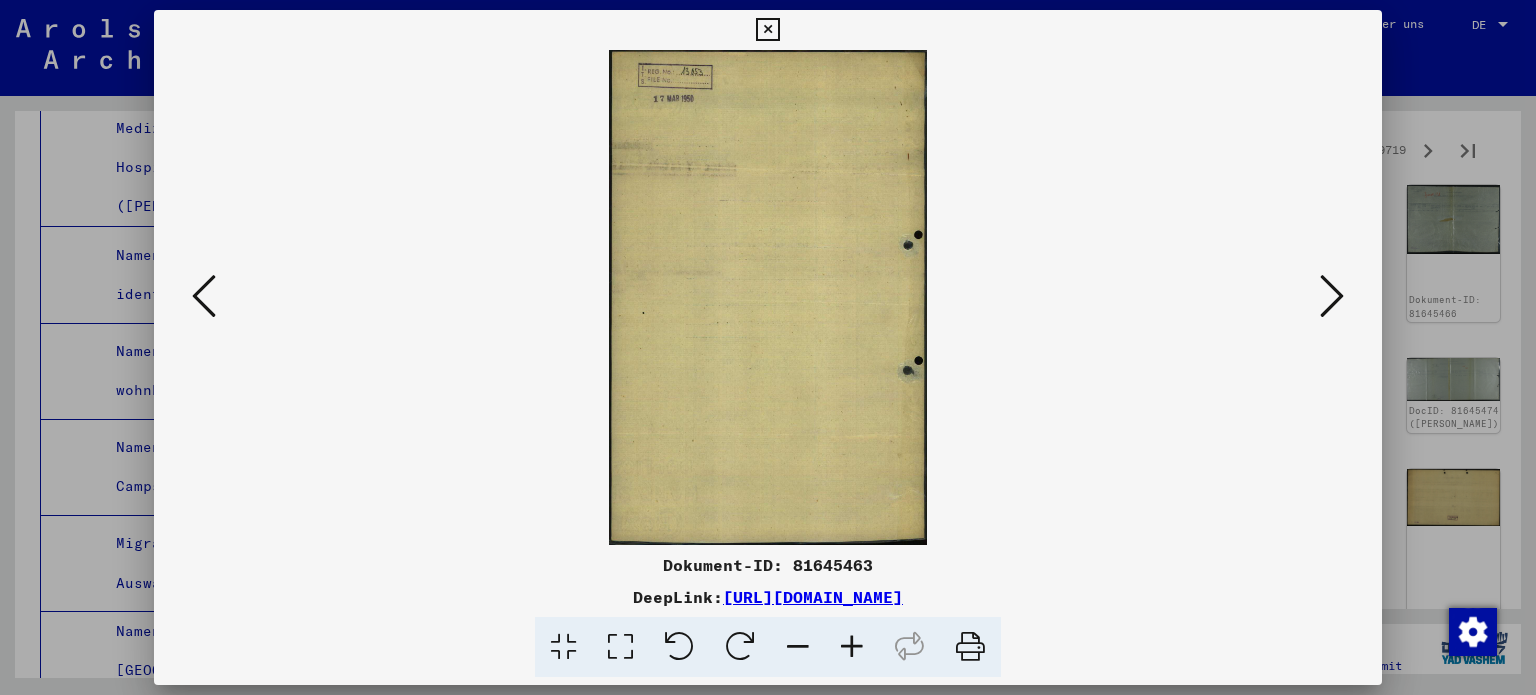 click at bounding box center (1332, 296) 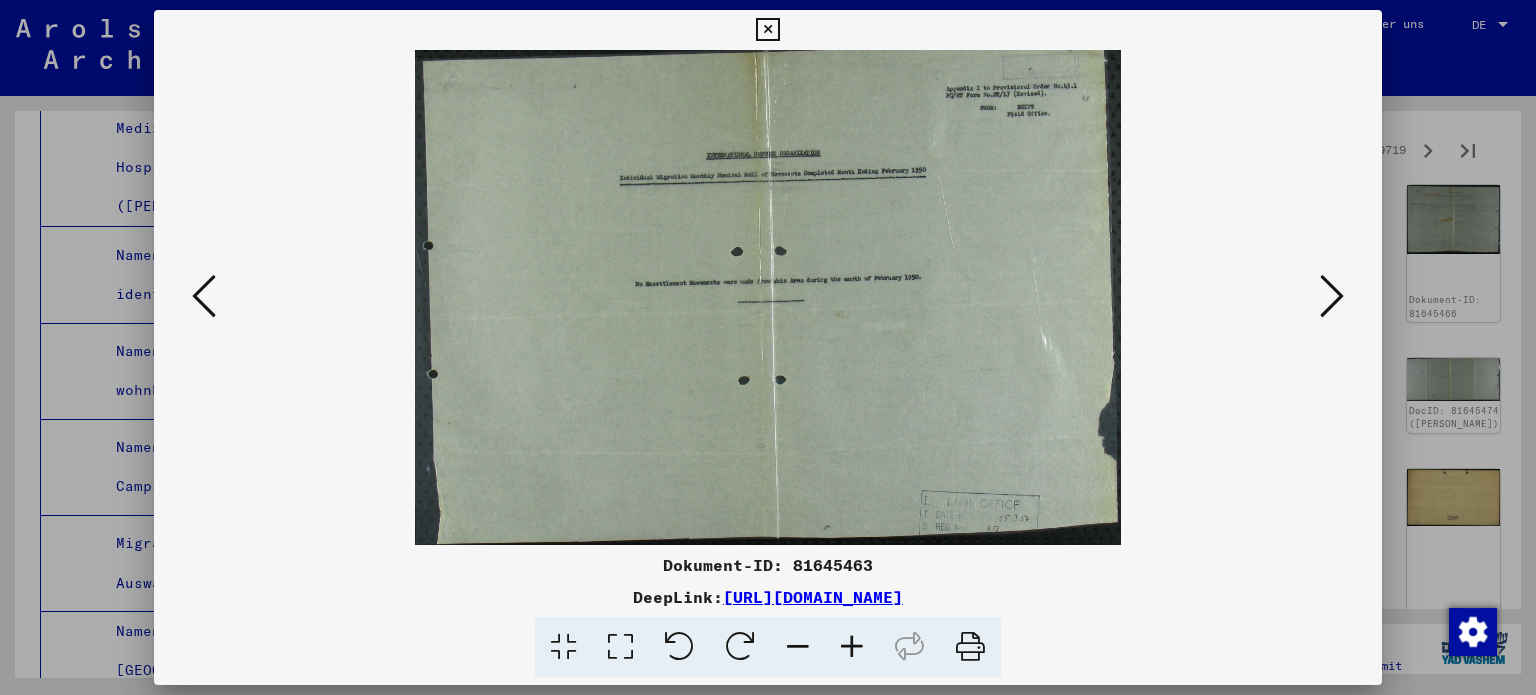click at bounding box center [1332, 296] 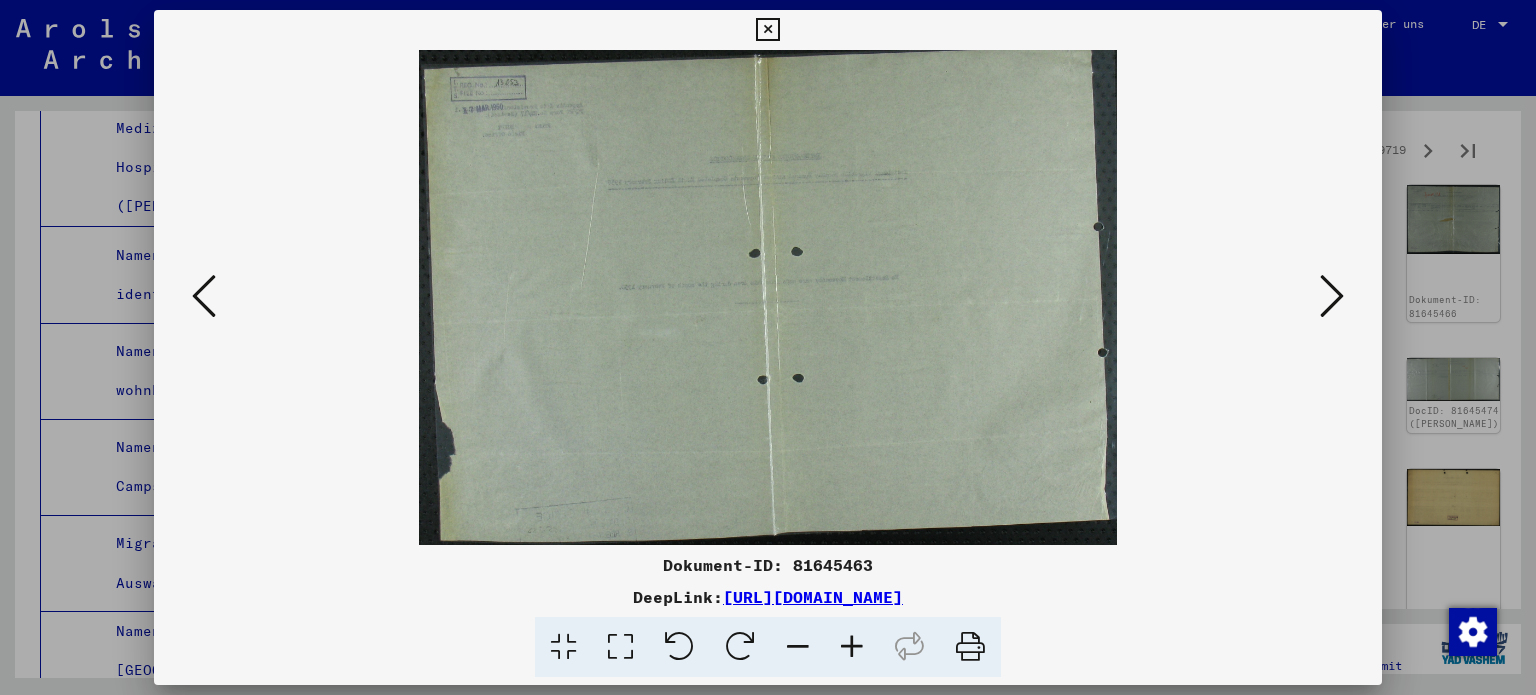 click at bounding box center (1332, 296) 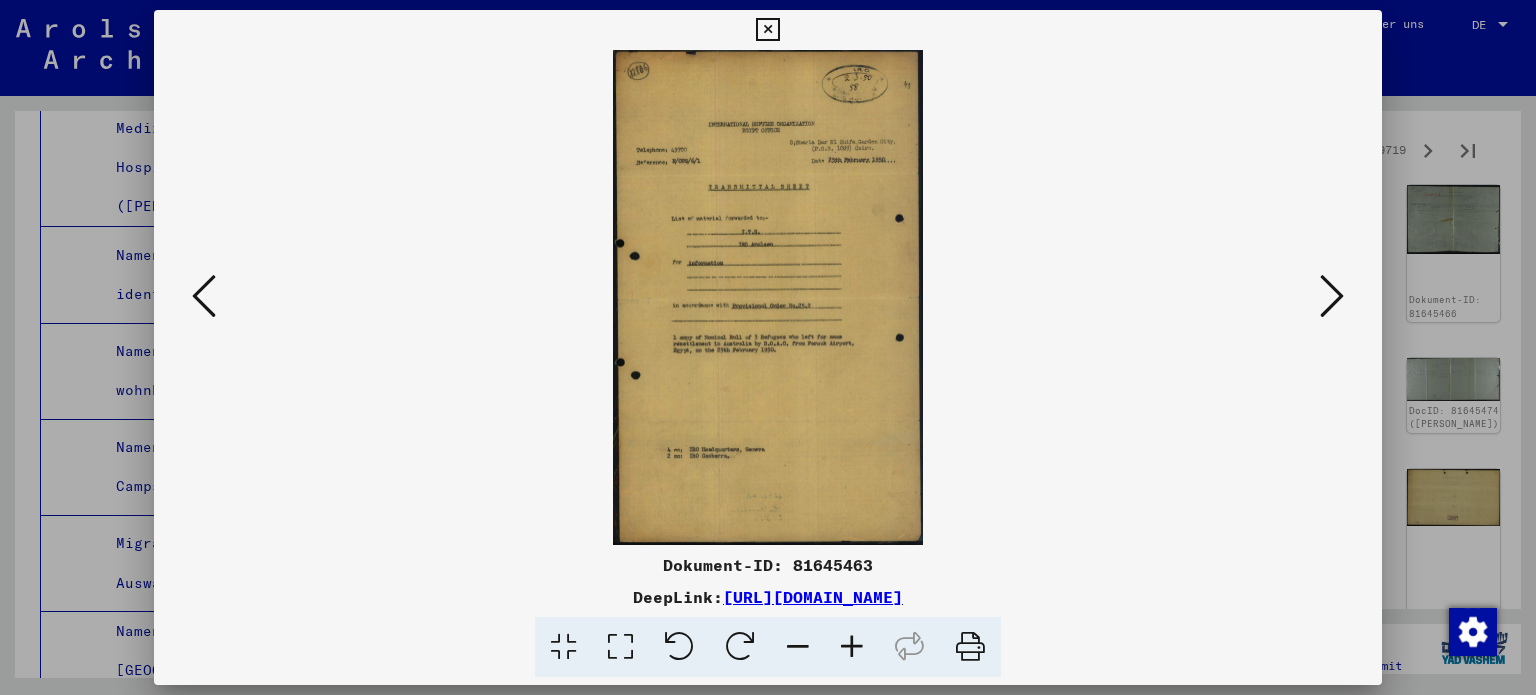 click at bounding box center (1332, 296) 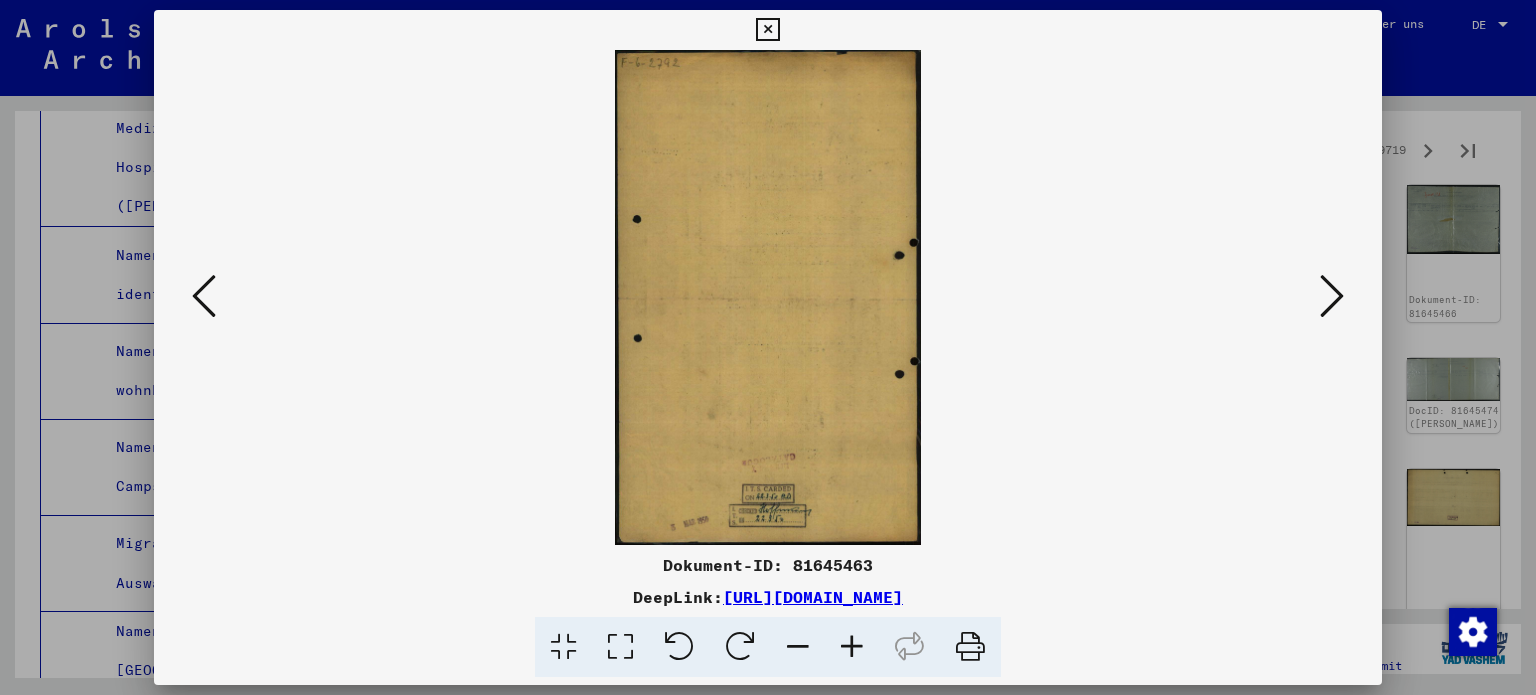 click at bounding box center [1332, 296] 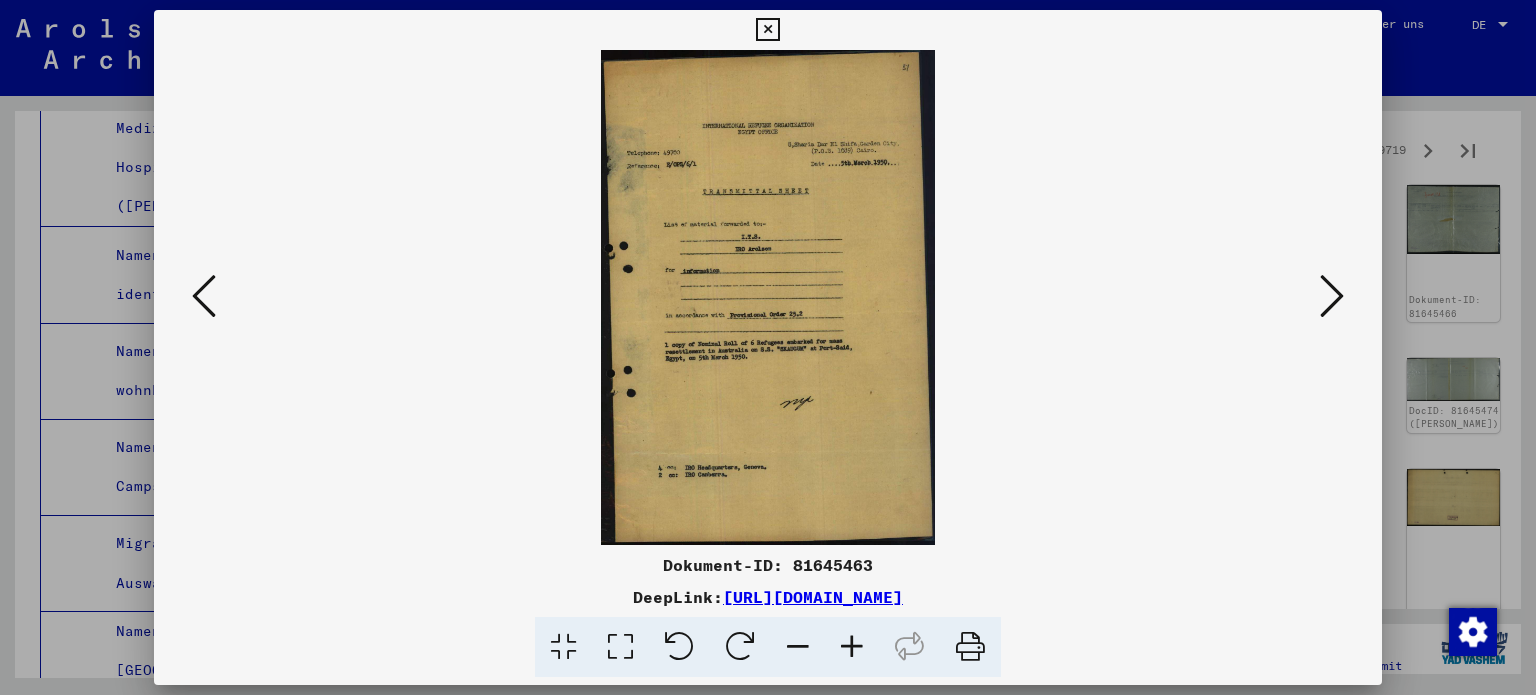 click at bounding box center [1332, 296] 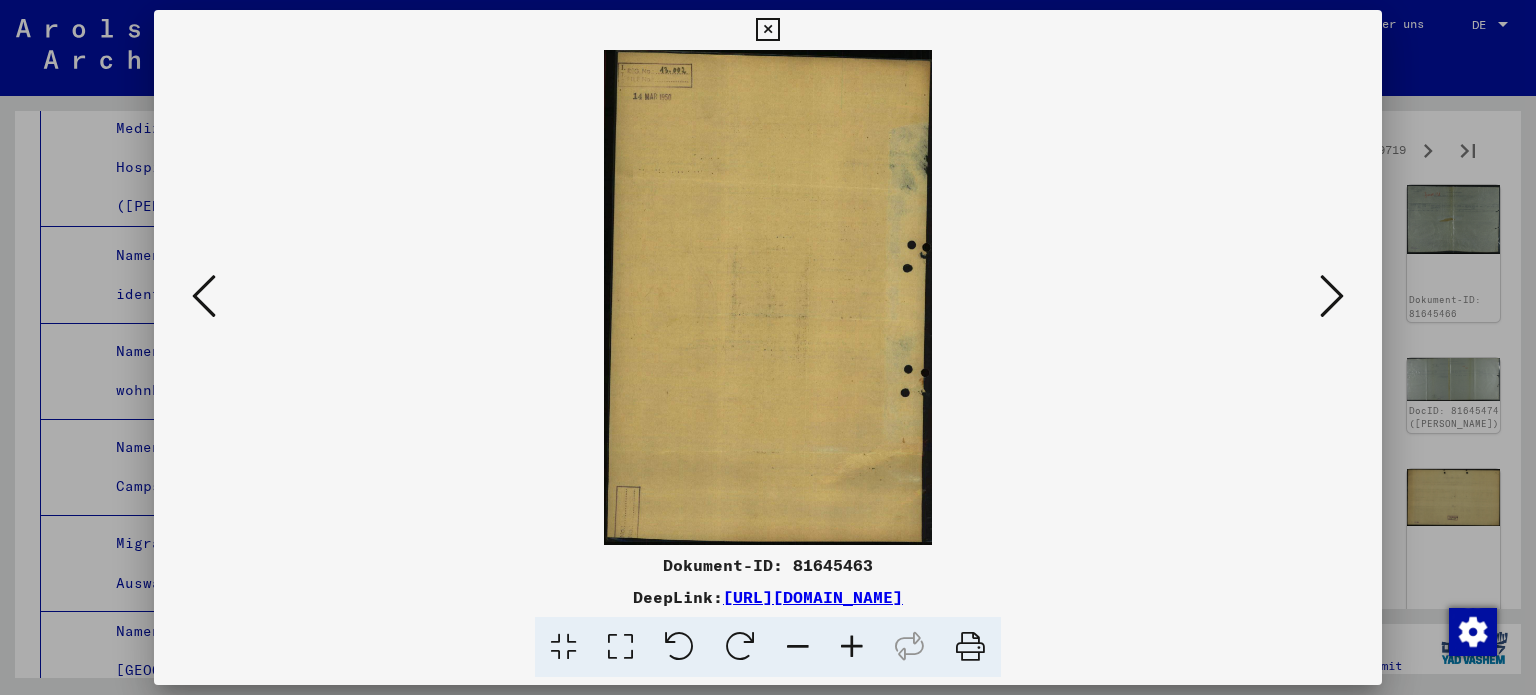 click at bounding box center [767, 30] 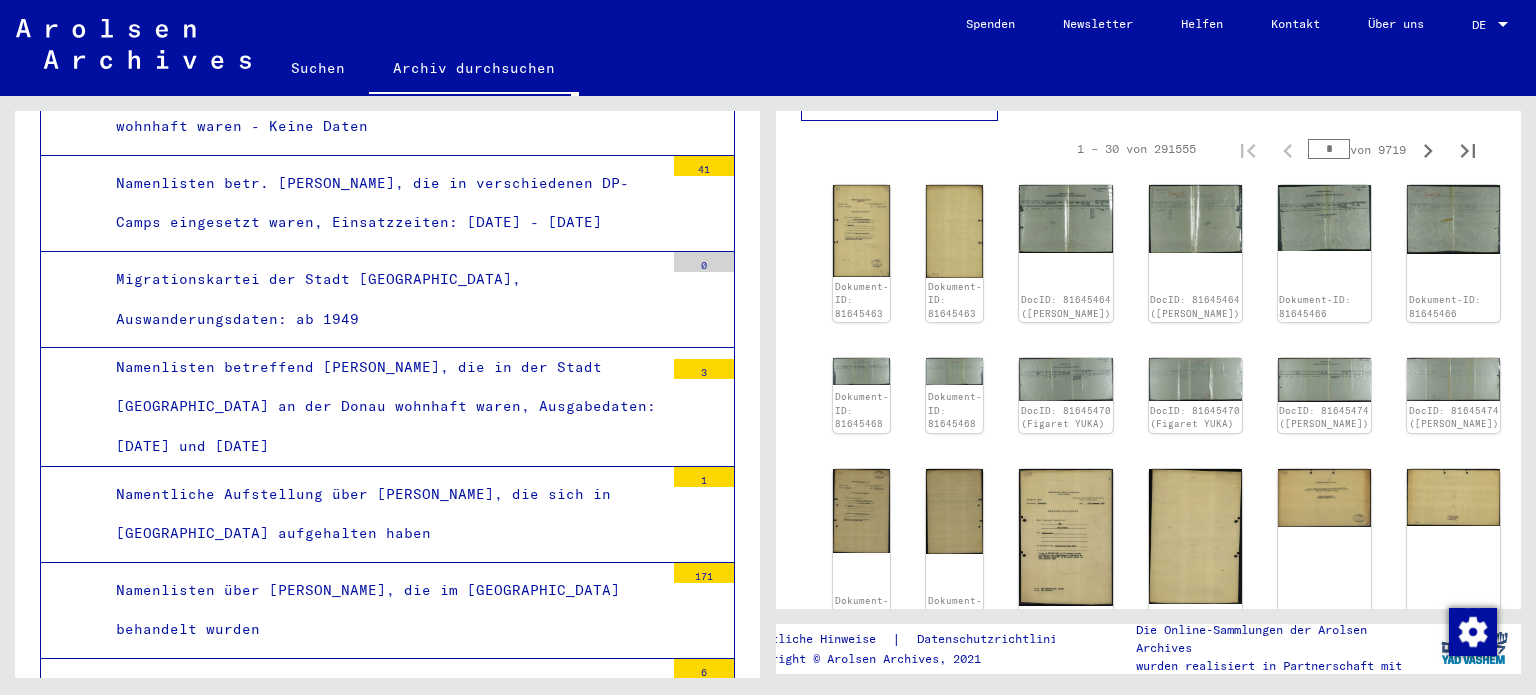 scroll, scrollTop: 40128, scrollLeft: 0, axis: vertical 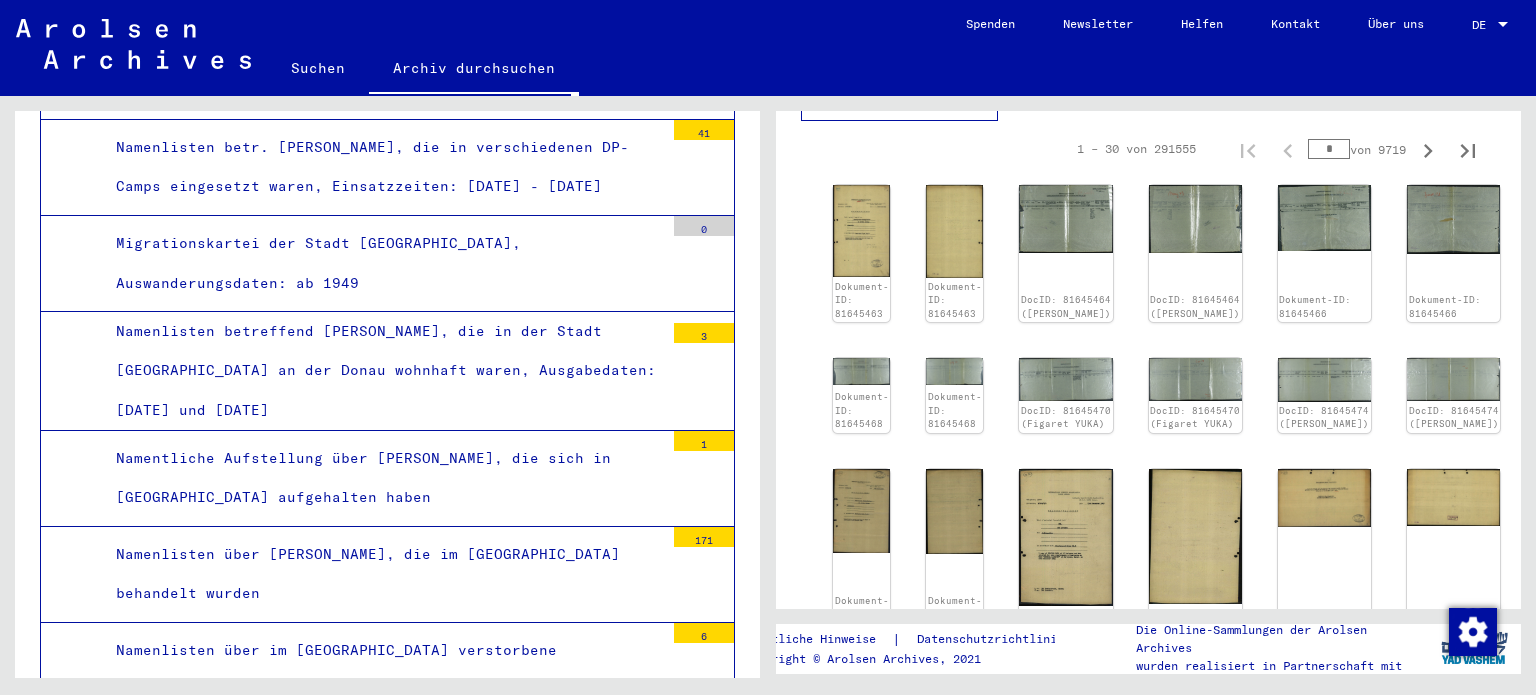 click on "Anmeldungen und Abwanderung überwiegend aus [GEOGRAPHIC_DATA]" at bounding box center (309, 3665) 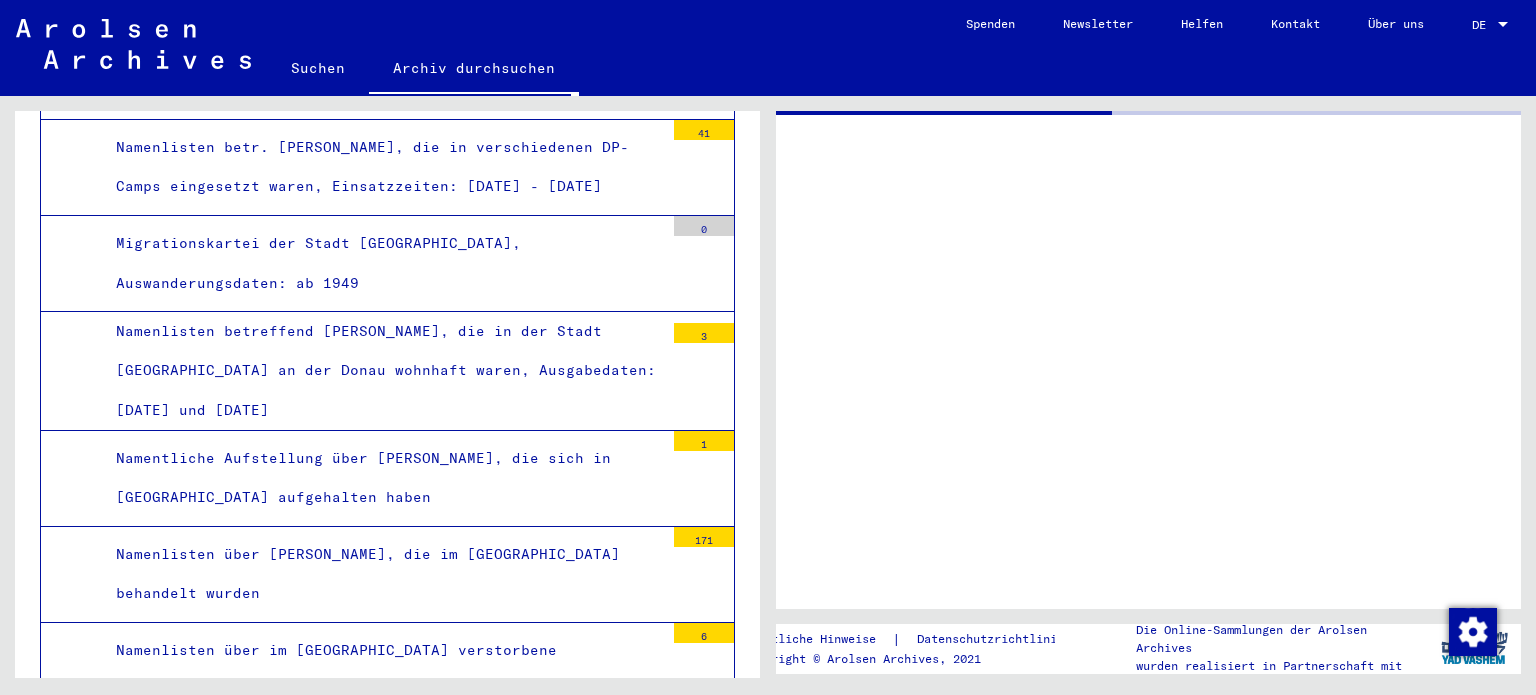 scroll, scrollTop: 0, scrollLeft: 0, axis: both 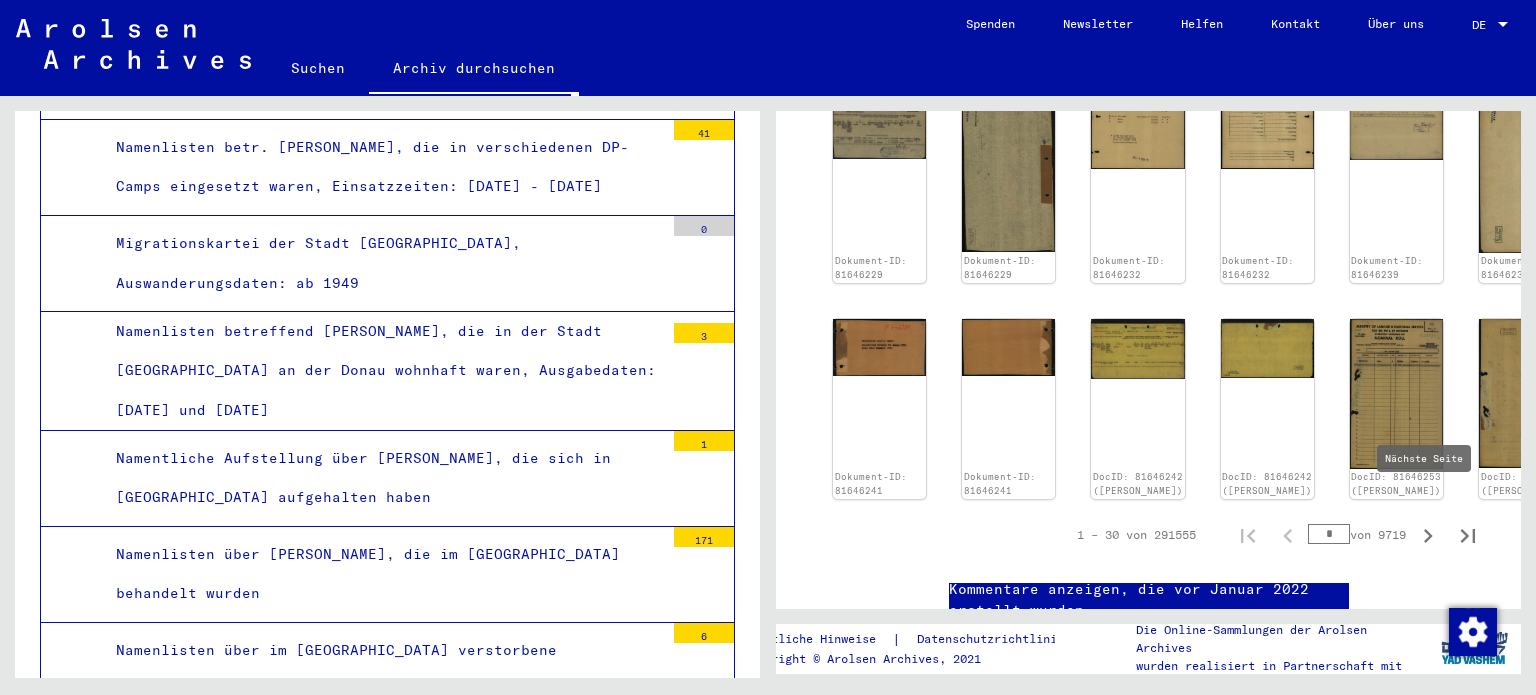click 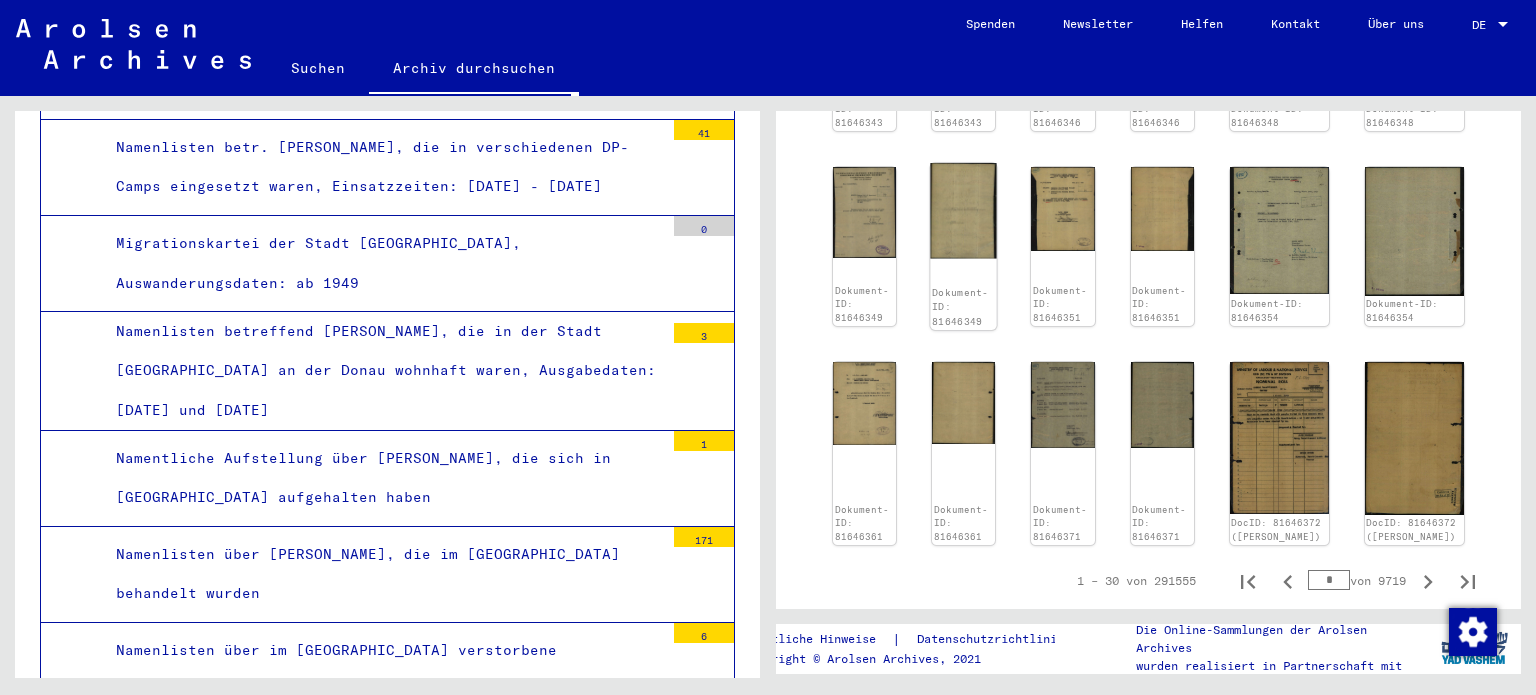 click 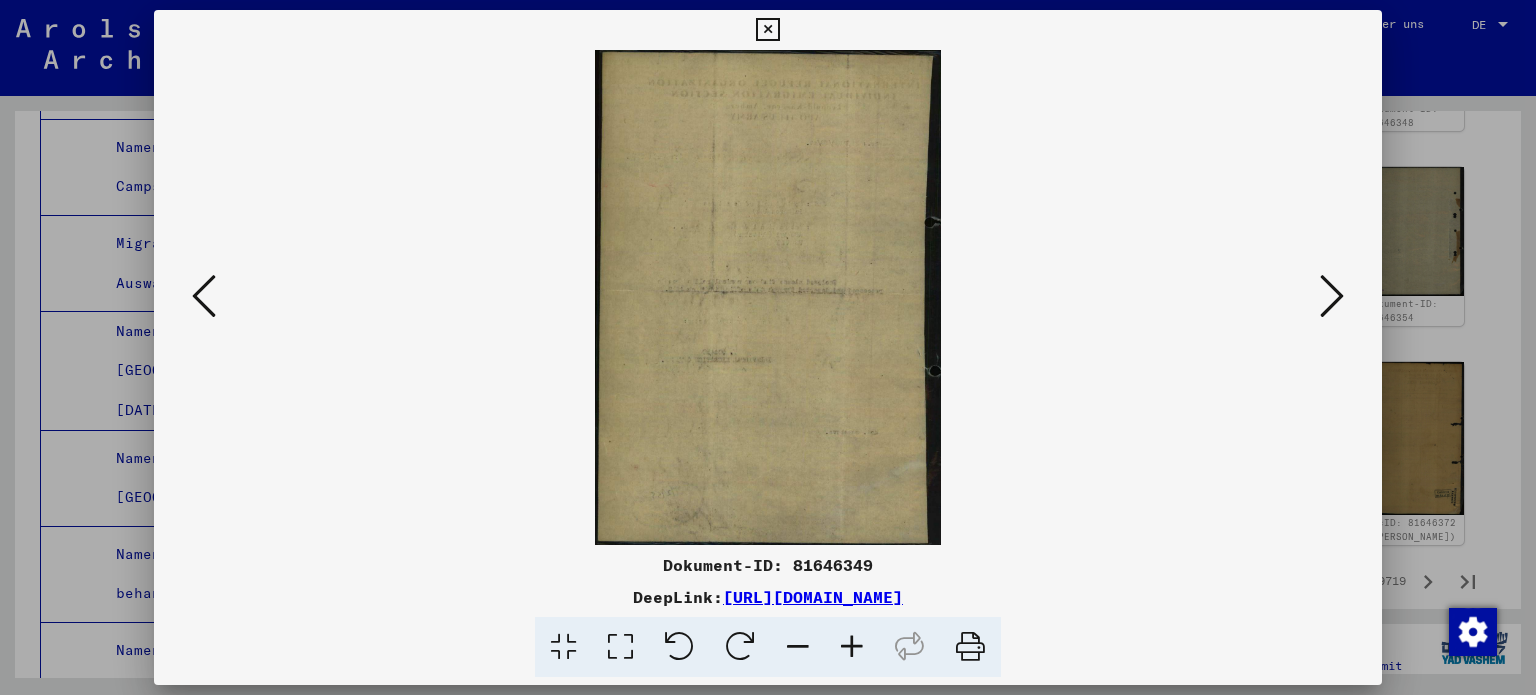 click at bounding box center [1332, 296] 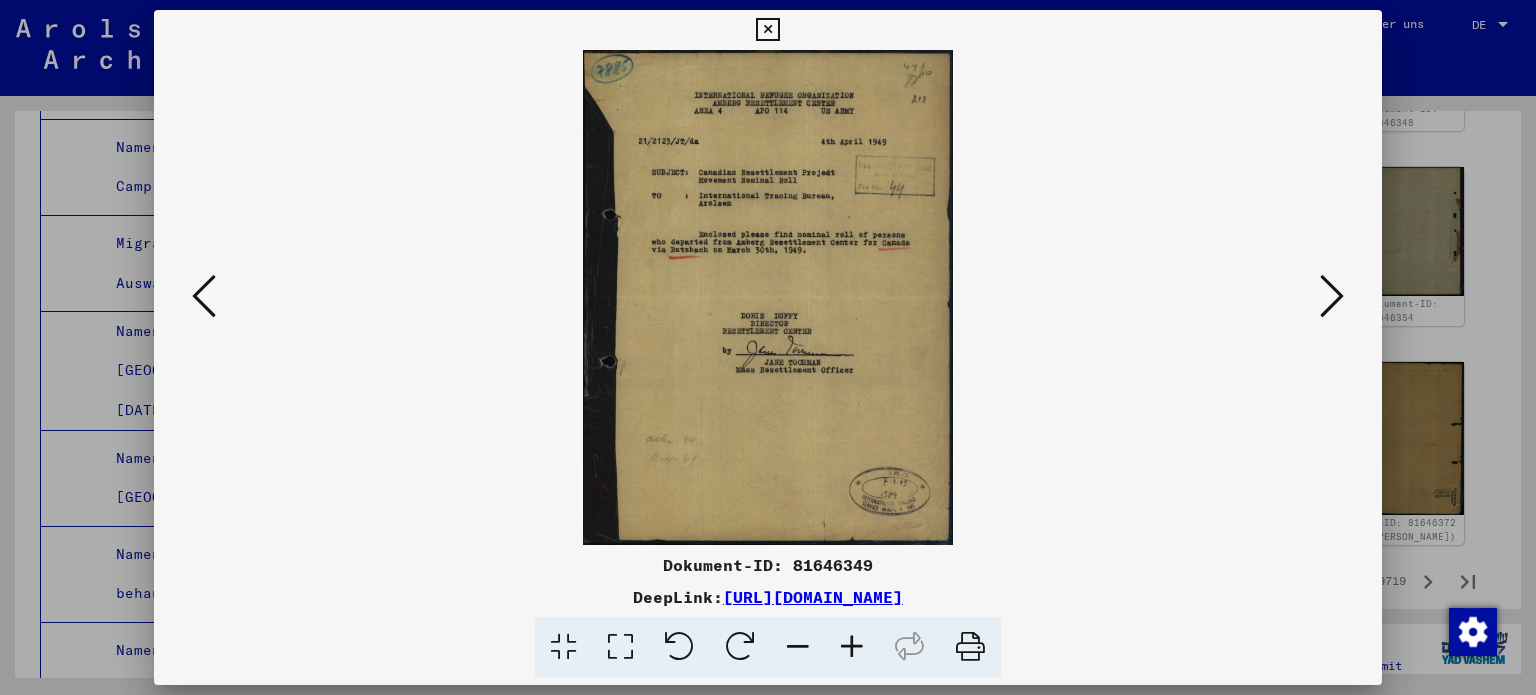 click at bounding box center [1332, 296] 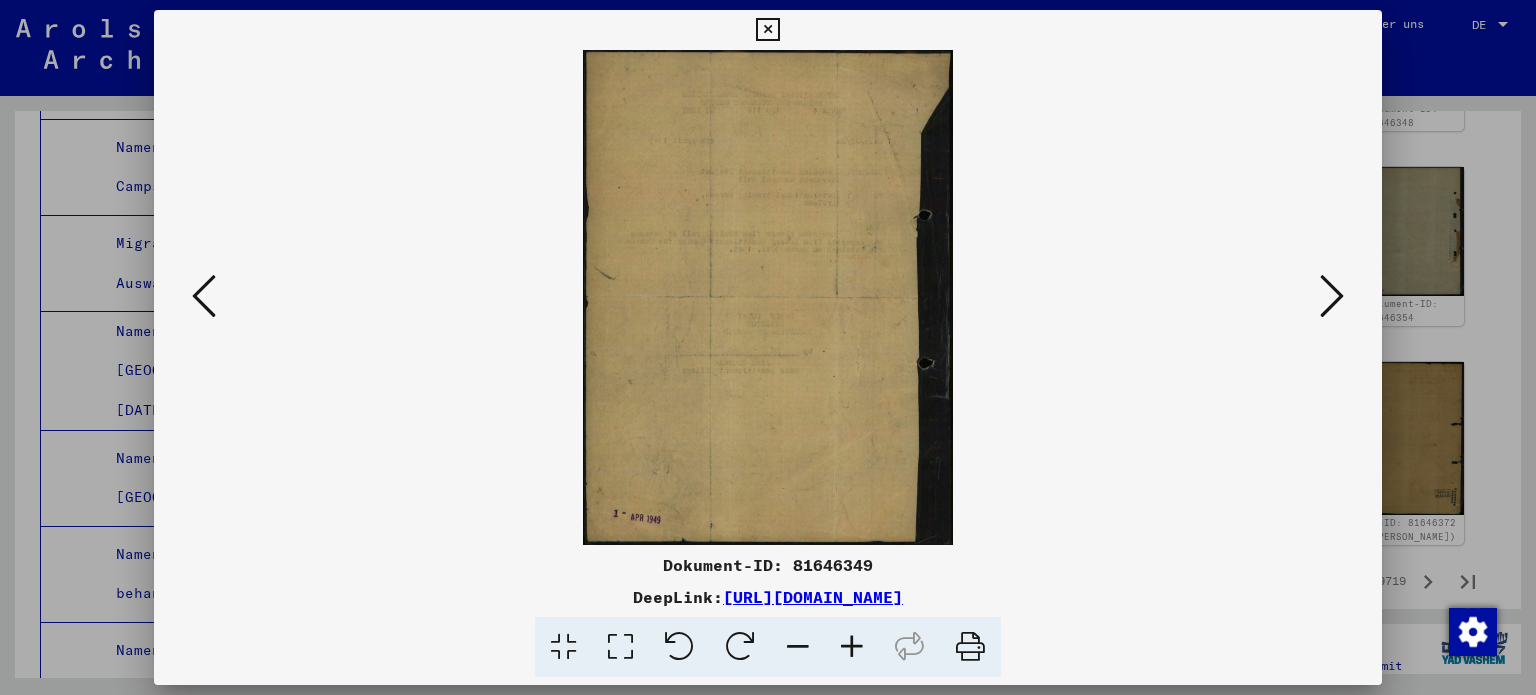click at bounding box center [1332, 296] 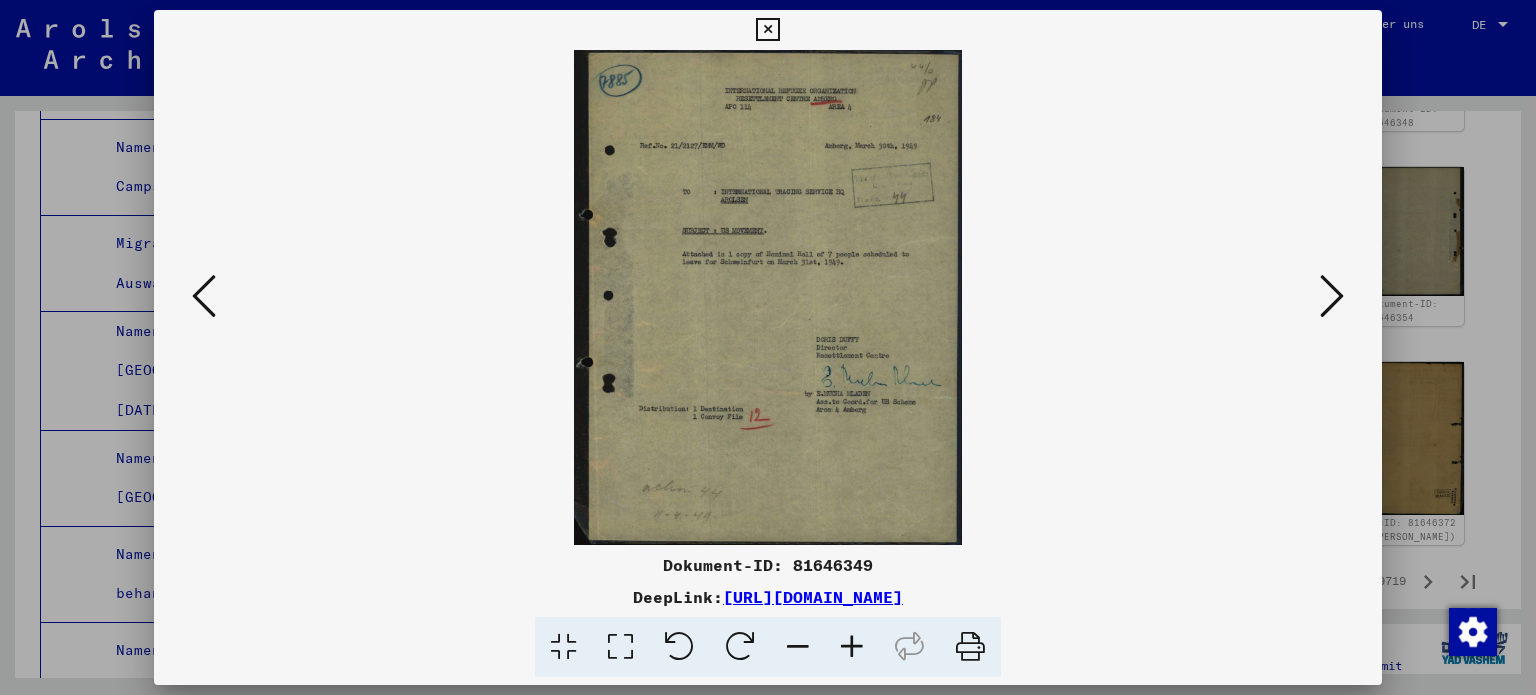 click at bounding box center [1332, 296] 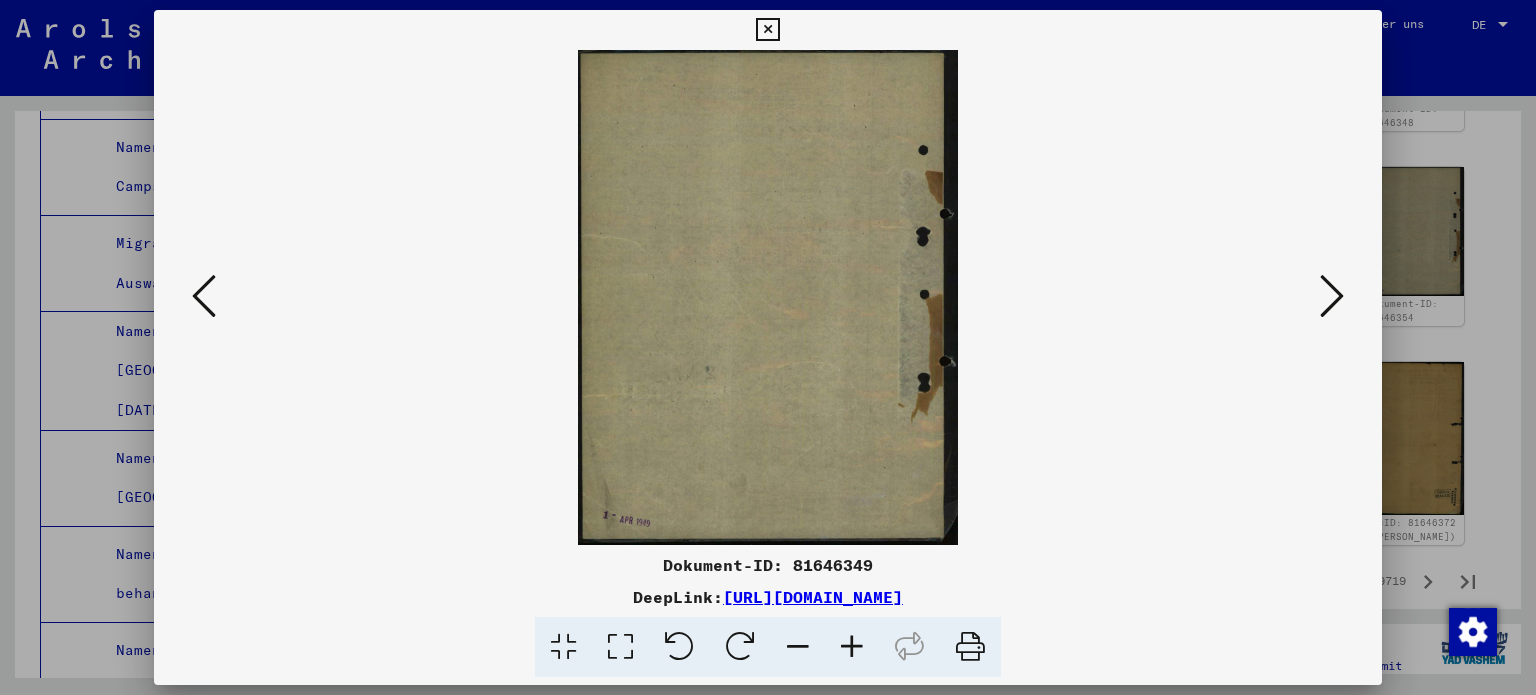 click at bounding box center (1332, 296) 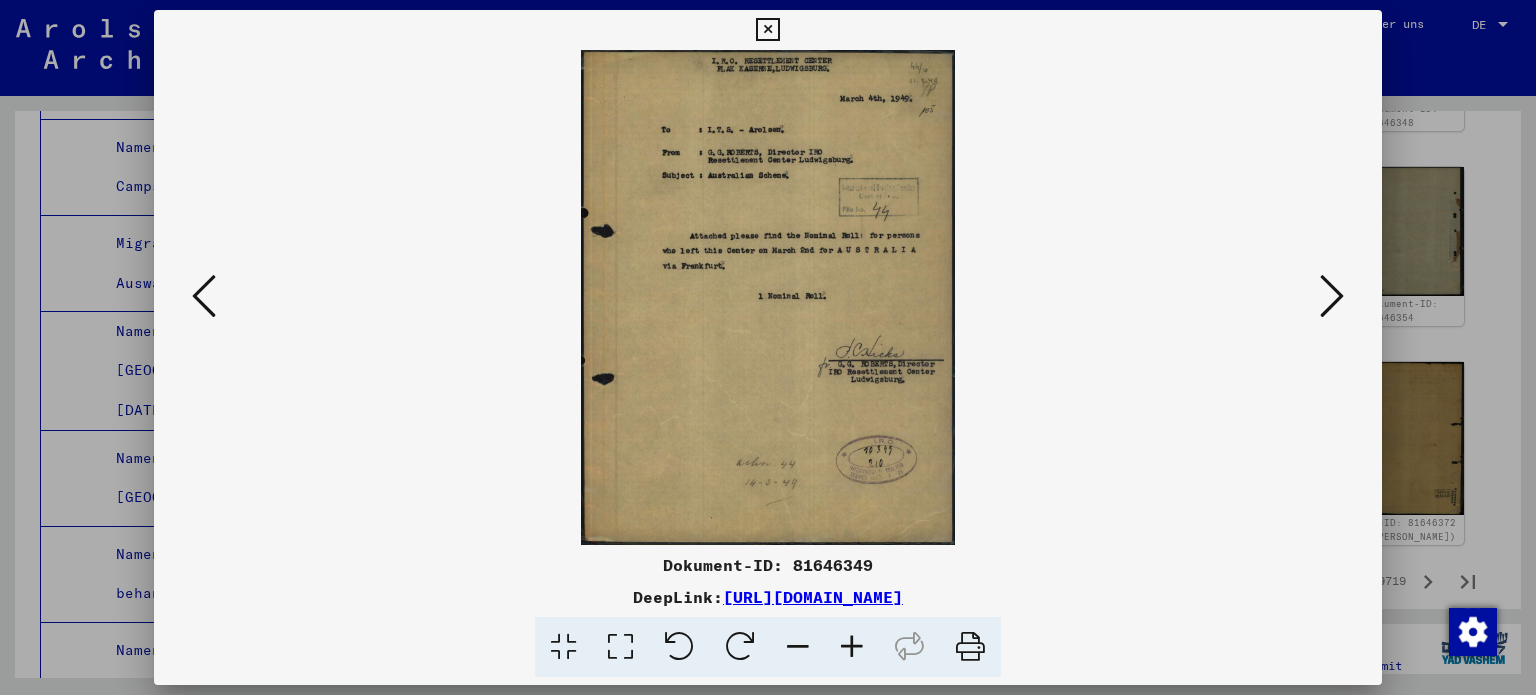 click at bounding box center (852, 647) 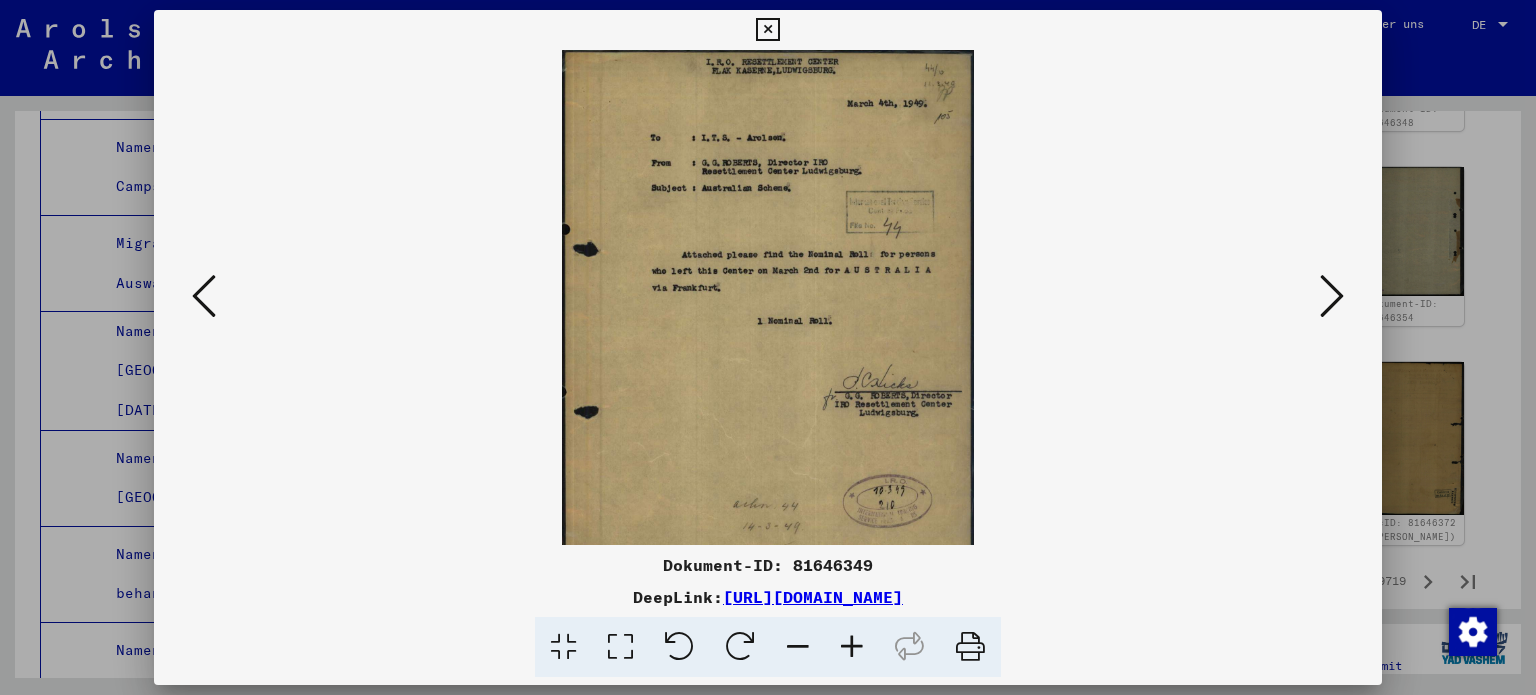 click at bounding box center (852, 647) 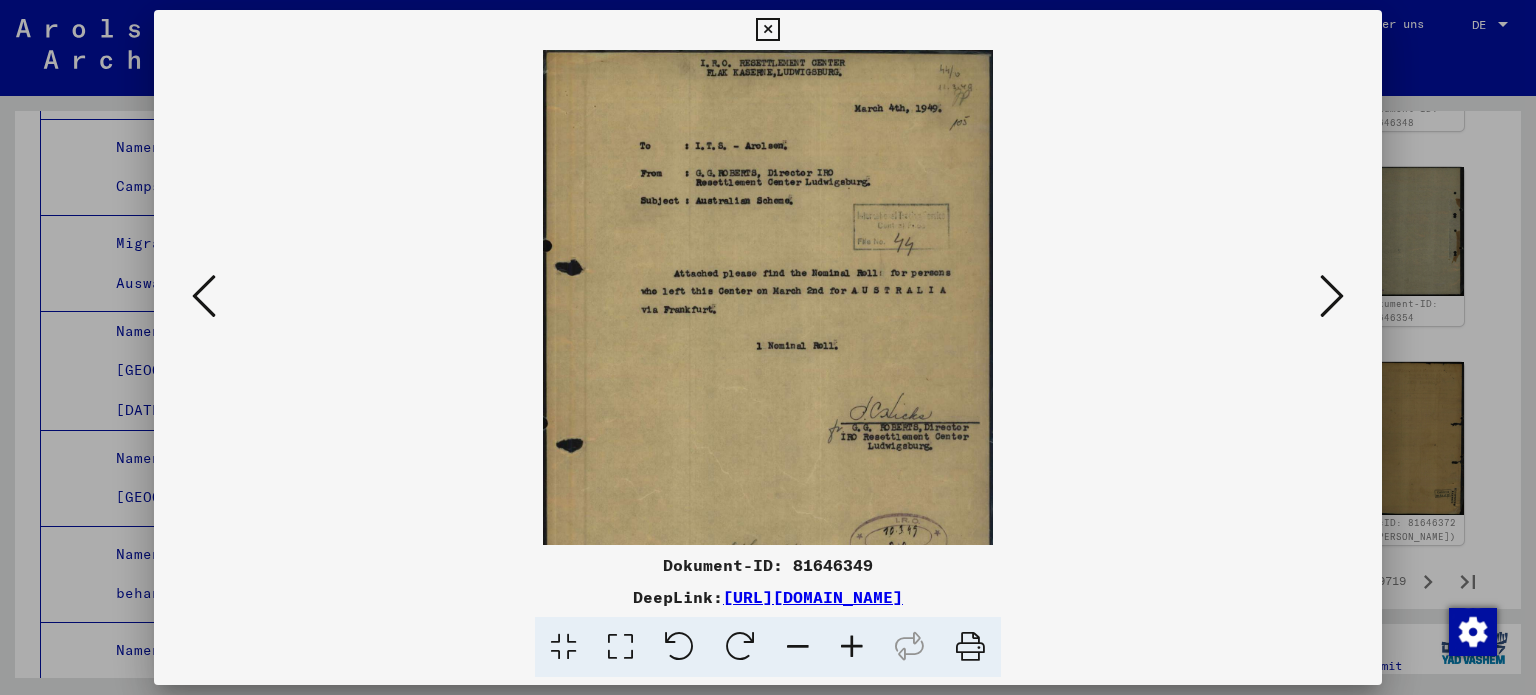 click at bounding box center [852, 647] 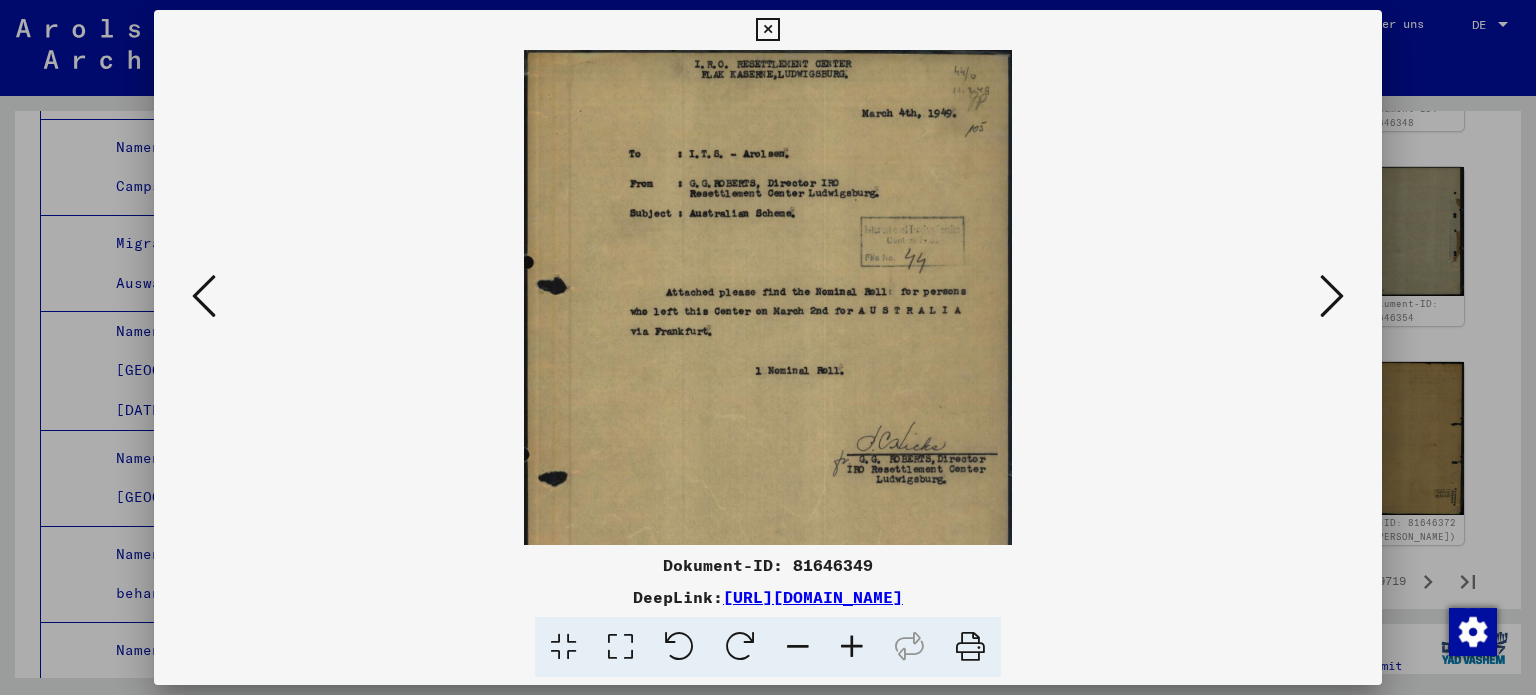 click at bounding box center [852, 647] 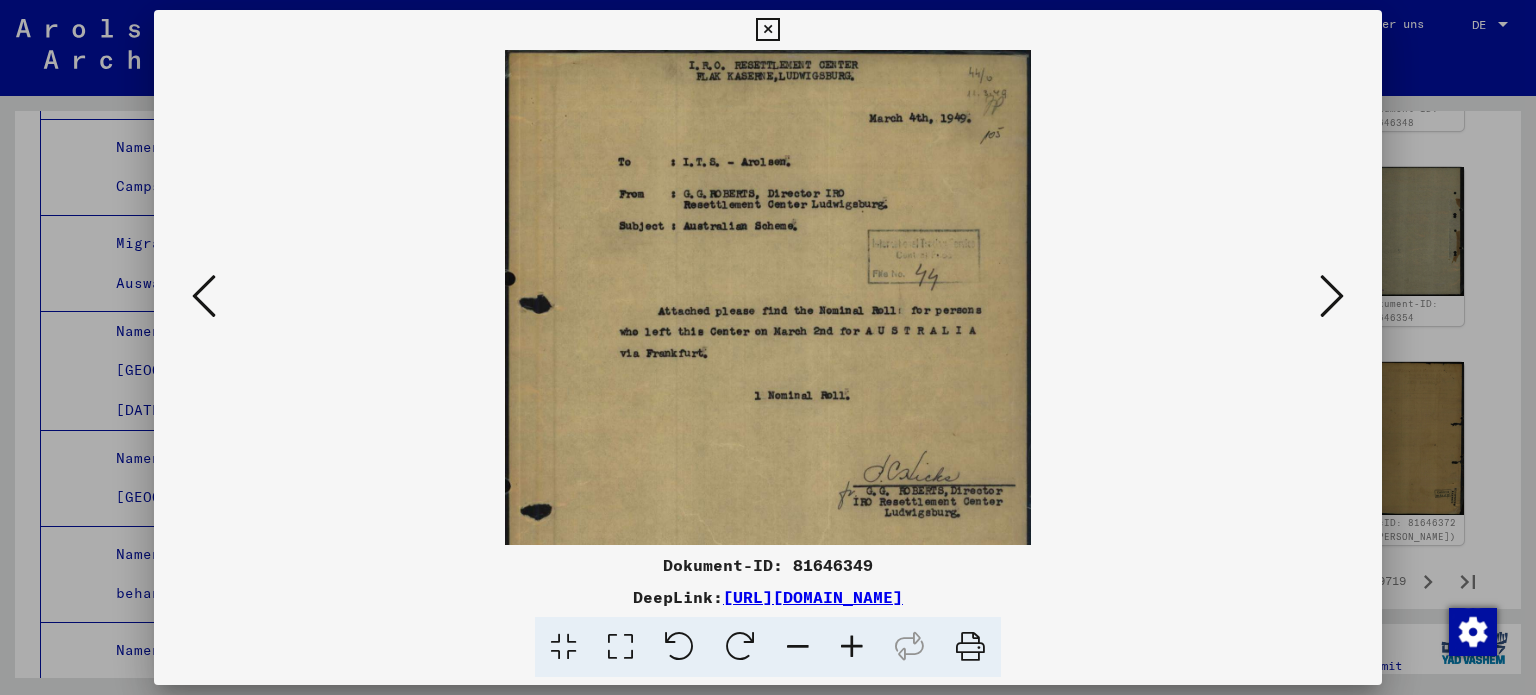 click at bounding box center [204, 296] 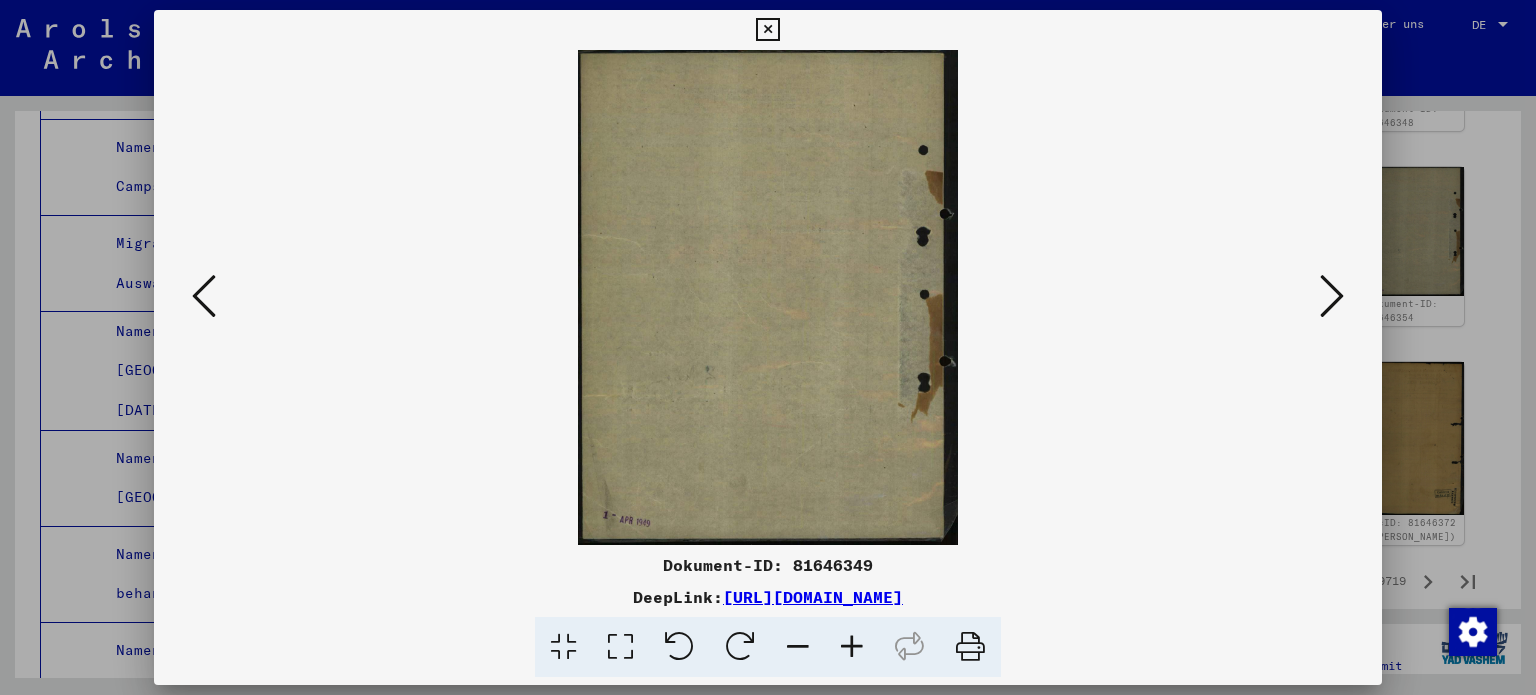 click at bounding box center (204, 296) 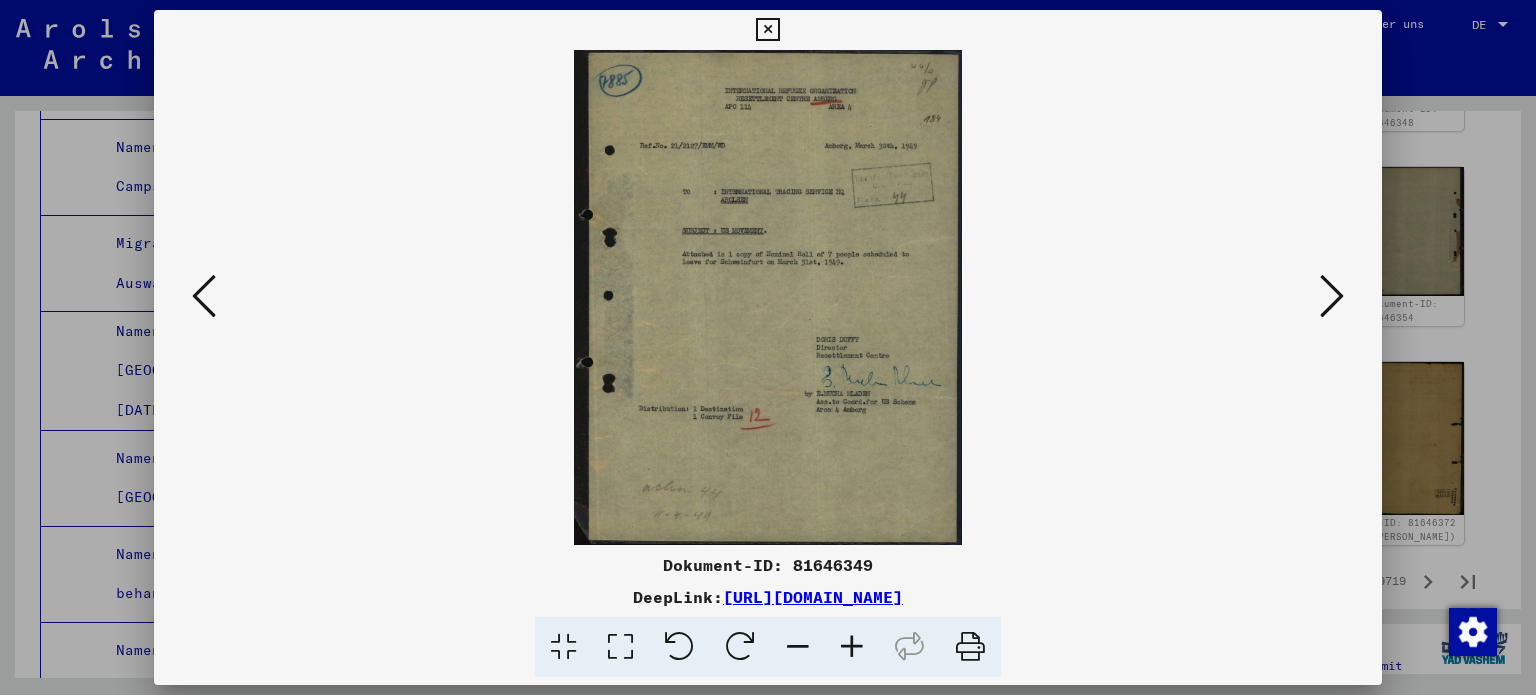 click at bounding box center (852, 647) 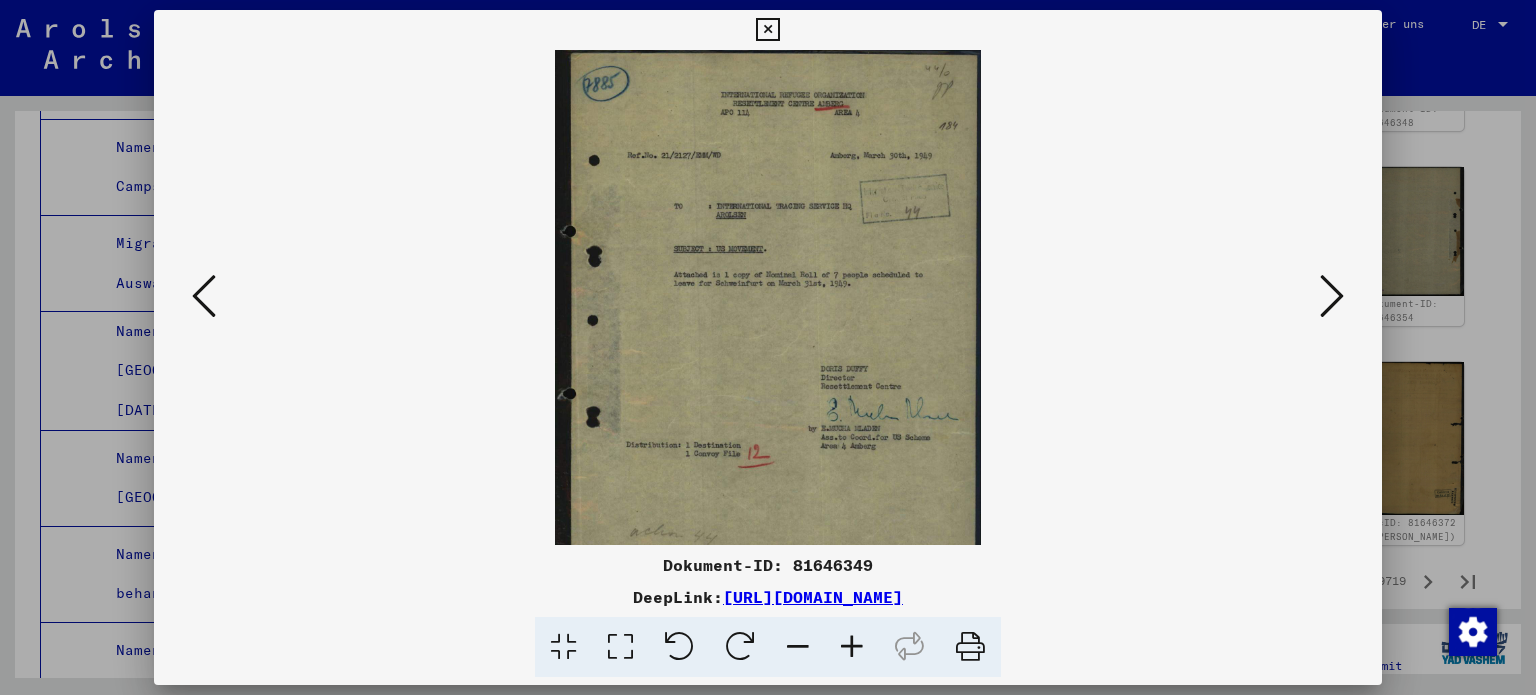 click at bounding box center [852, 647] 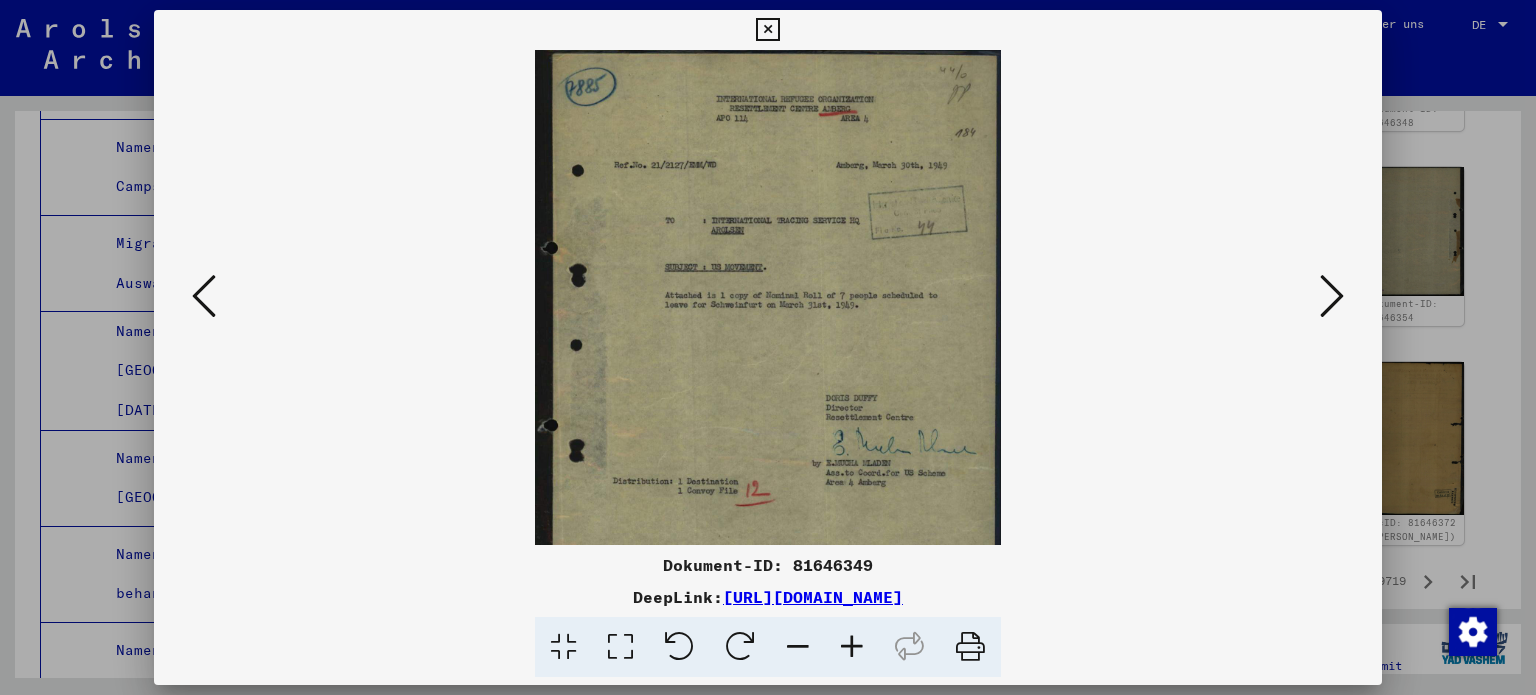 click at bounding box center [852, 647] 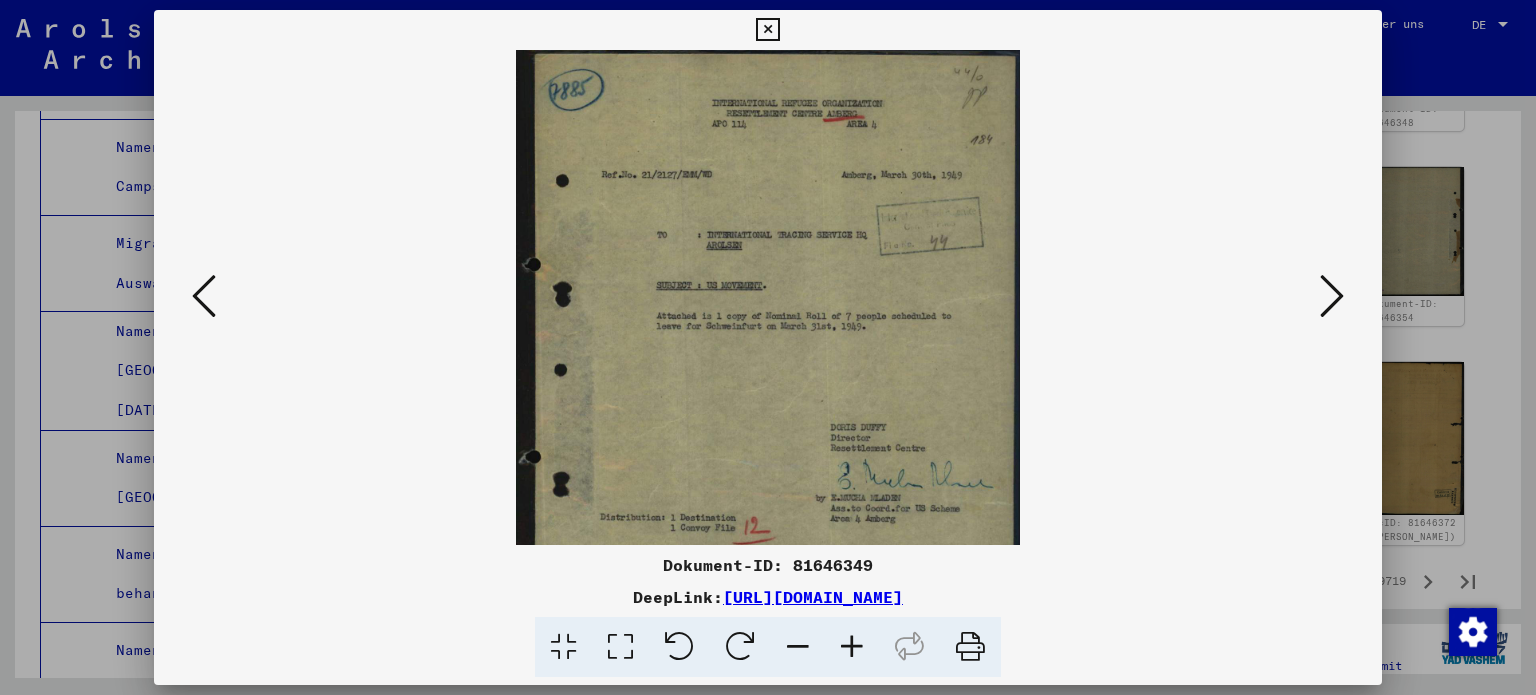 click at bounding box center [852, 647] 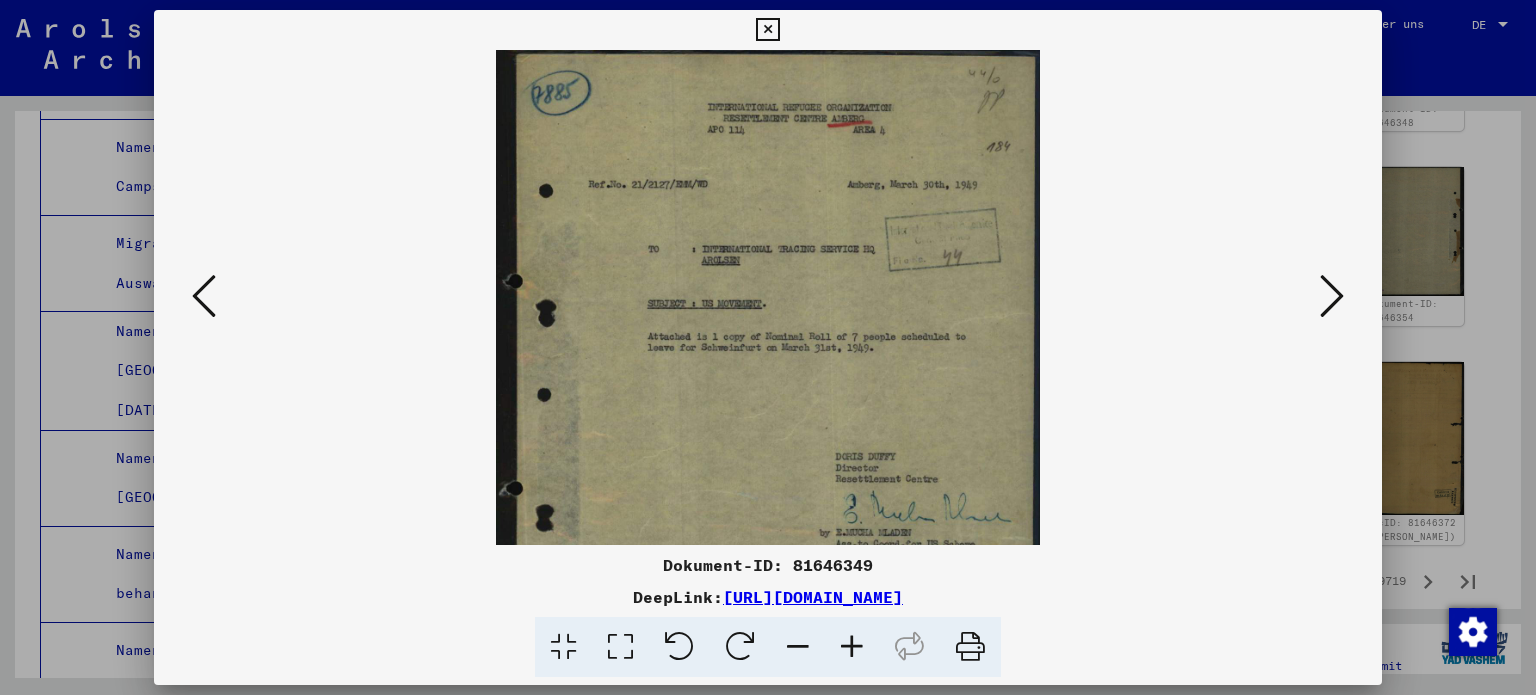 click at bounding box center (852, 647) 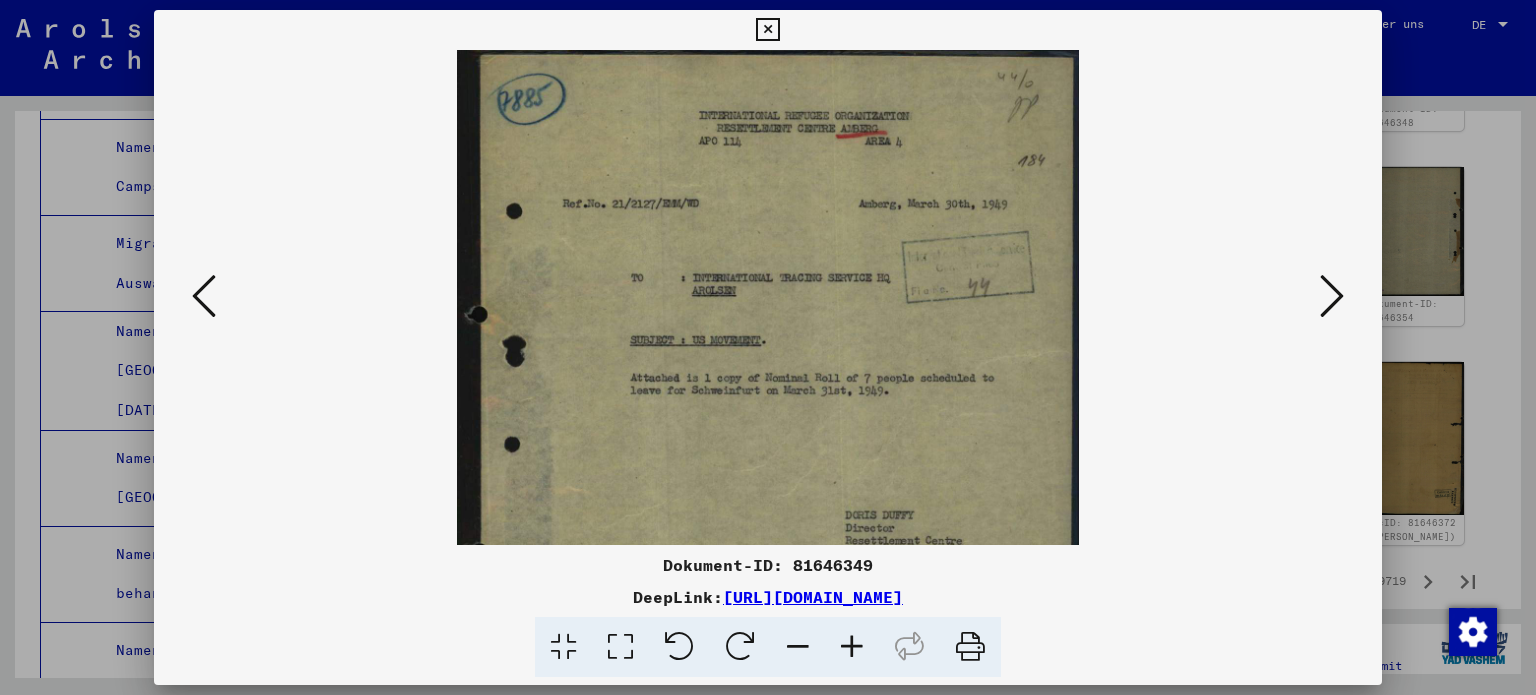click at bounding box center [852, 647] 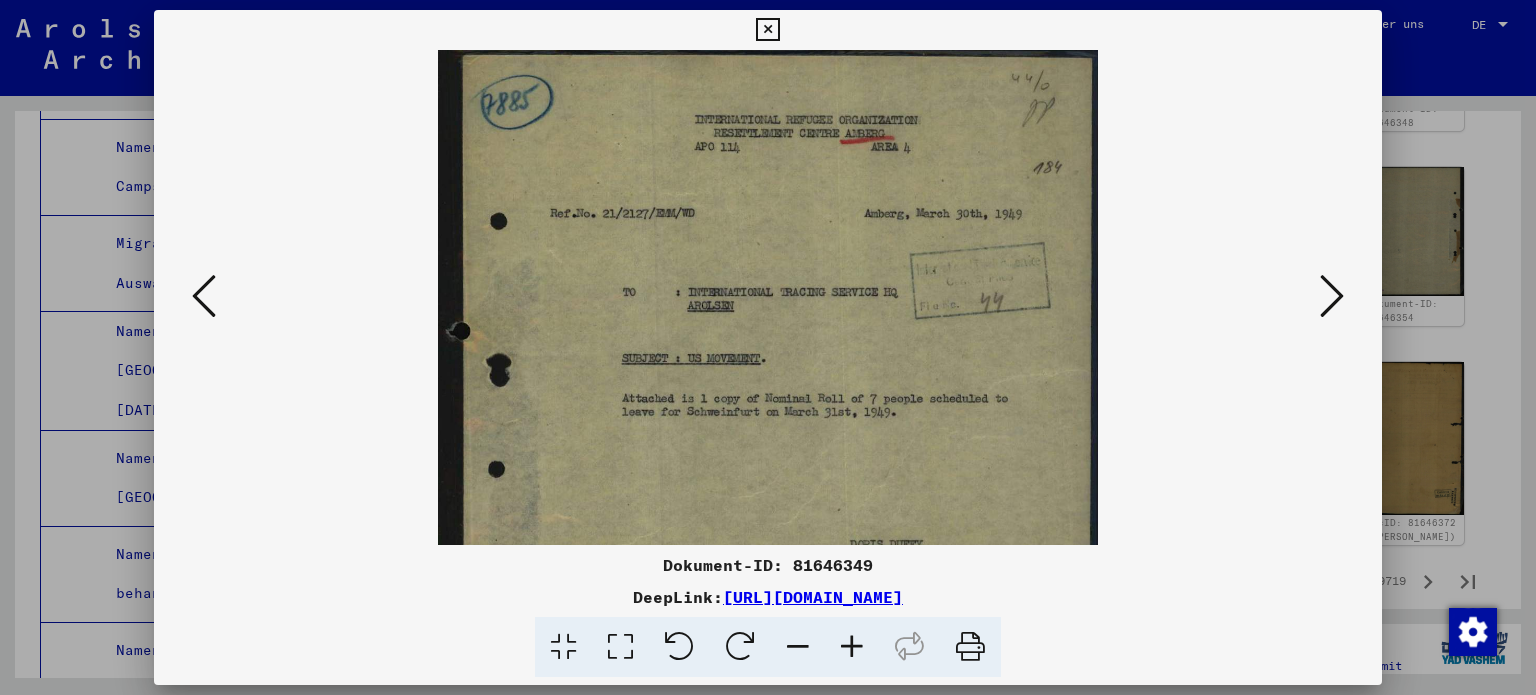click at bounding box center [204, 296] 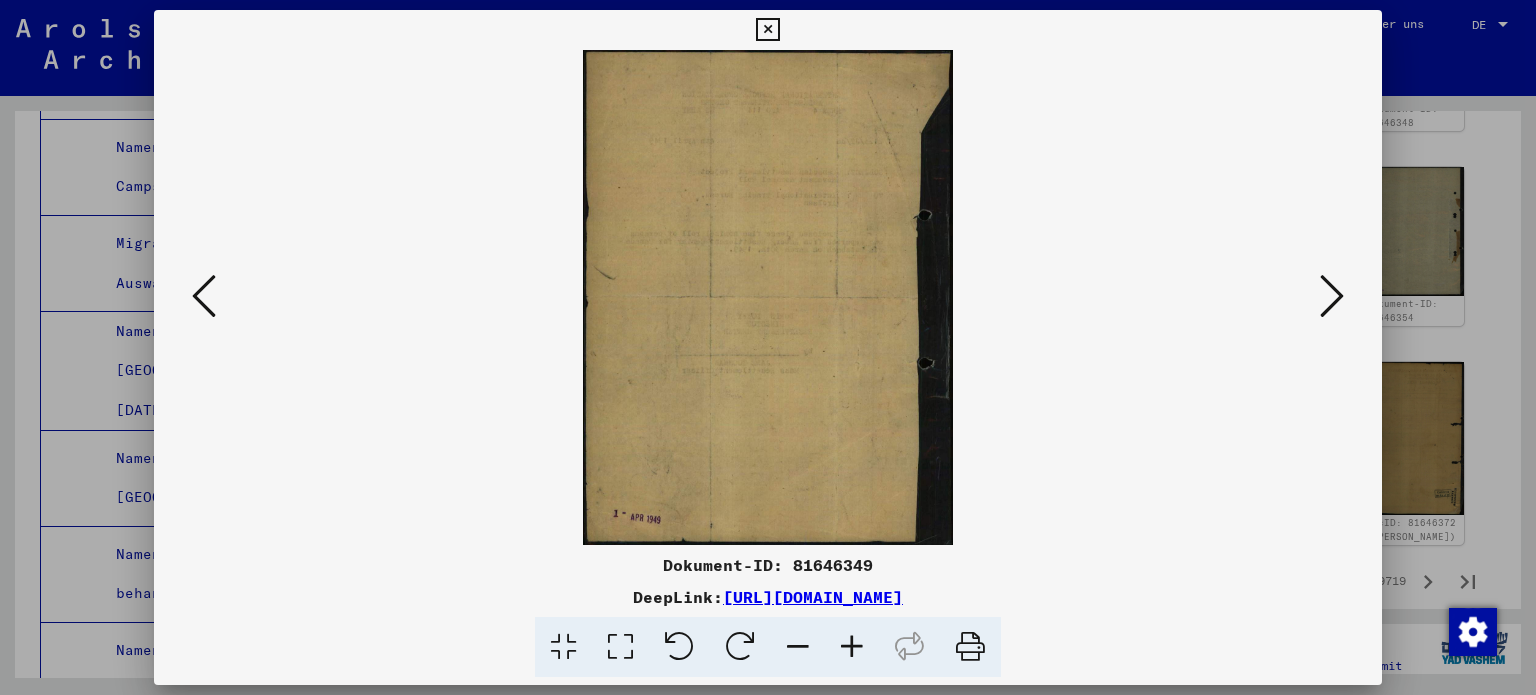 click at bounding box center (204, 296) 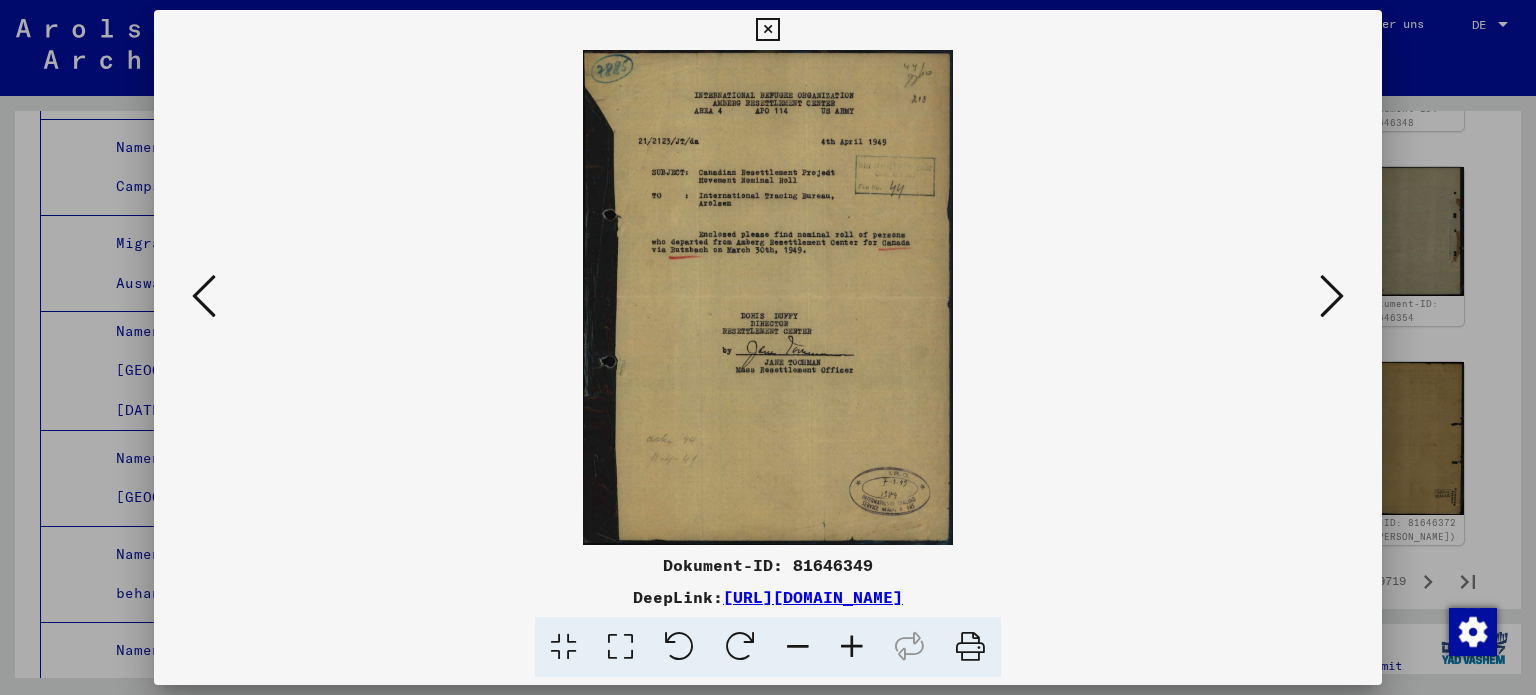 click at bounding box center (852, 647) 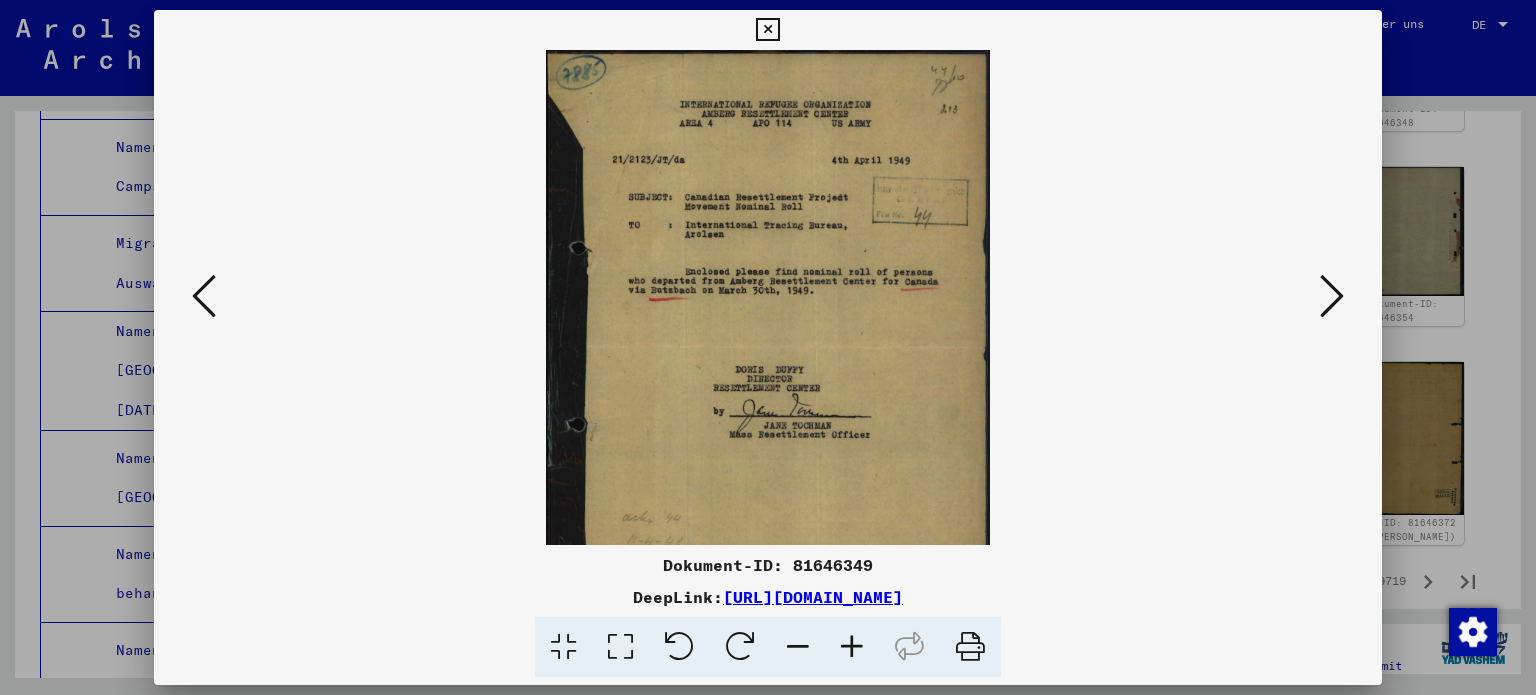 click at bounding box center [852, 647] 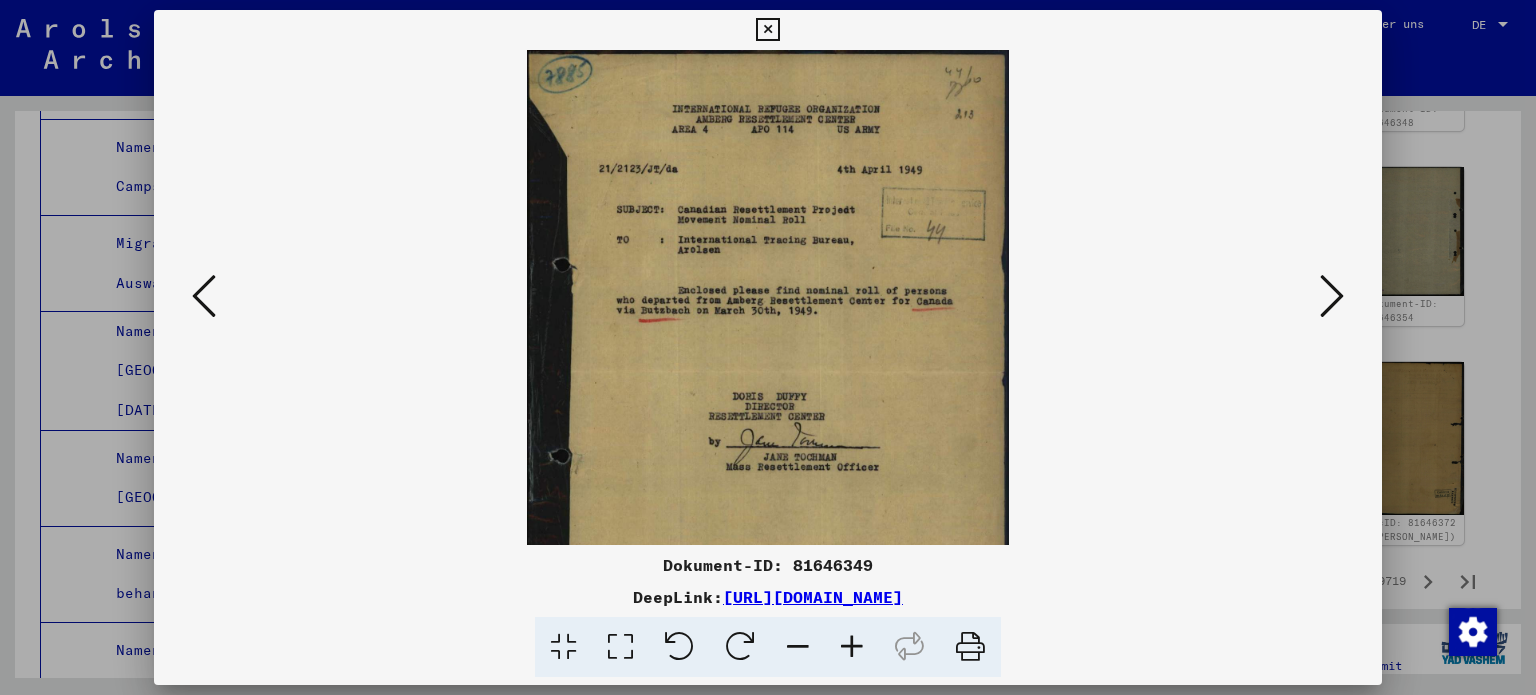 click at bounding box center [852, 647] 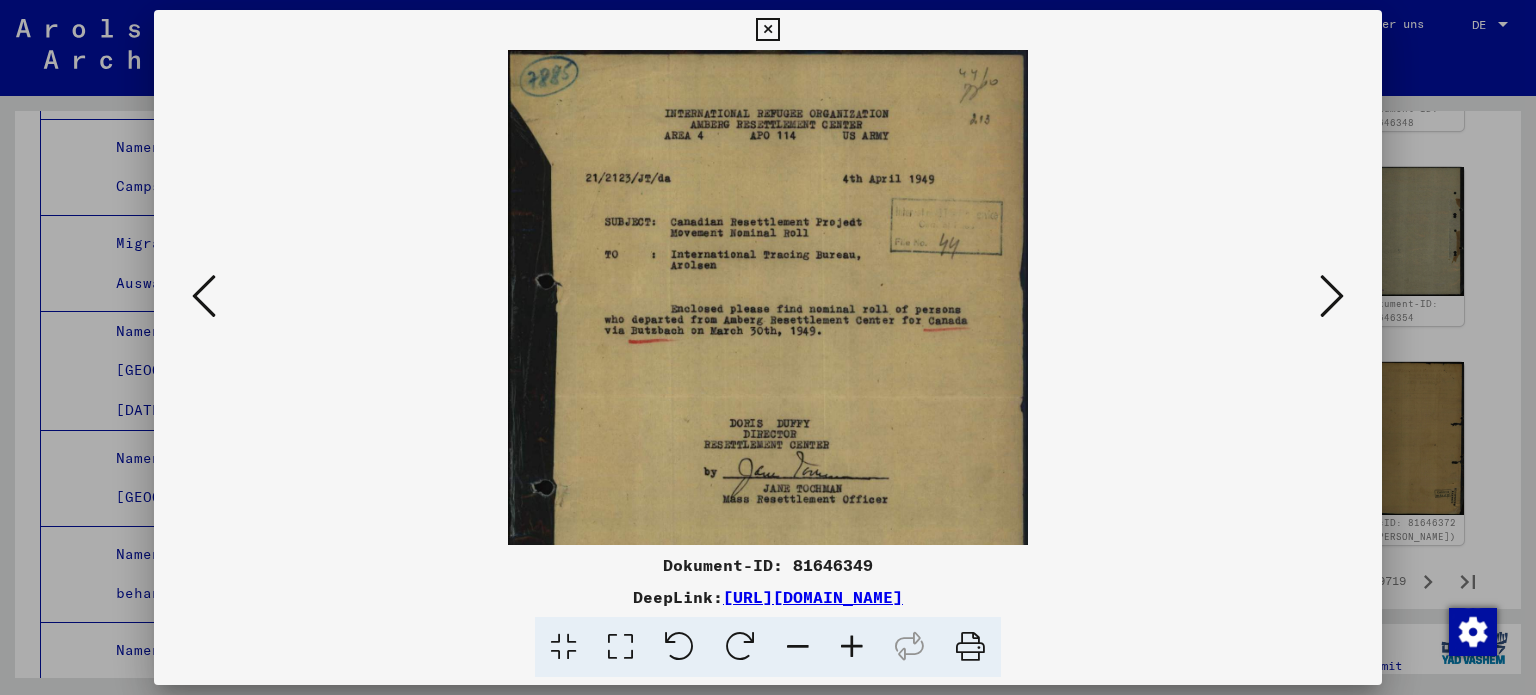 click at bounding box center (852, 647) 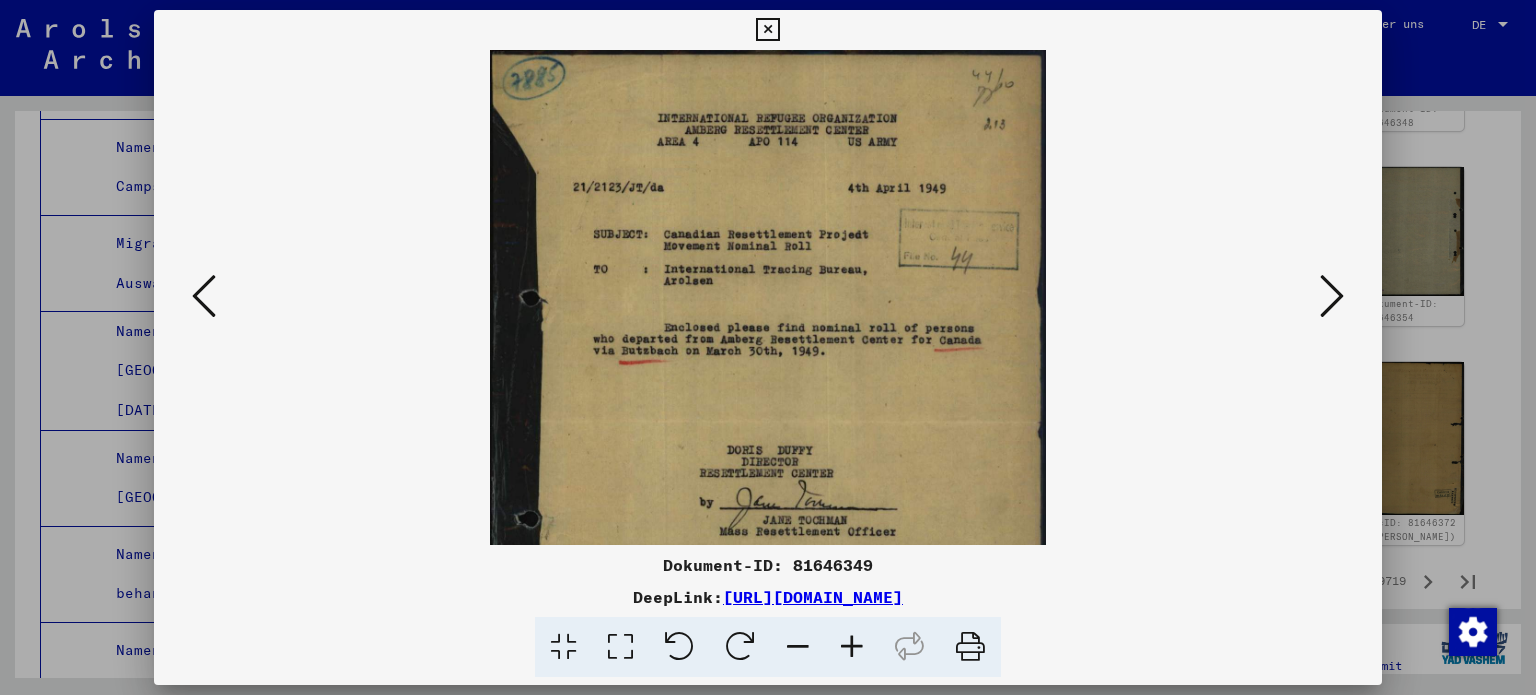 click at bounding box center [852, 647] 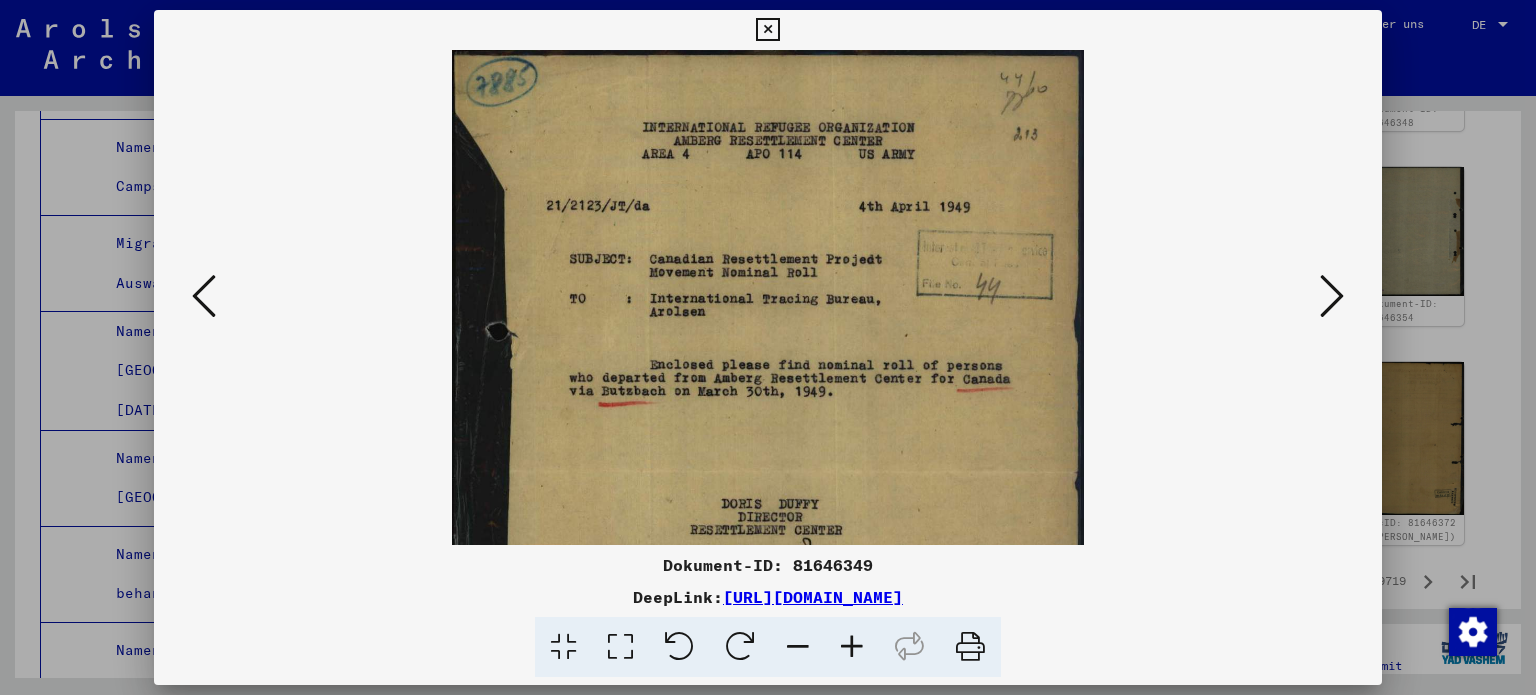 click at bounding box center [1332, 296] 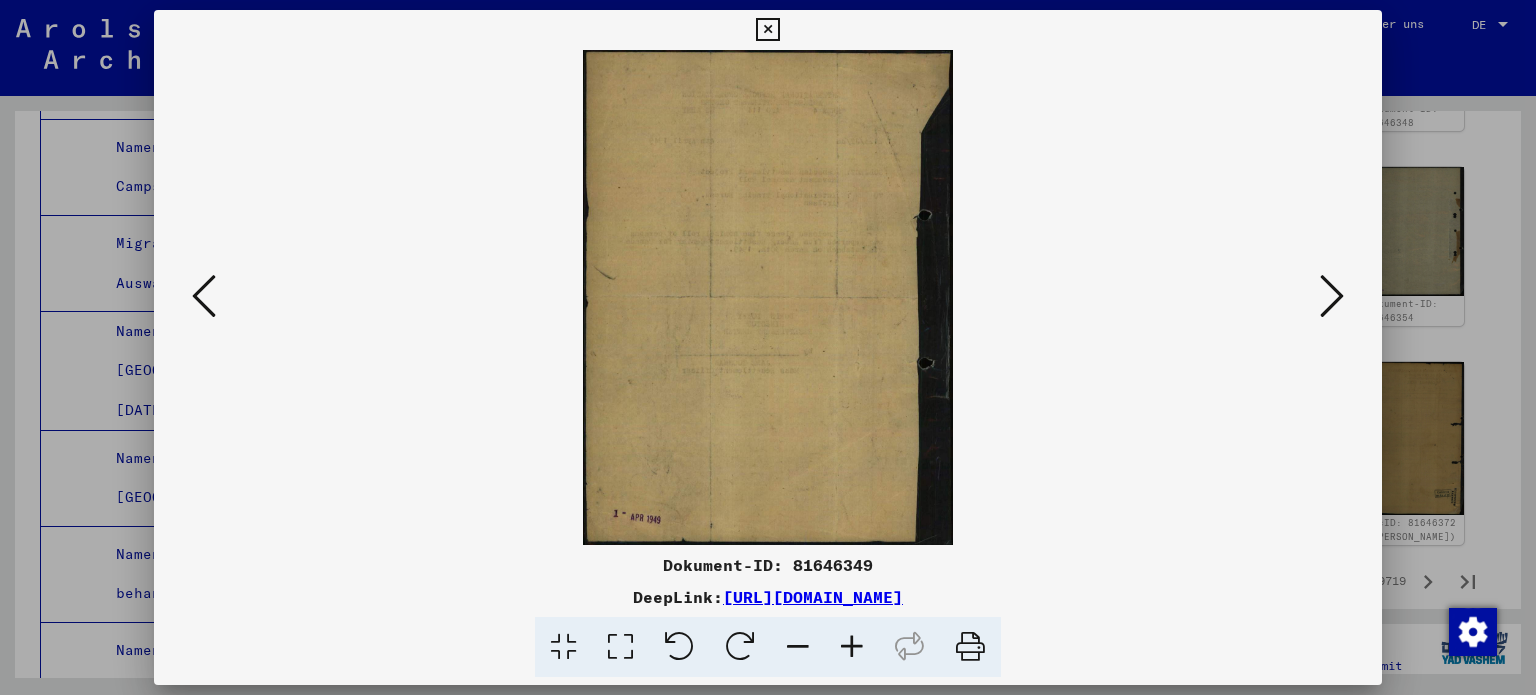 click at bounding box center [1332, 296] 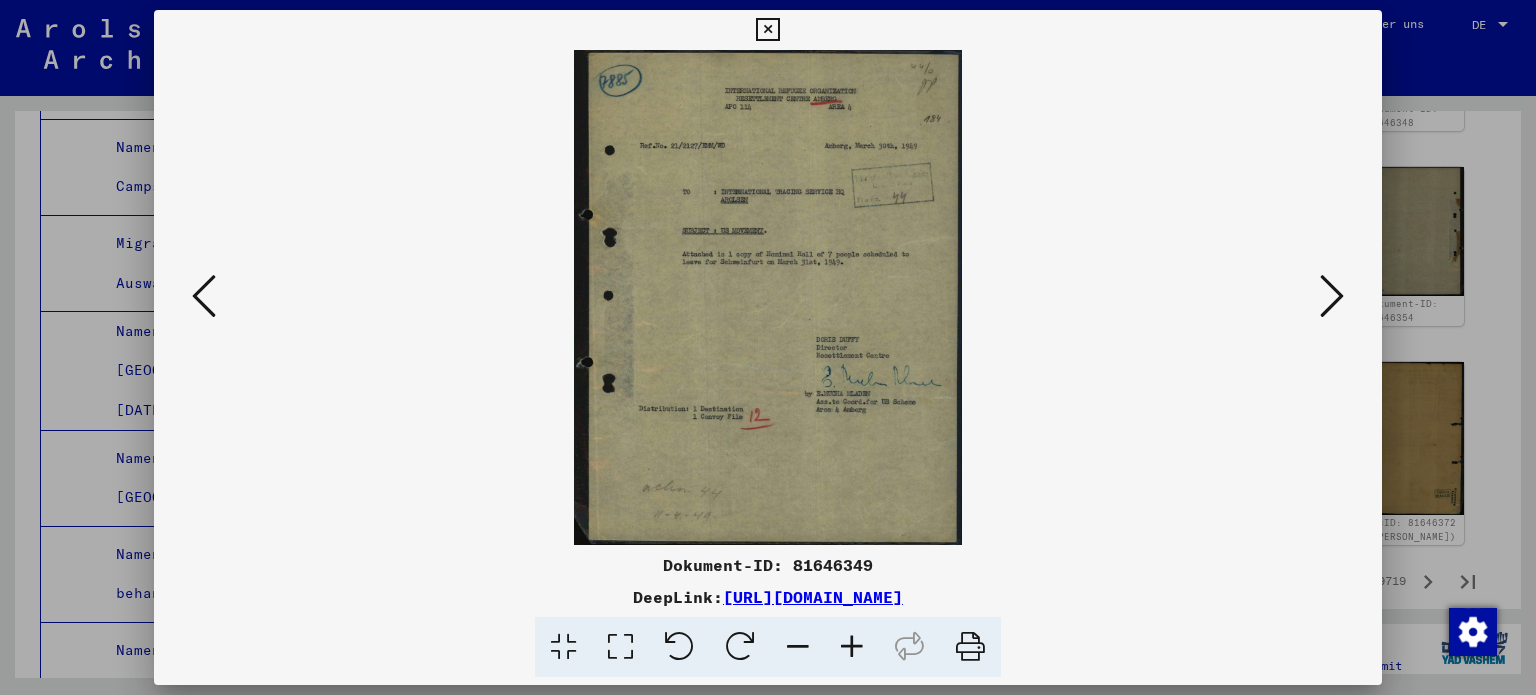 click at bounding box center [1332, 296] 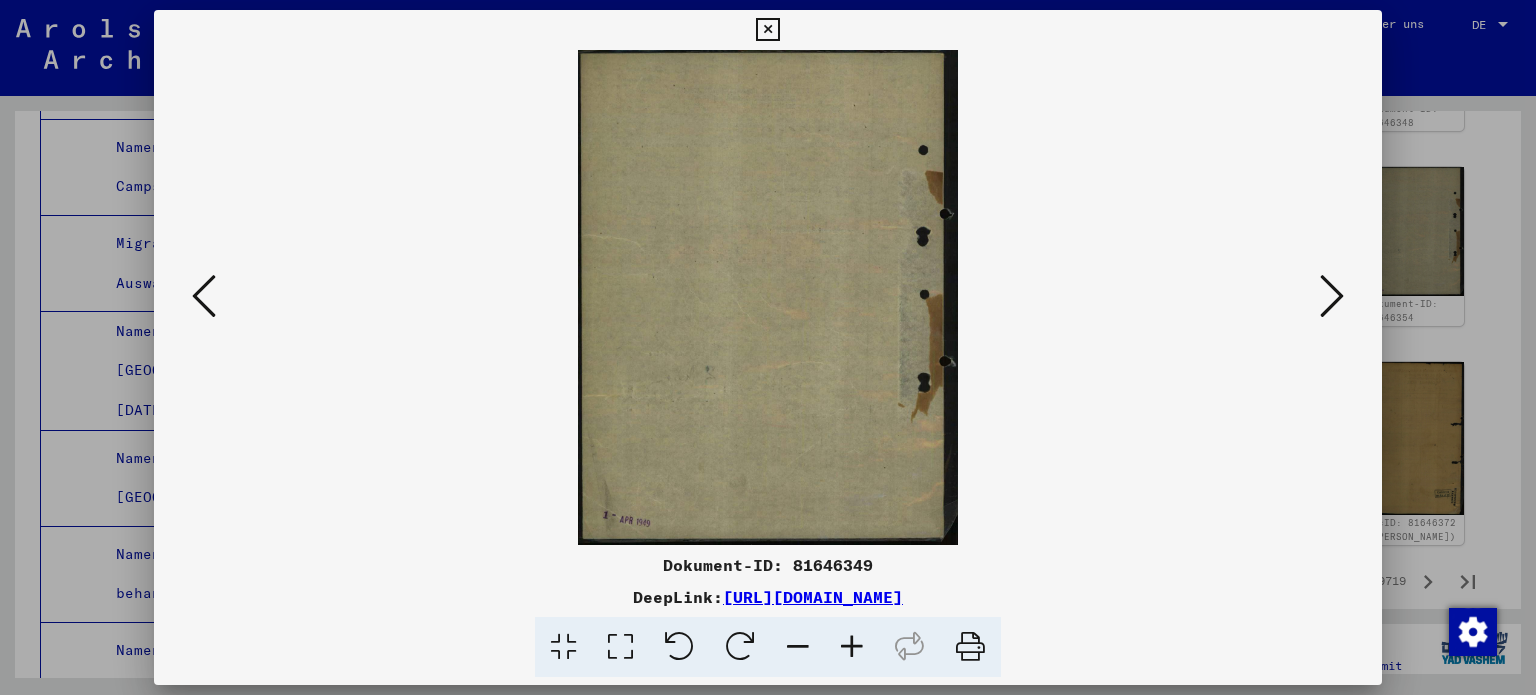click at bounding box center [1332, 296] 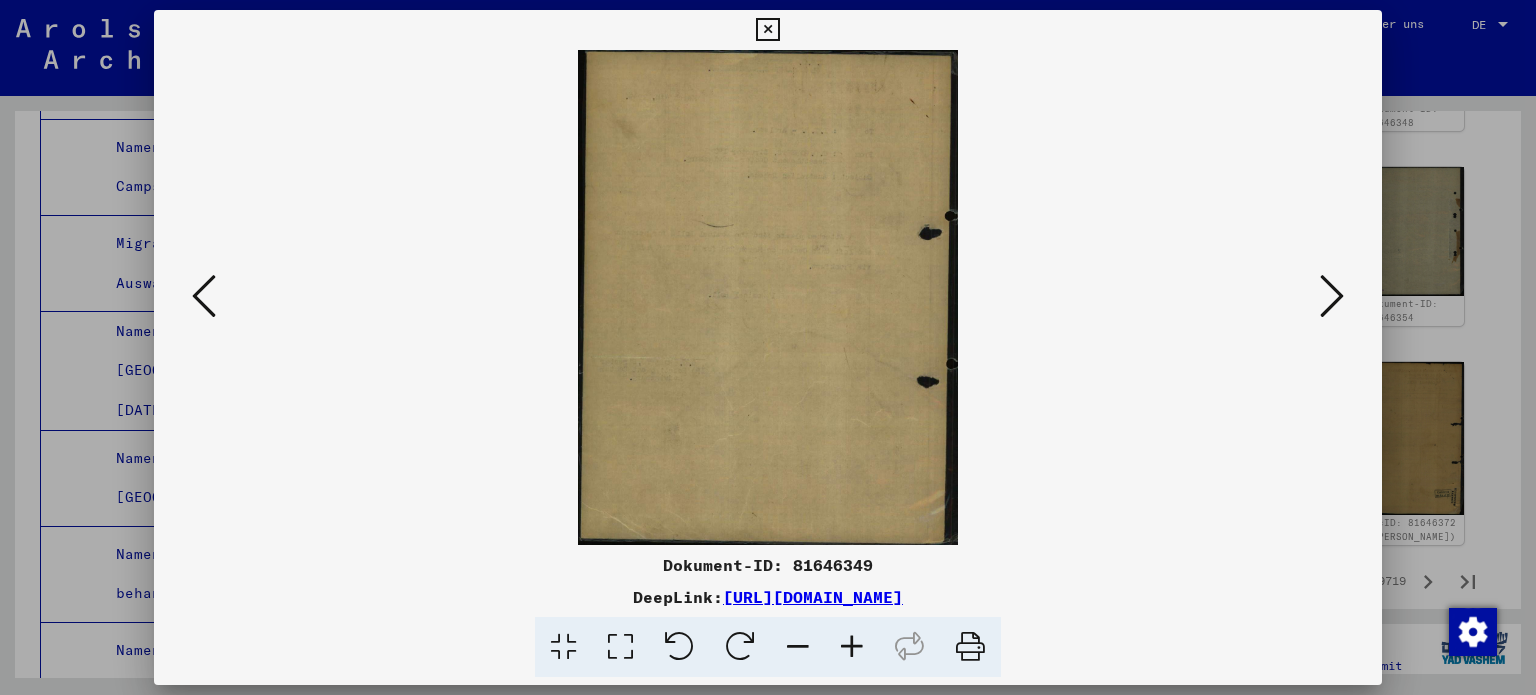 click at bounding box center (1332, 296) 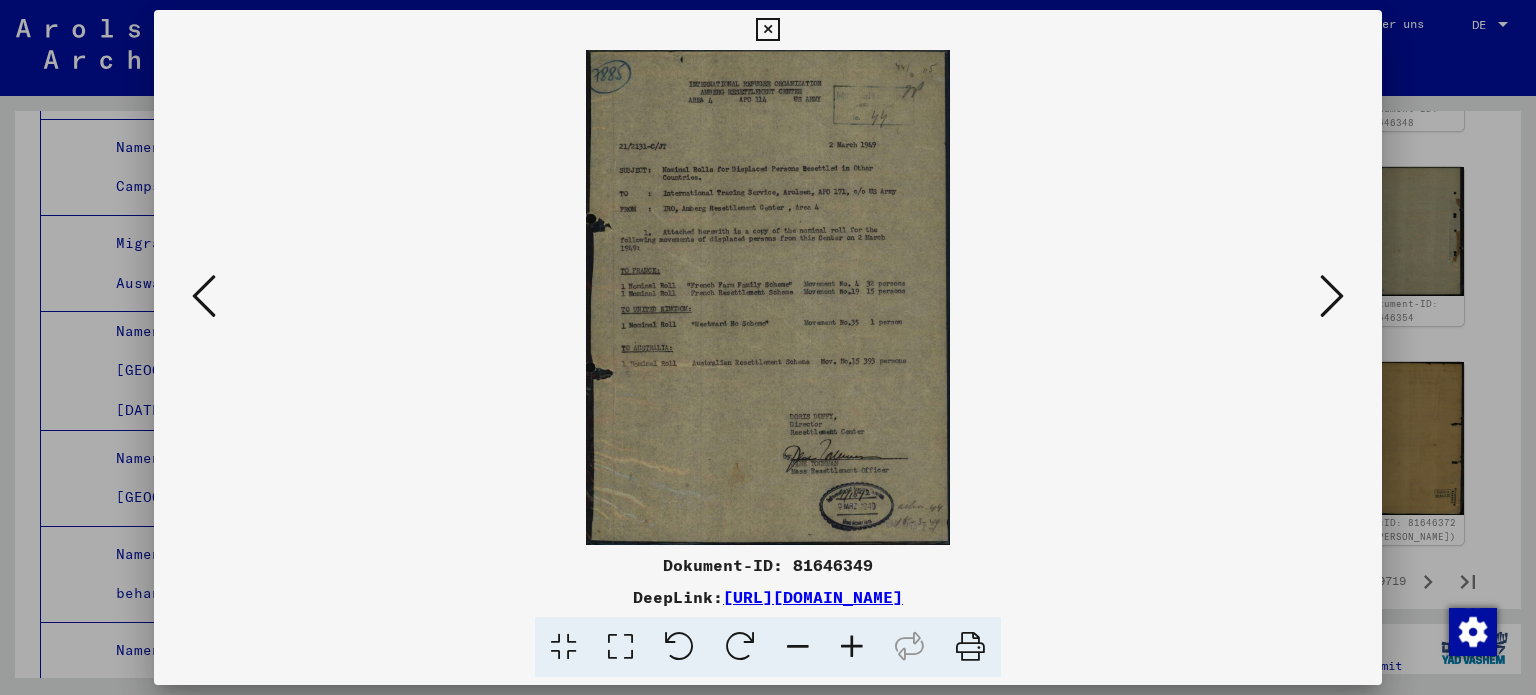 click at bounding box center (852, 647) 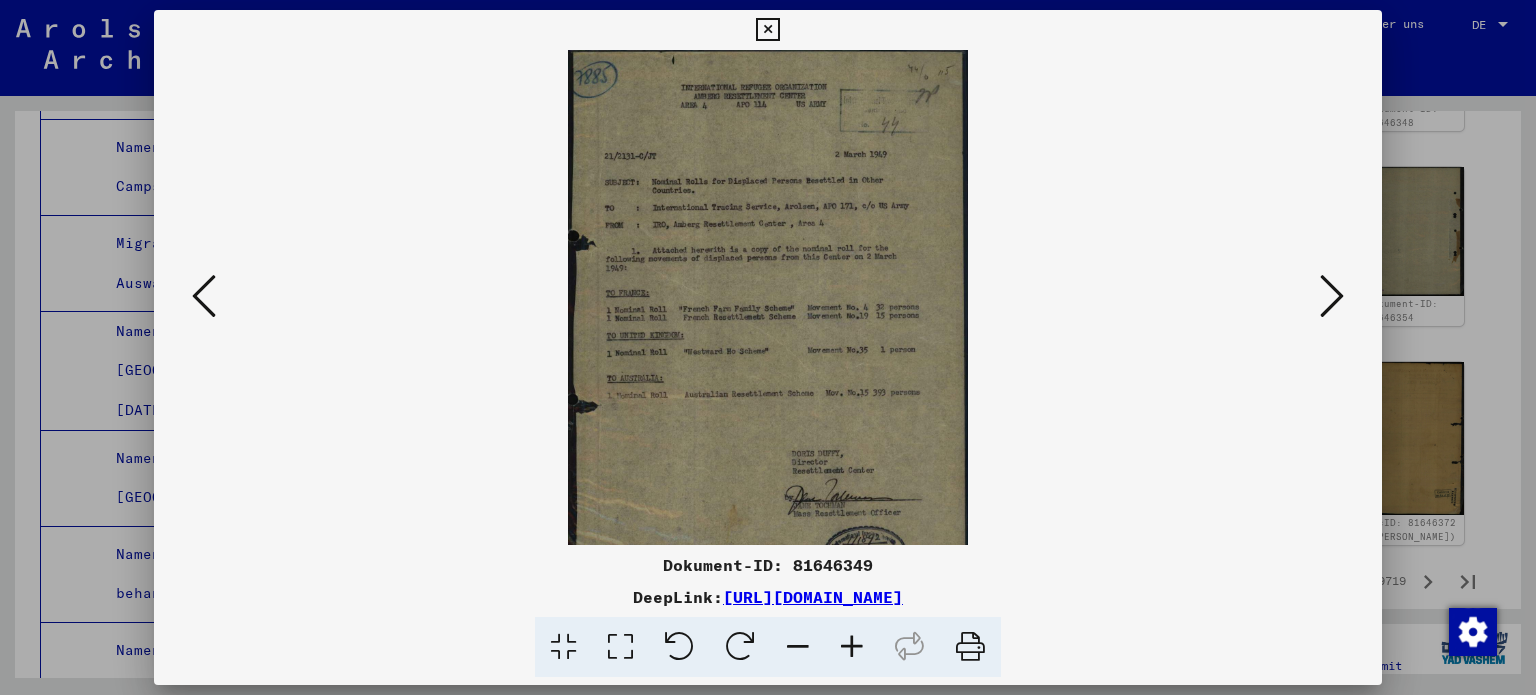 click at bounding box center (852, 647) 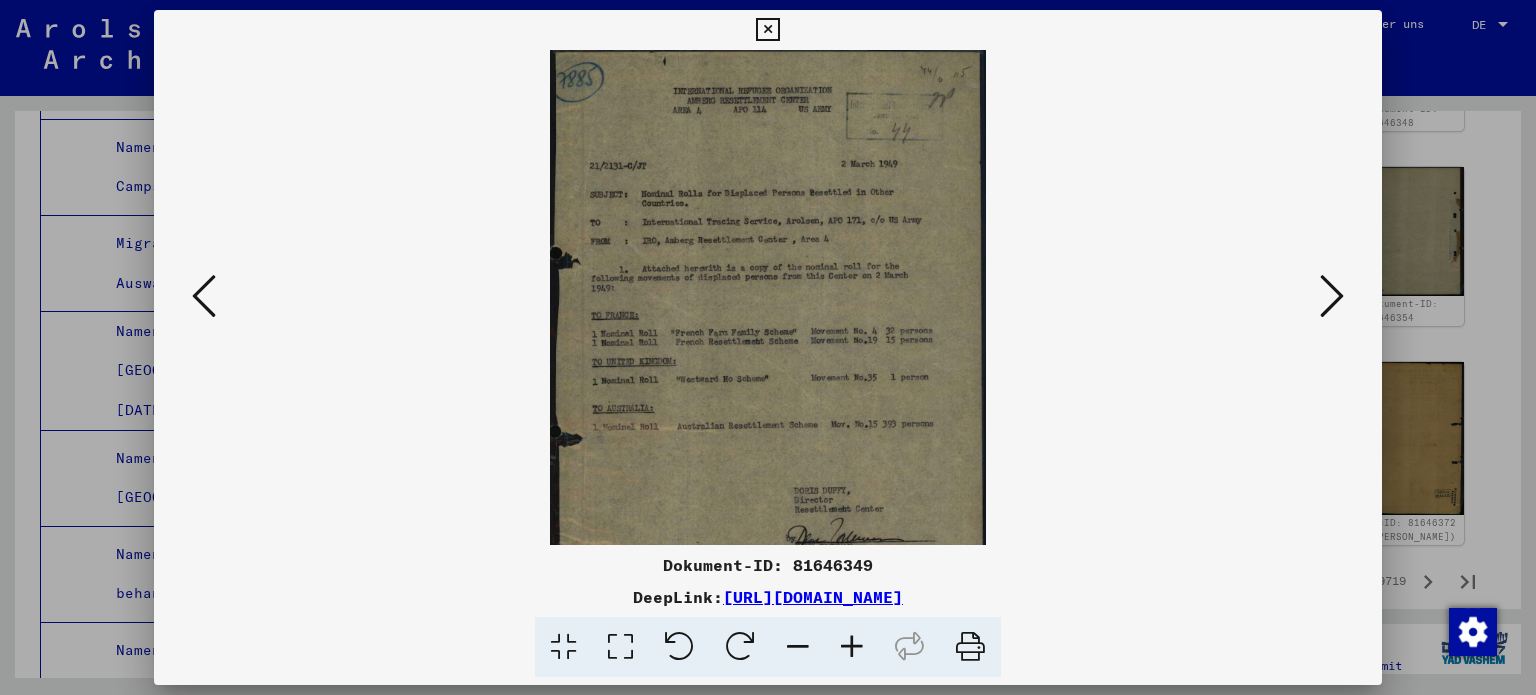 click at bounding box center (852, 647) 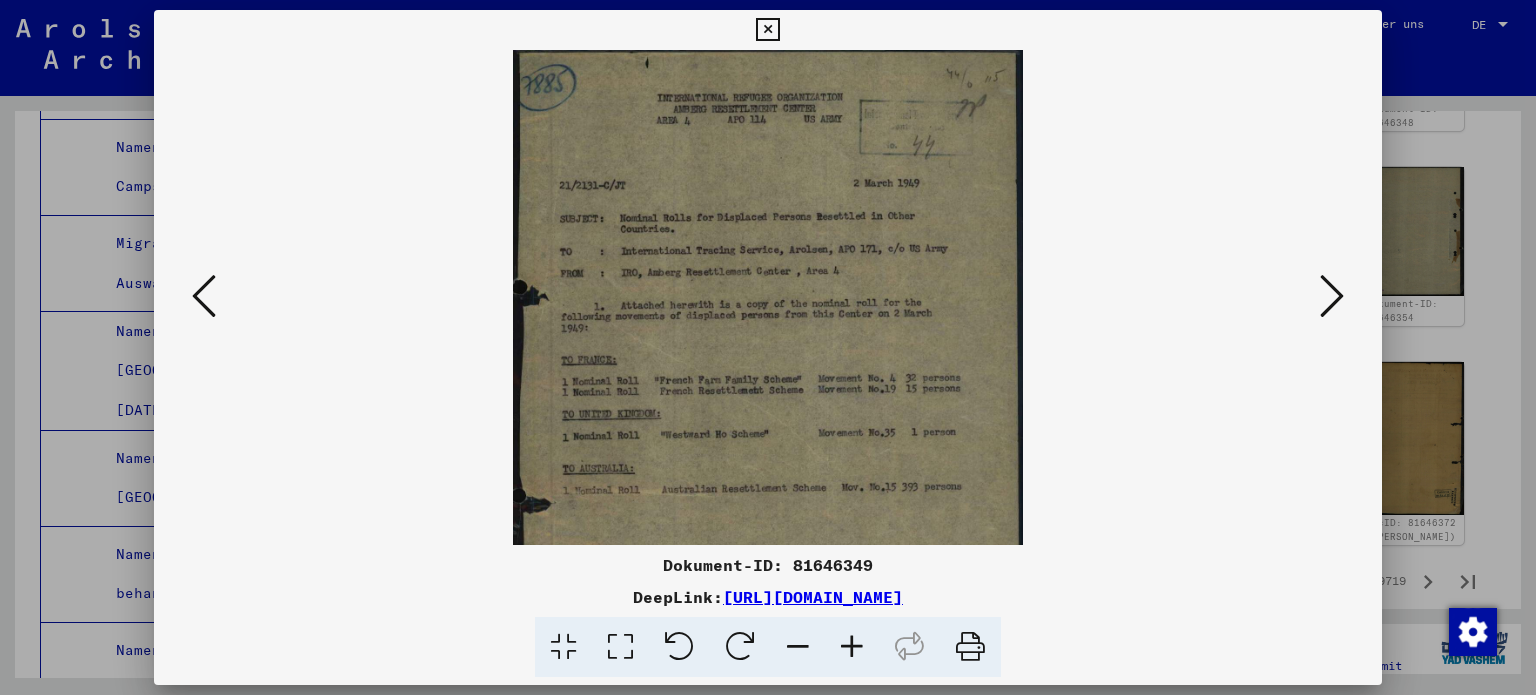 click at bounding box center (852, 647) 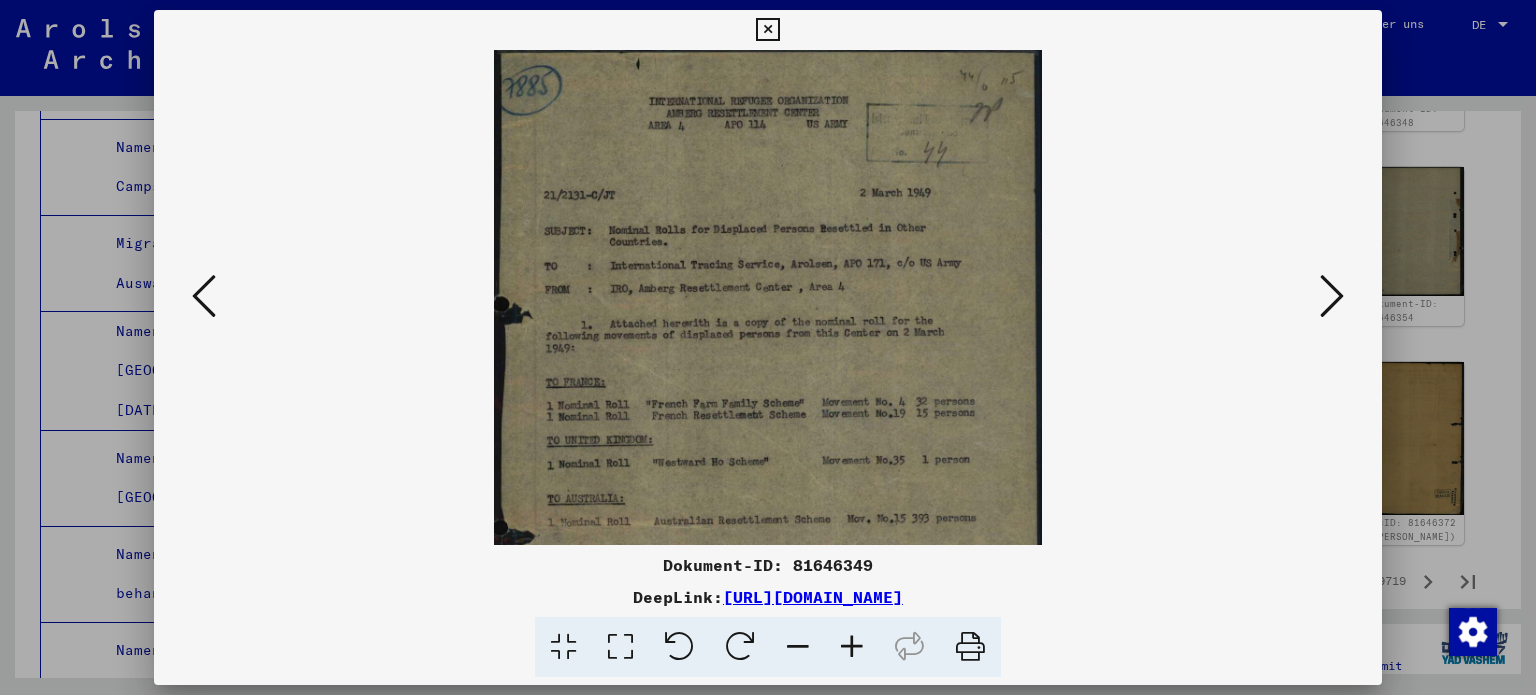 click at bounding box center [852, 647] 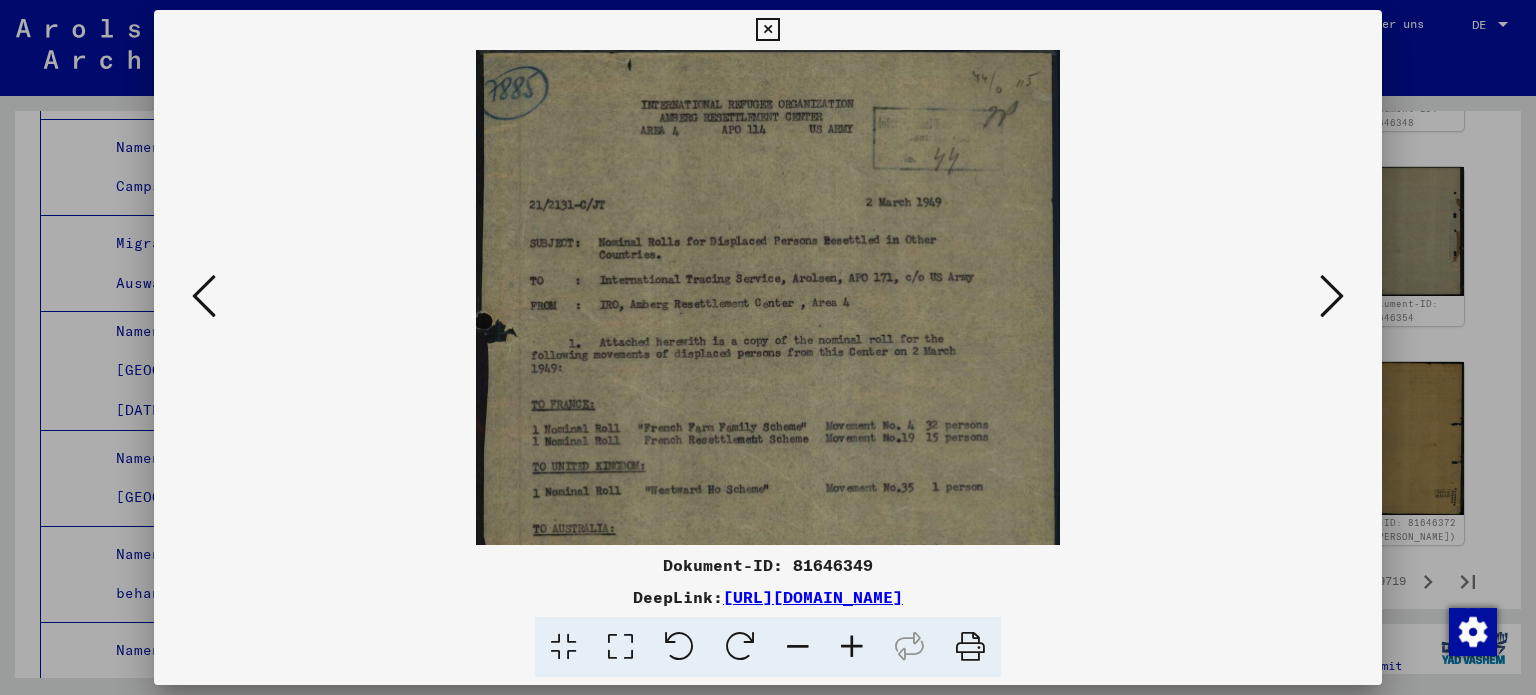 click at bounding box center [852, 647] 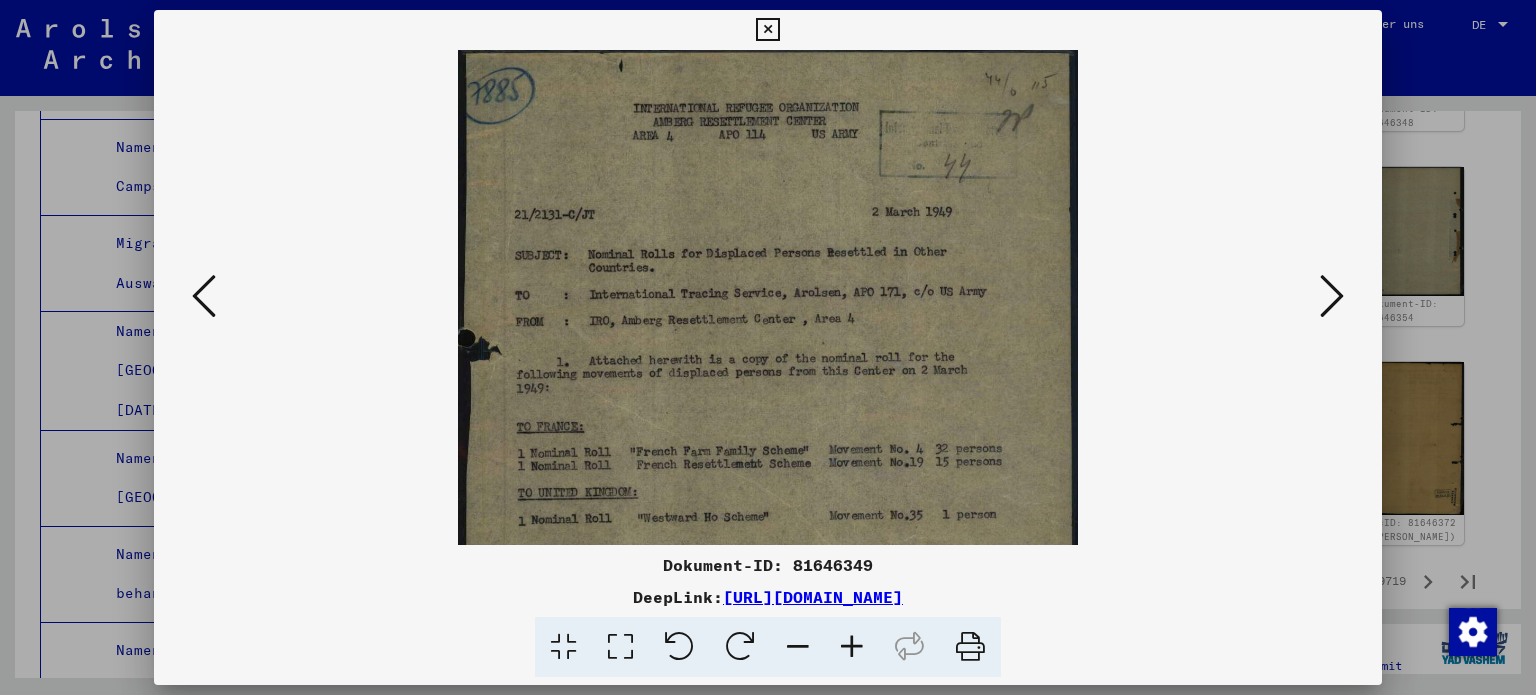 click at bounding box center (852, 647) 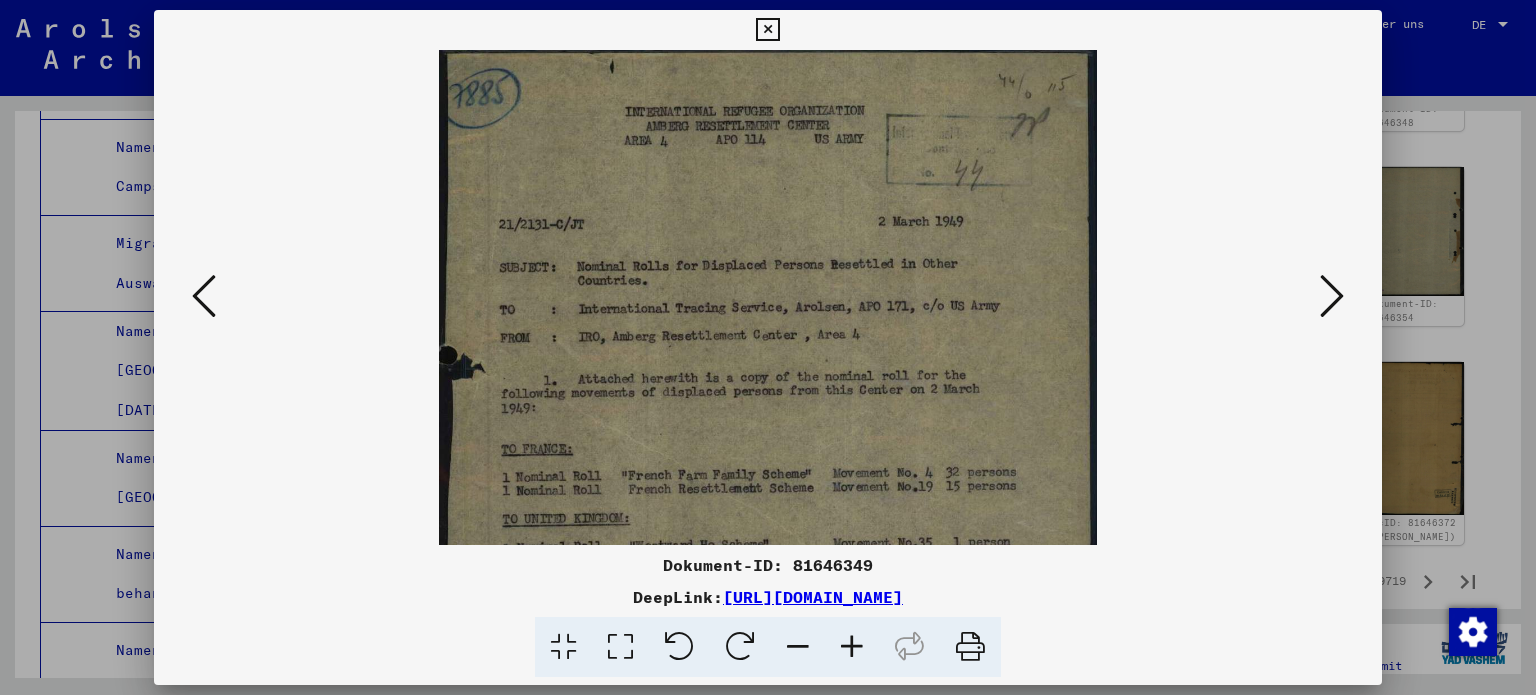 click at bounding box center (852, 647) 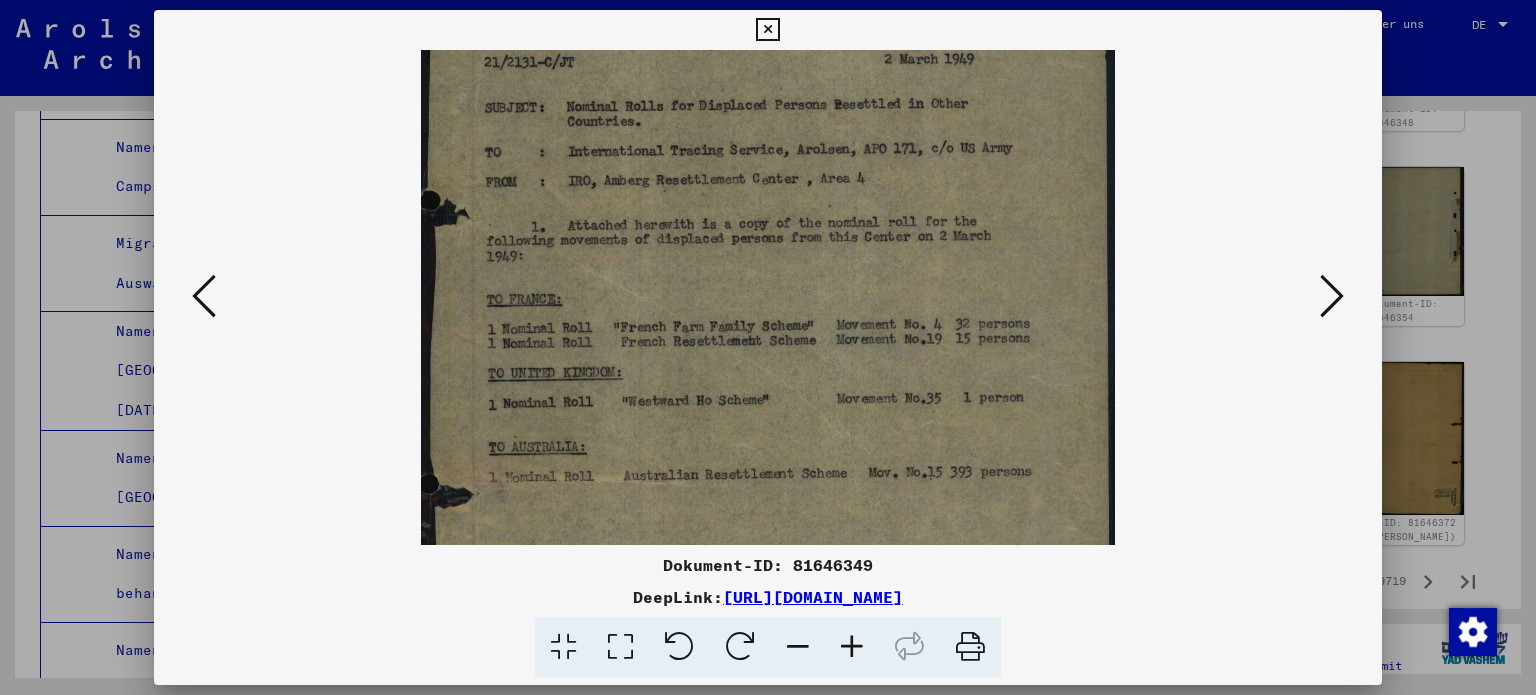 scroll, scrollTop: 184, scrollLeft: 0, axis: vertical 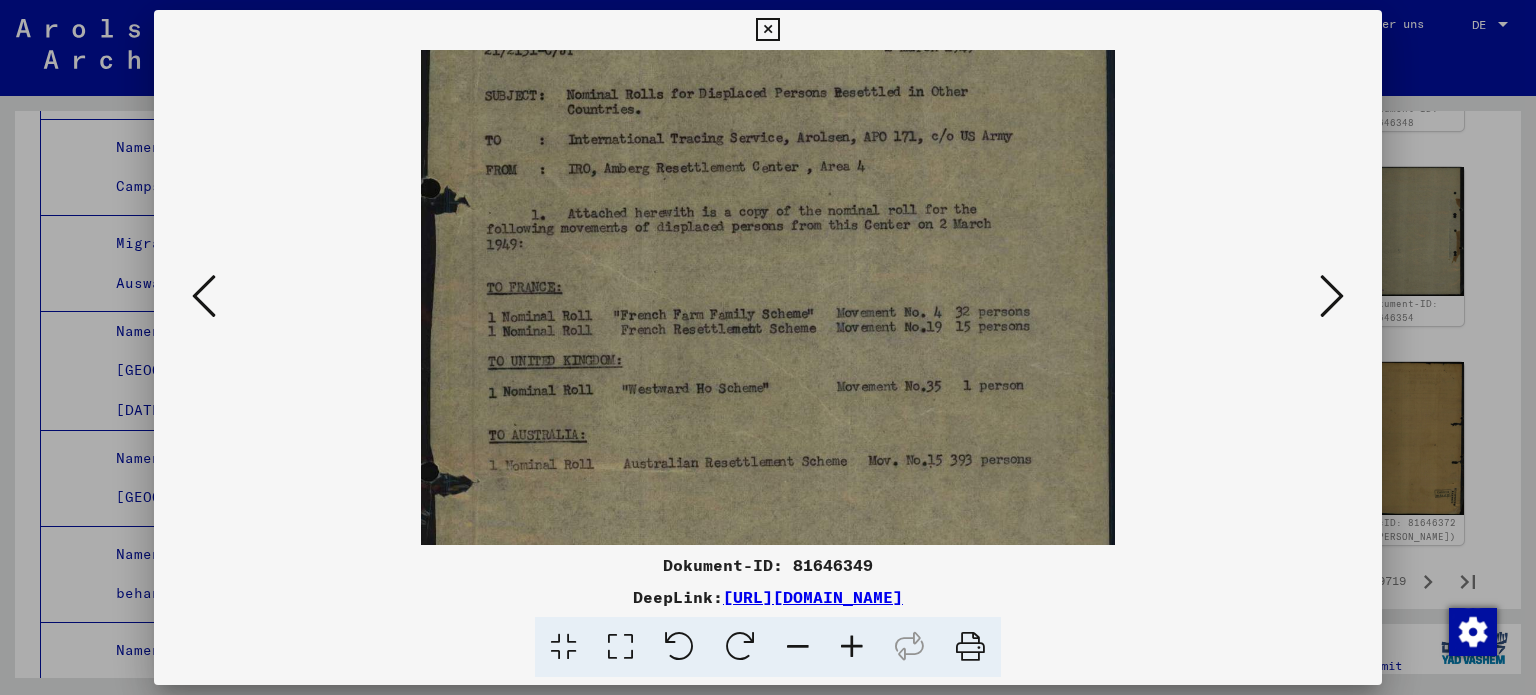 drag, startPoint x: 825, startPoint y: 448, endPoint x: 803, endPoint y: 267, distance: 182.3321 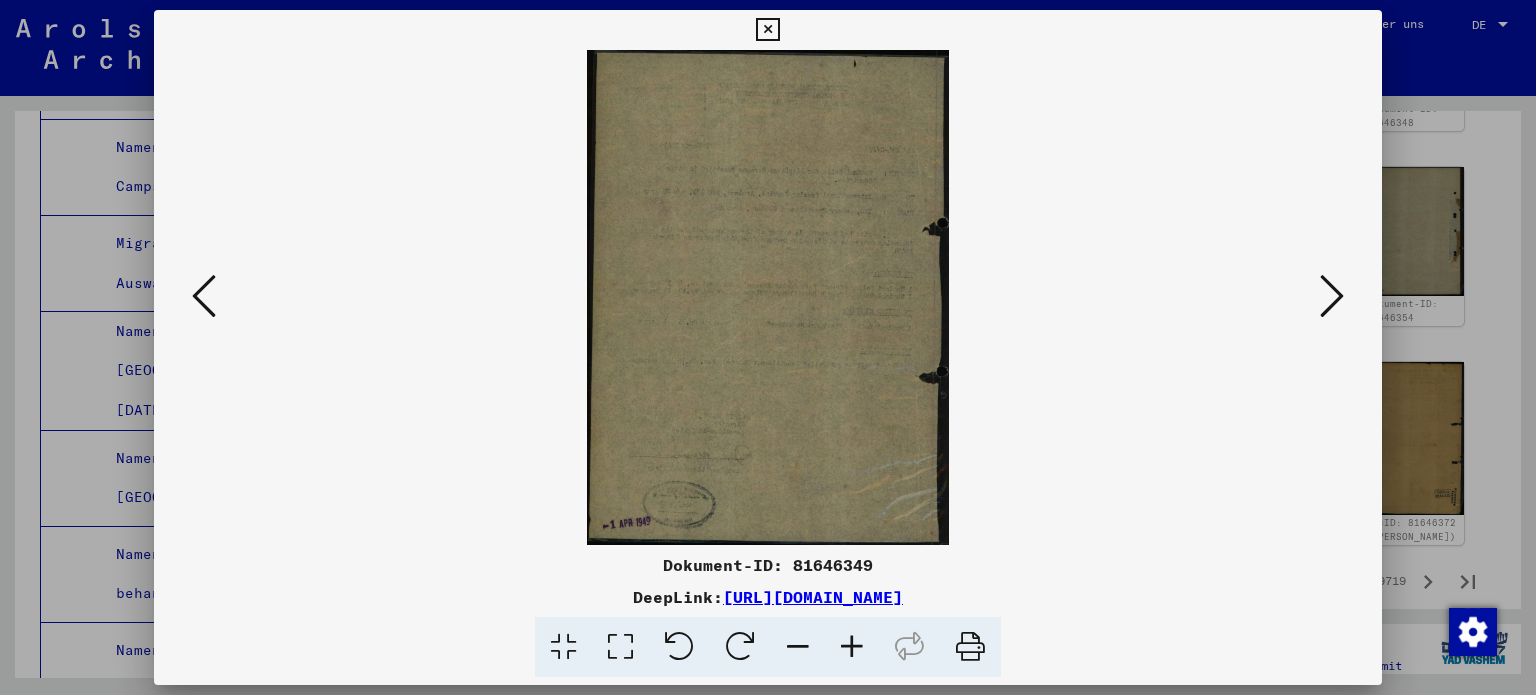 click at bounding box center (1332, 296) 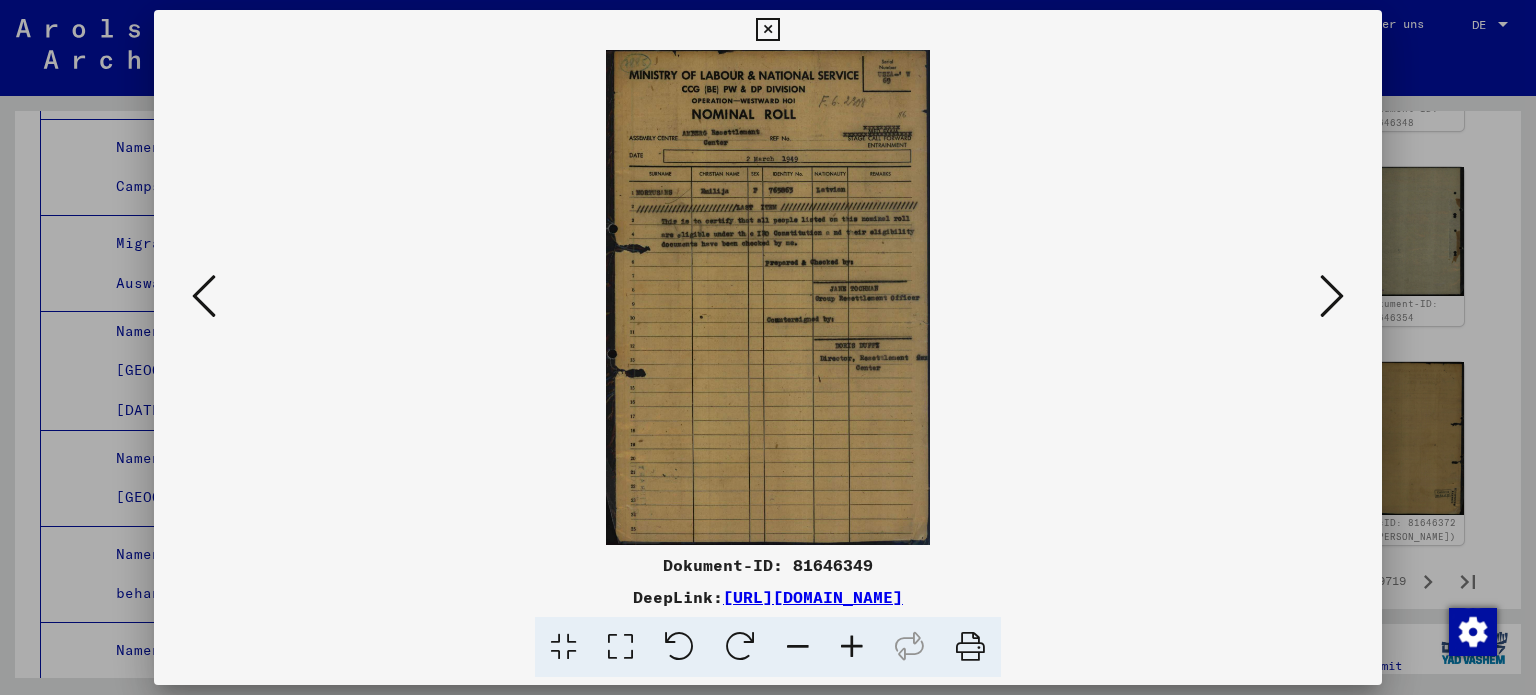 click at bounding box center (1332, 296) 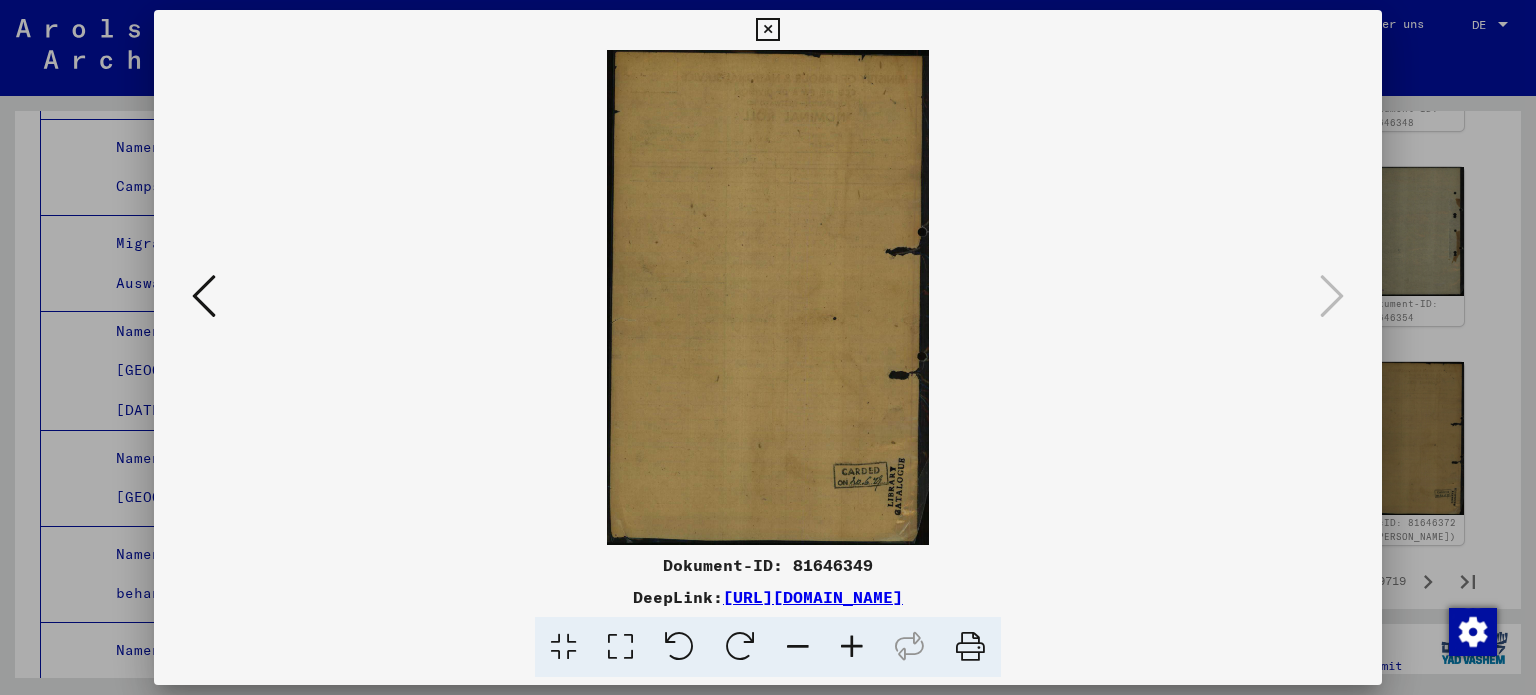 click at bounding box center [767, 30] 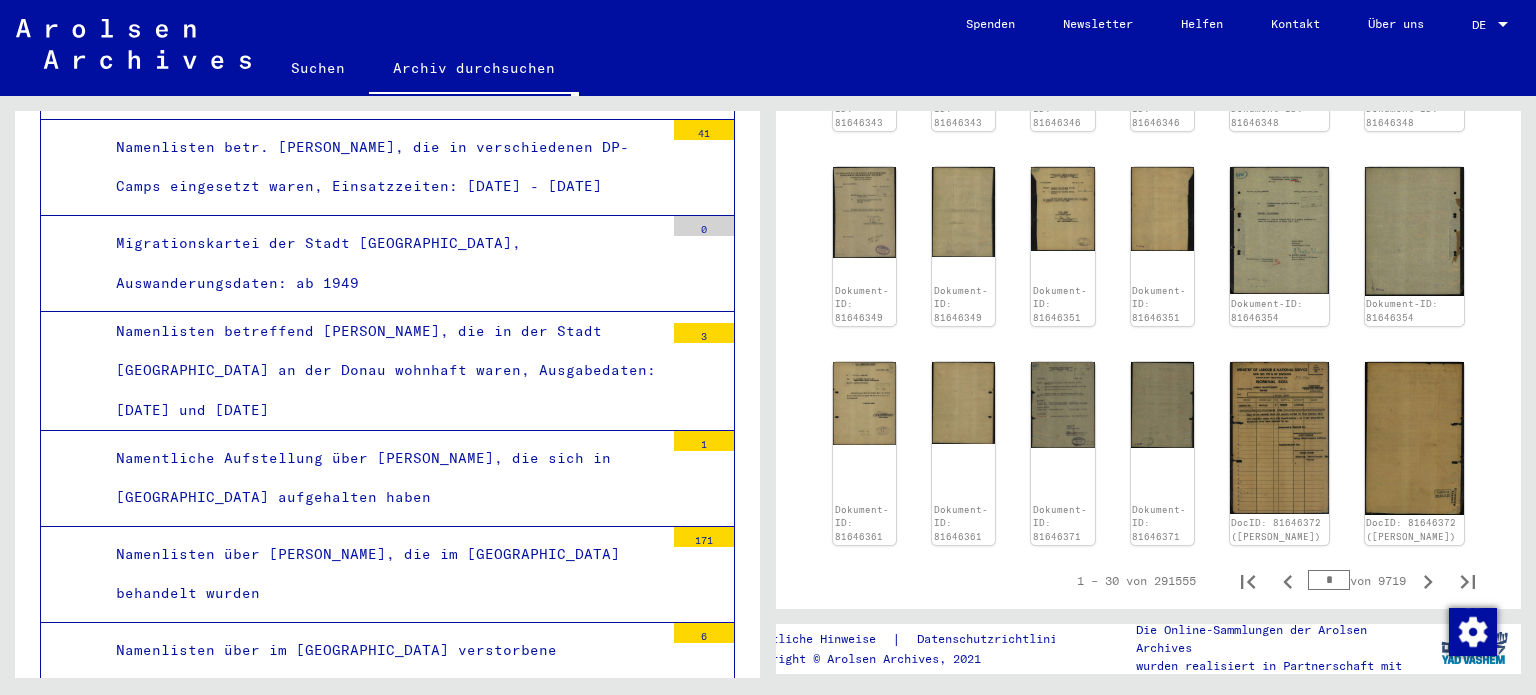 click on "Anmeldungen und Abwanderung überwiegend aus [GEOGRAPHIC_DATA]" at bounding box center [309, 3906] 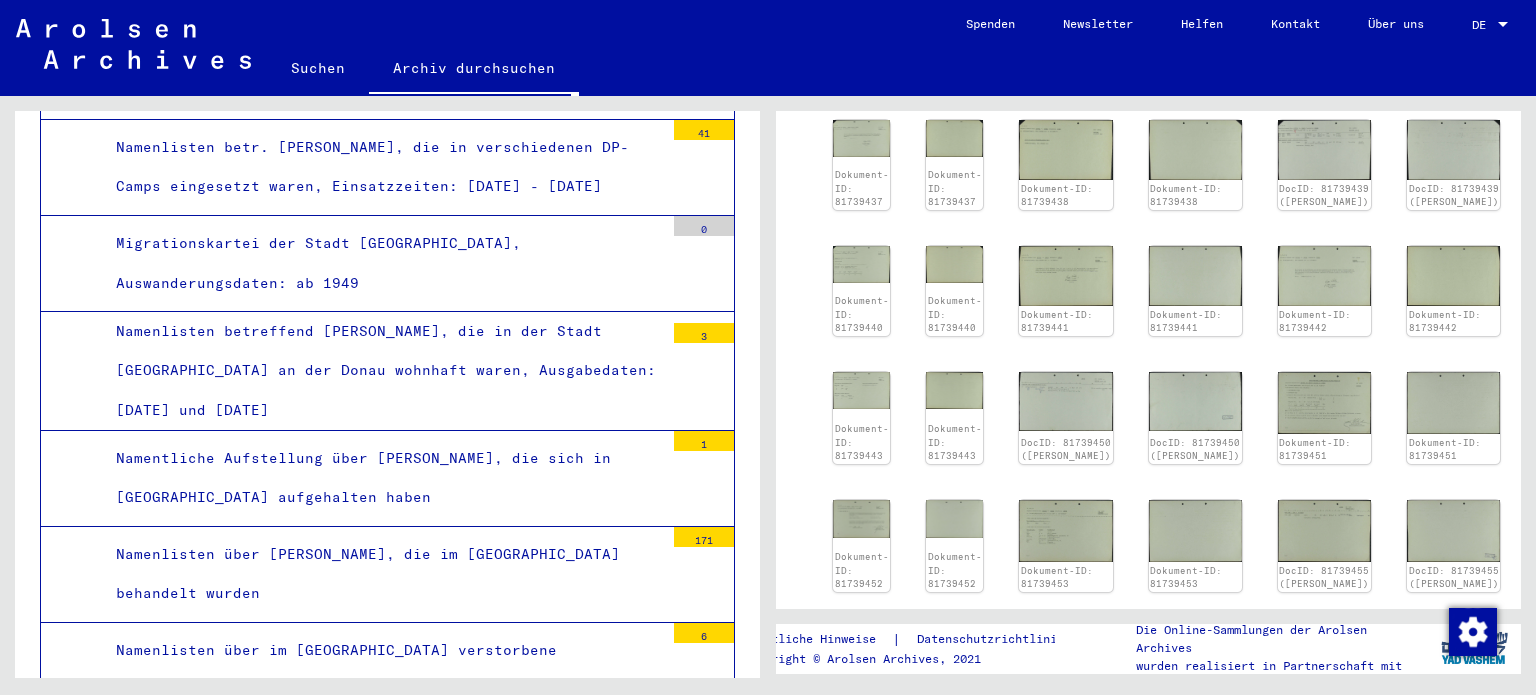 scroll, scrollTop: 558, scrollLeft: 0, axis: vertical 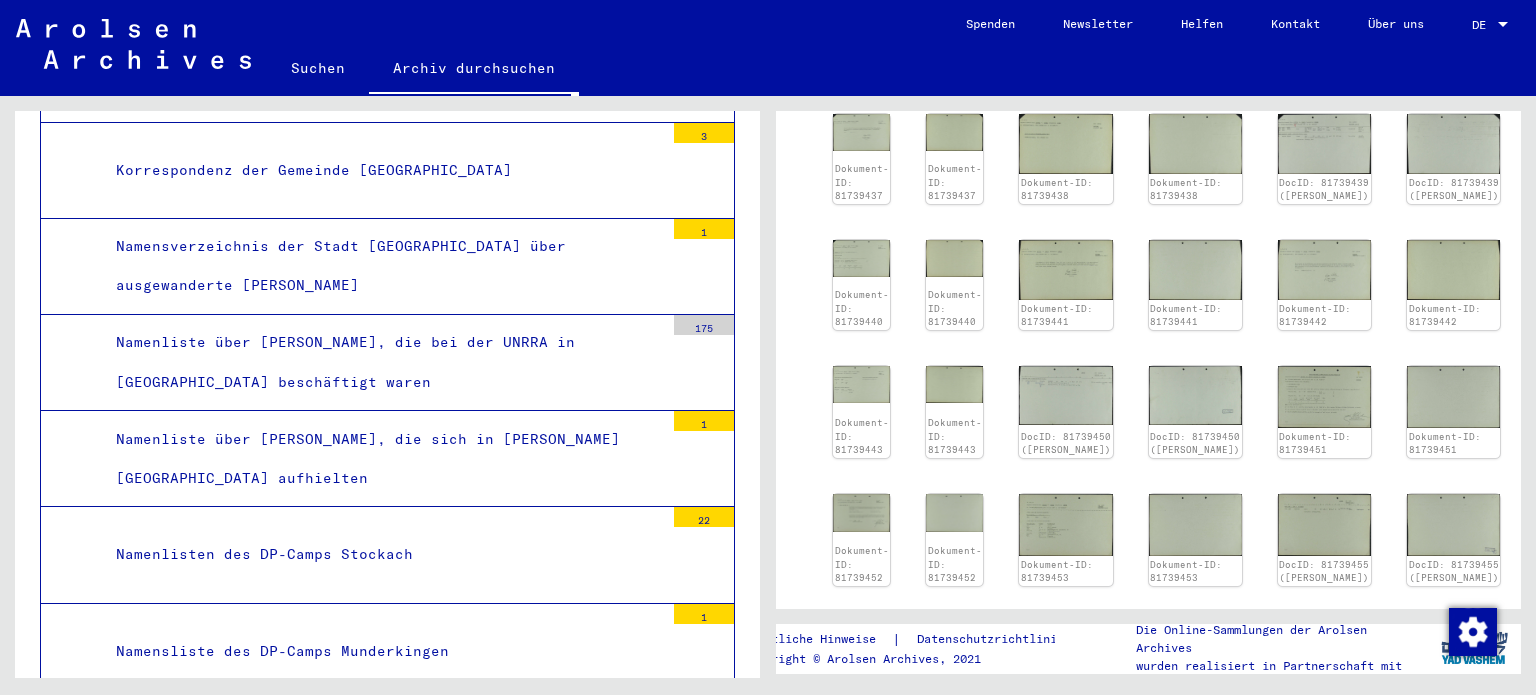 click on "8 - Sammlungen von Privatpersonen und kleine Archive" at bounding box center [290, 3969] 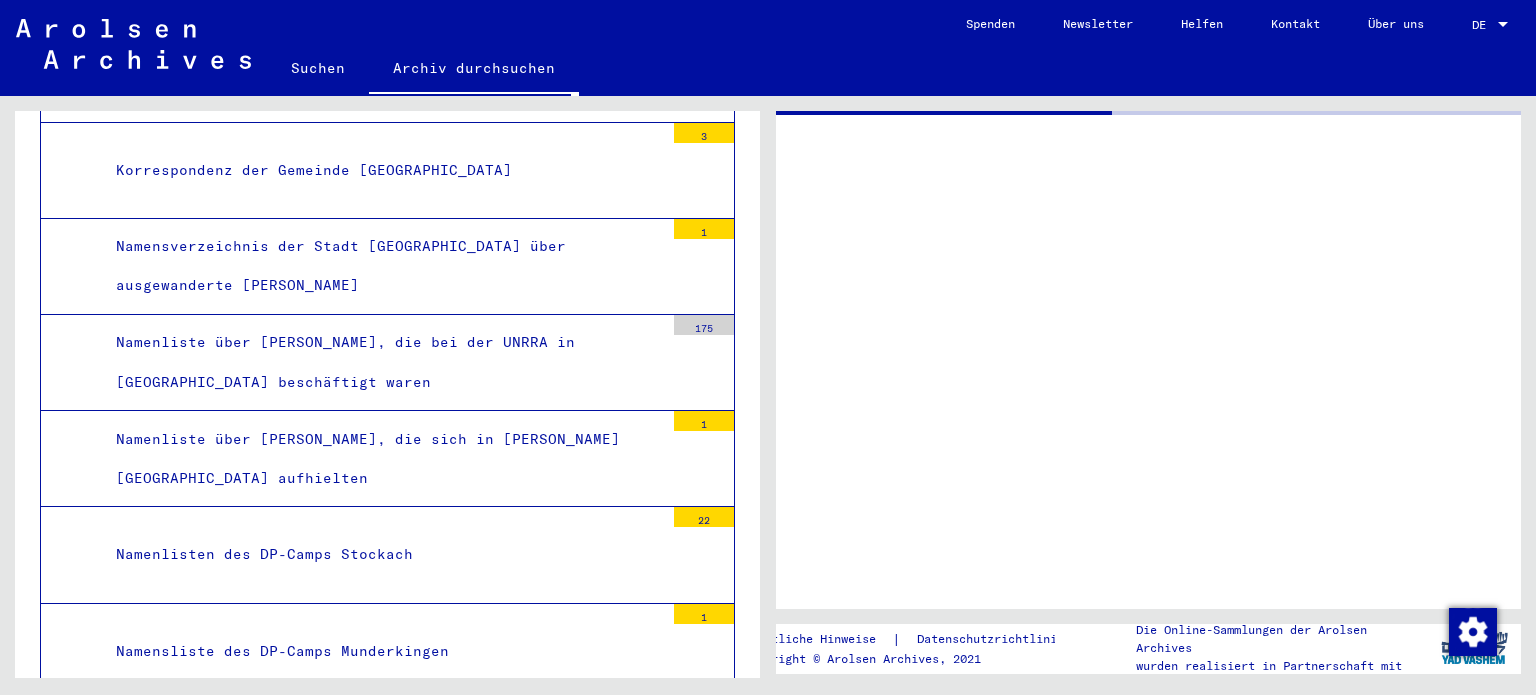scroll, scrollTop: 0, scrollLeft: 0, axis: both 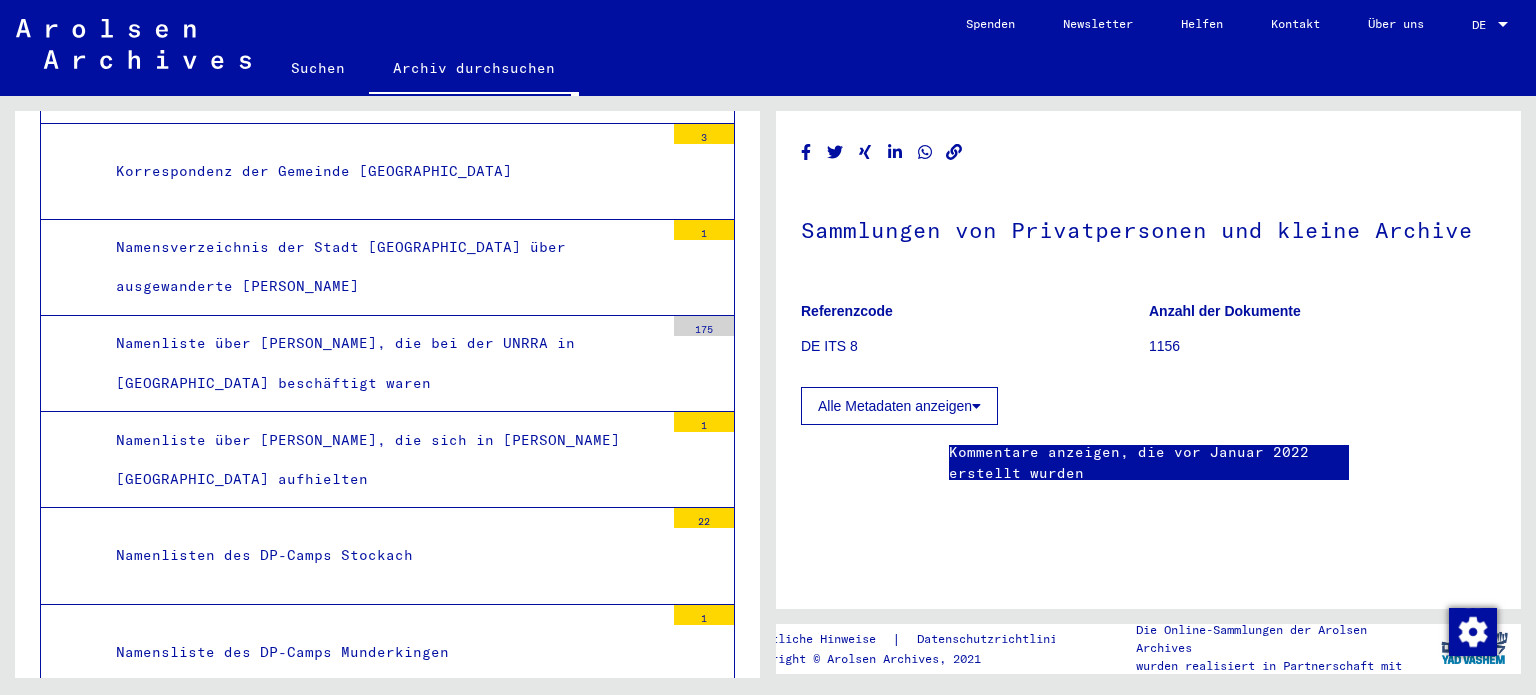 click on "Alle Metadaten anzeigen" 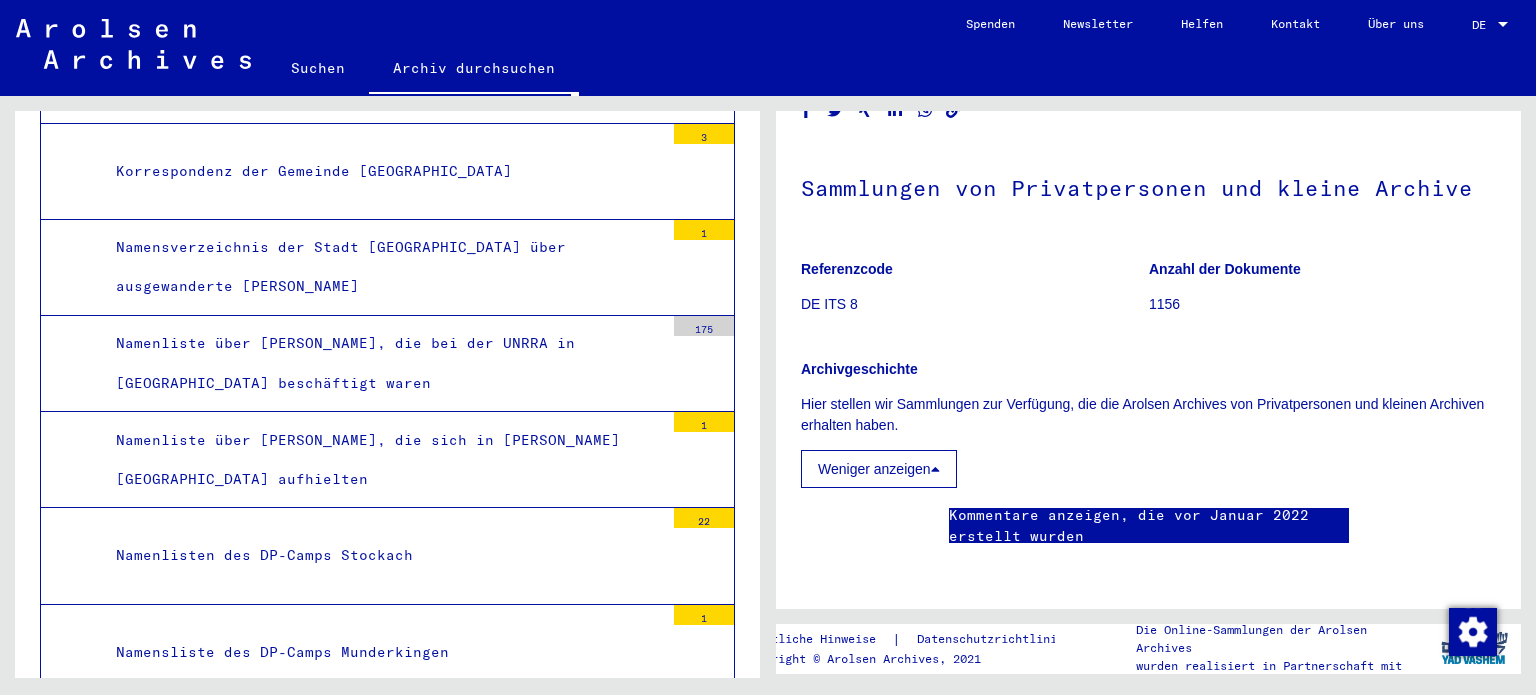 scroll, scrollTop: 900, scrollLeft: 0, axis: vertical 